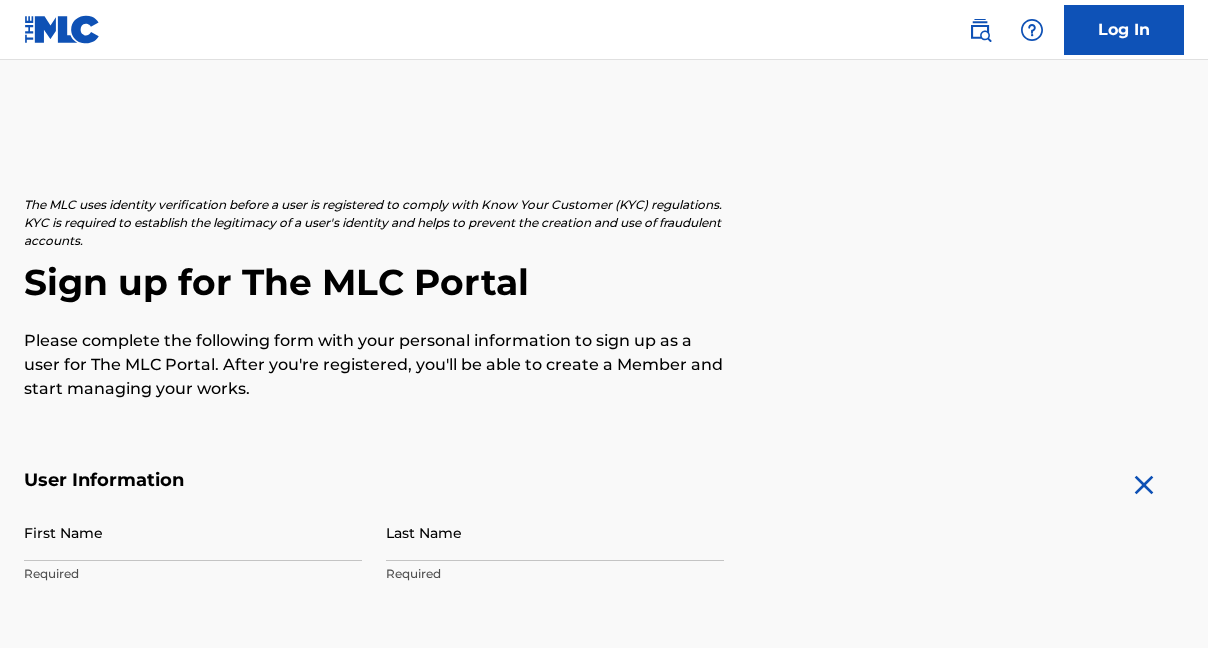 scroll, scrollTop: 0, scrollLeft: 0, axis: both 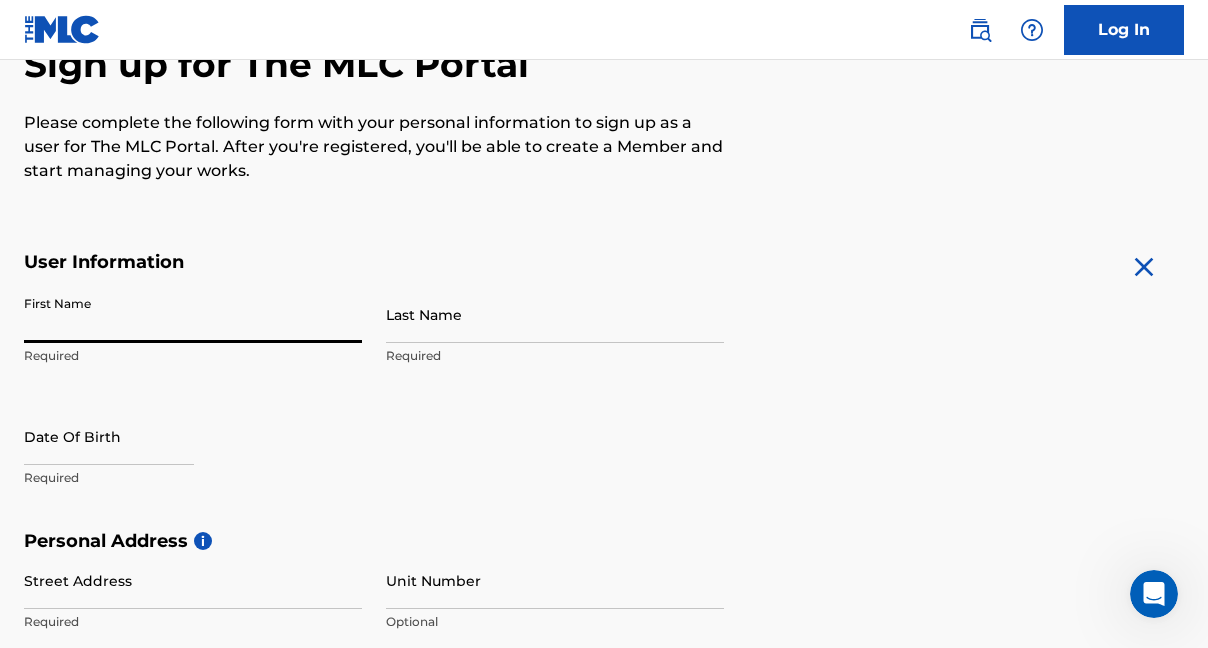 click on "First Name" at bounding box center (193, 314) 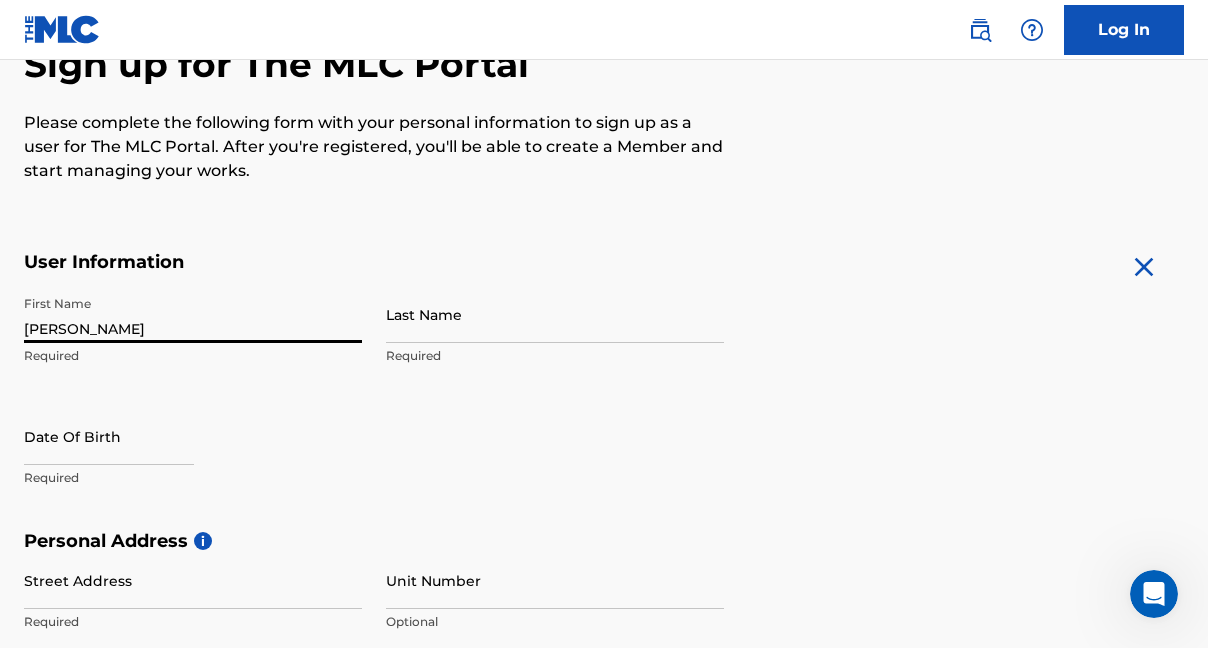 type on "[PERSON_NAME]" 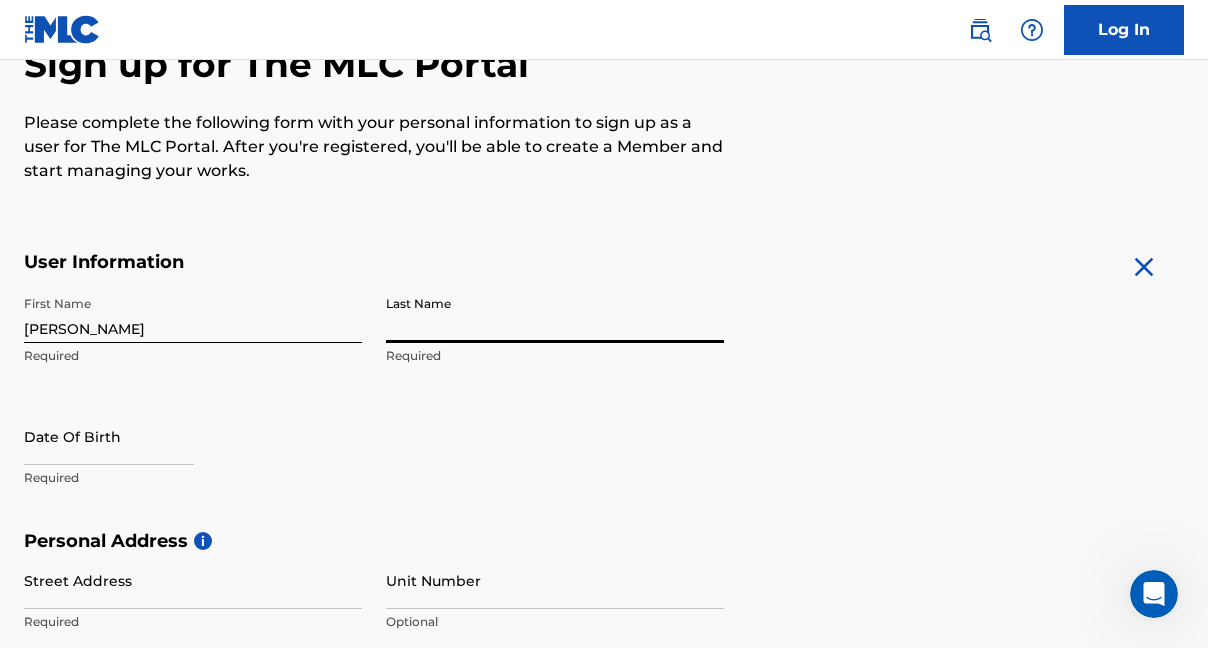 click on "Last Name" at bounding box center [555, 314] 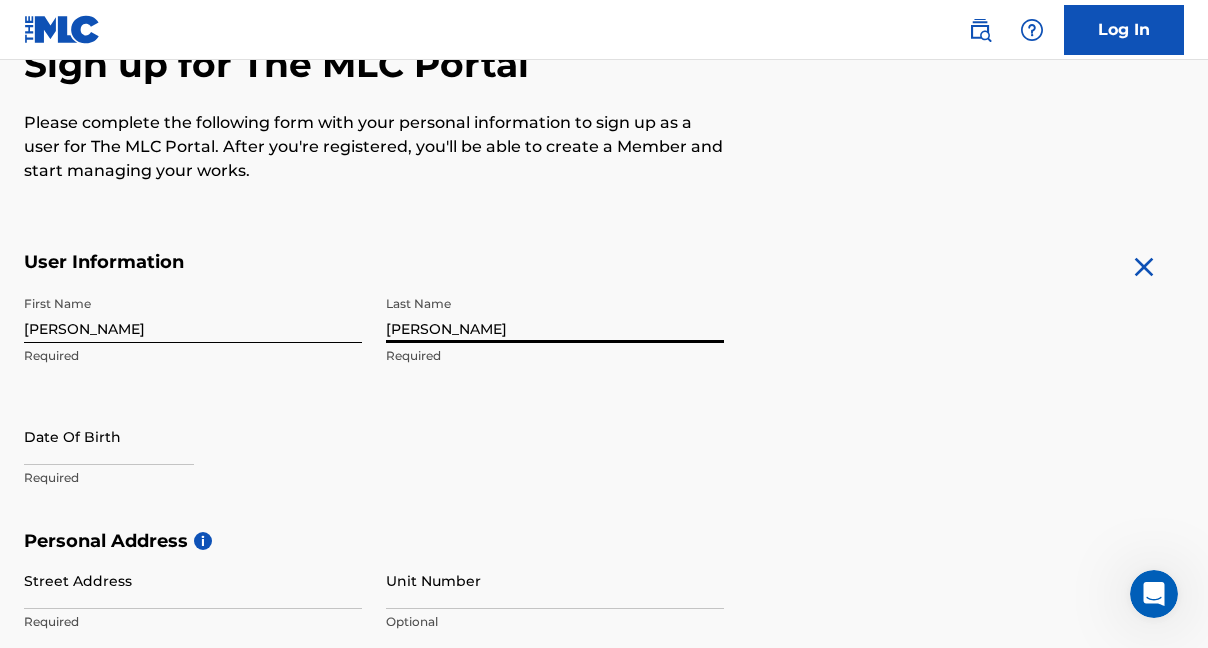type on "[PERSON_NAME]" 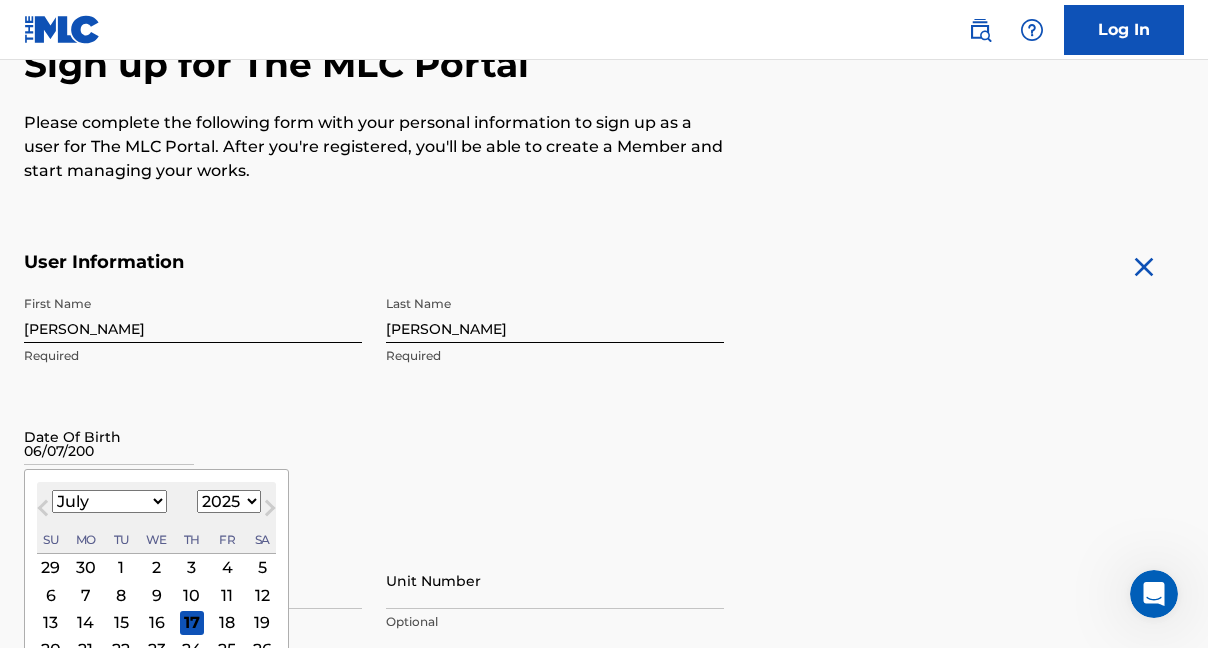 type on "06/07/2002" 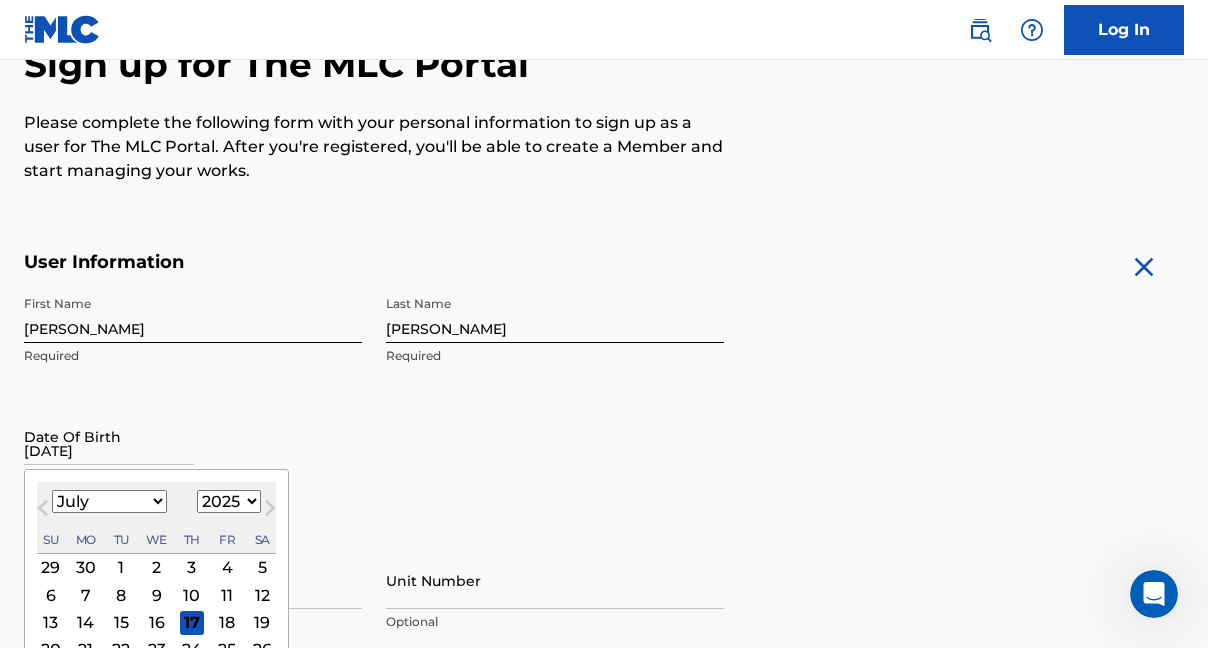 click on "First Name Nicholas Required Last Name Olivieri Required Date Of Birth 06/07/2002 Previous Month Next Month July 2025 January February March April May June July August September October November December 1899 1900 1901 1902 1903 1904 1905 1906 1907 1908 1909 1910 1911 1912 1913 1914 1915 1916 1917 1918 1919 1920 1921 1922 1923 1924 1925 1926 1927 1928 1929 1930 1931 1932 1933 1934 1935 1936 1937 1938 1939 1940 1941 1942 1943 1944 1945 1946 1947 1948 1949 1950 1951 1952 1953 1954 1955 1956 1957 1958 1959 1960 1961 1962 1963 1964 1965 1966 1967 1968 1969 1970 1971 1972 1973 1974 1975 1976 1977 1978 1979 1980 1981 1982 1983 1984 1985 1986 1987 1988 1989 1990 1991 1992 1993 1994 1995 1996 1997 1998 1999 2000 2001 2002 2003 2004 2005 2006 2007 2008 2009 2010 2011 2012 2013 2014 2015 2016 2017 2018 2019 2020 2021 2022 2023 2024 2025 2026 2027 2028 2029 2030 2031 2032 2033 2034 2035 2036 2037 2038 2039 2040 2041 2042 2043 2044 2045 2046 2047 2048 2049 2050 2051 2052 2053 2054 2055 2056 2057 2058 2059 2060 2061 2062" at bounding box center (374, 408) 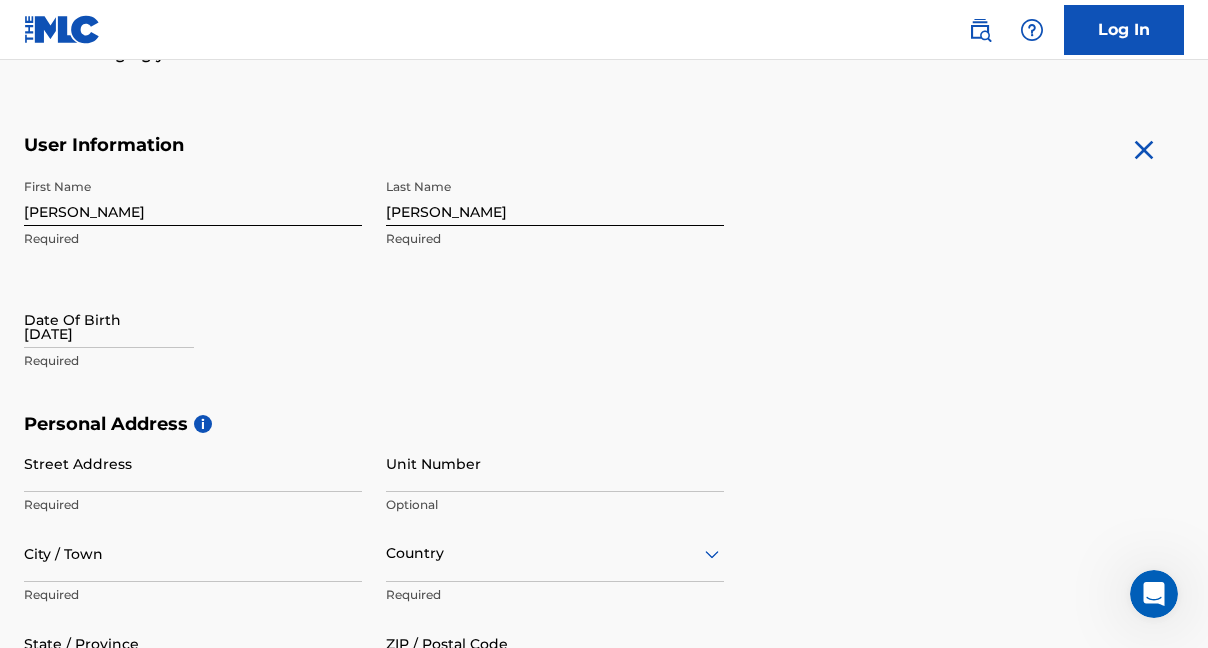 scroll, scrollTop: 341, scrollLeft: 0, axis: vertical 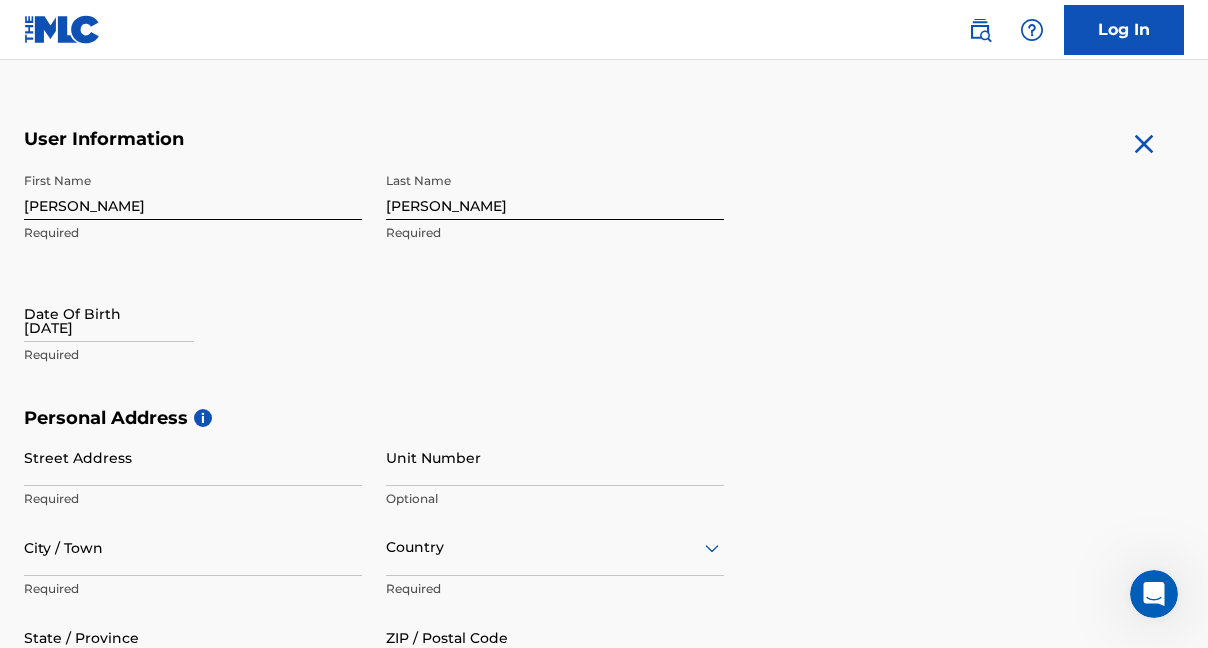 select on "6" 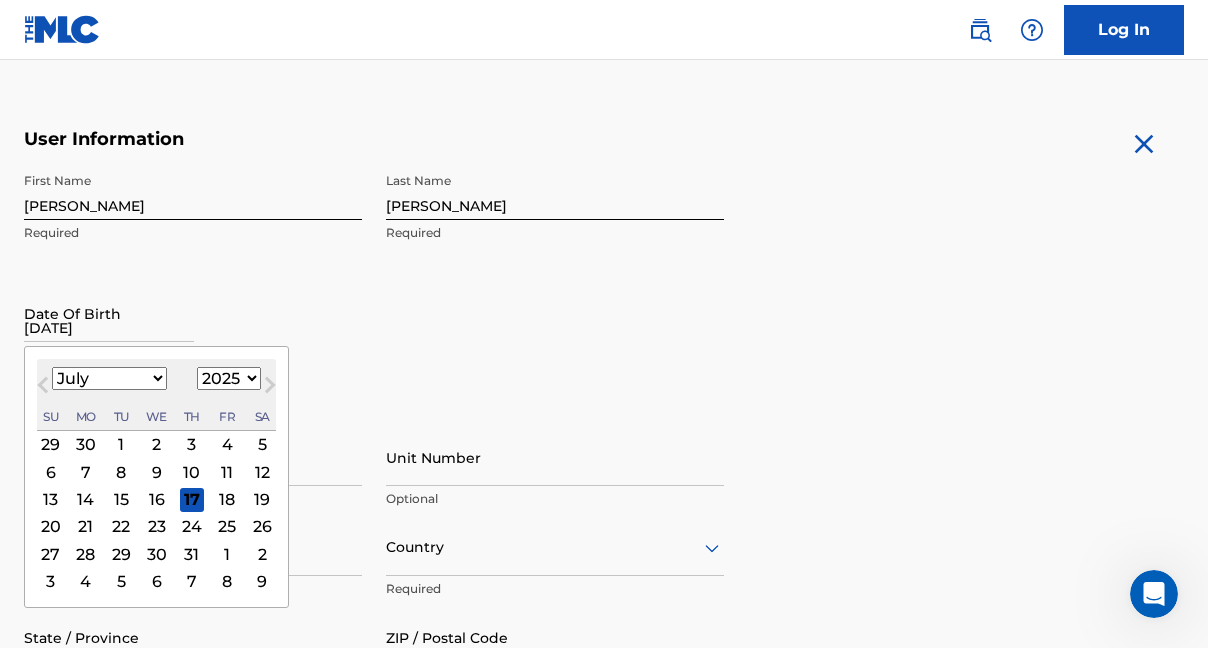 click on "06/07/2002" at bounding box center (109, 313) 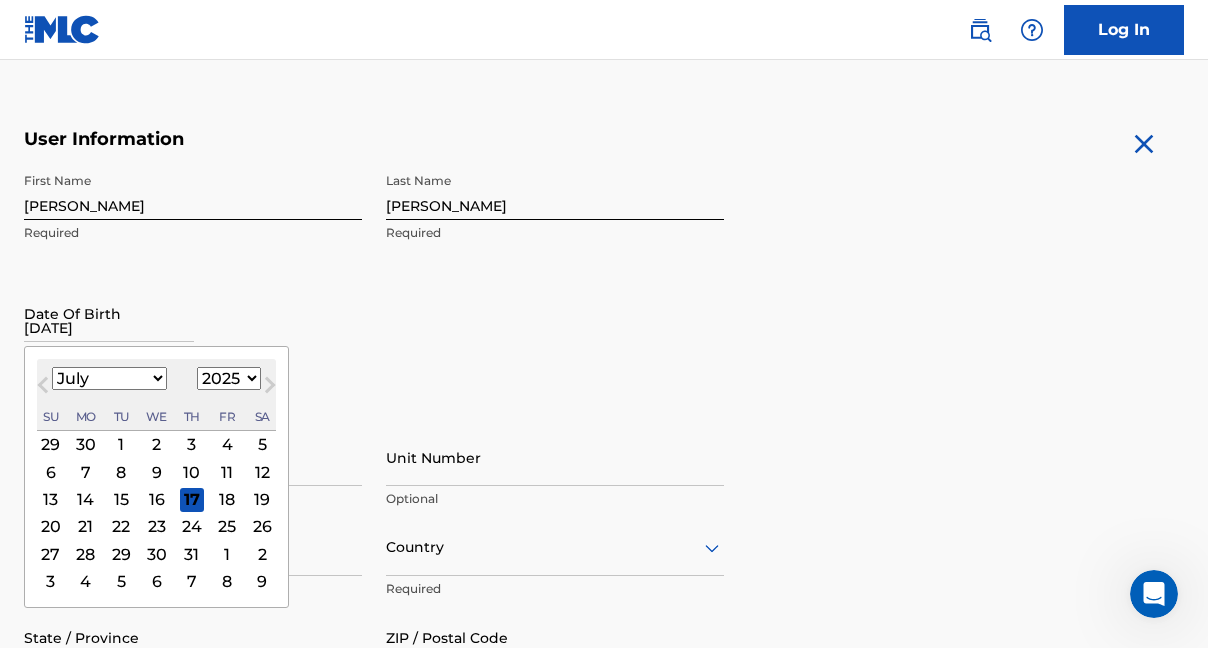 select on "5" 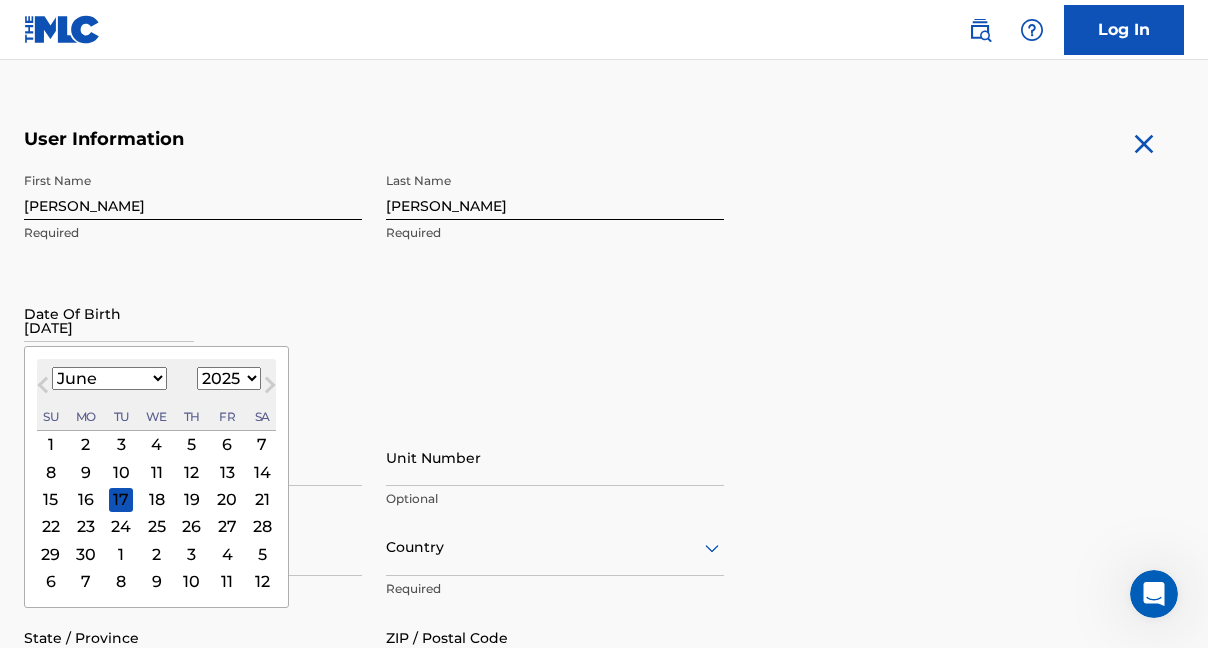 click on "7" at bounding box center [262, 444] 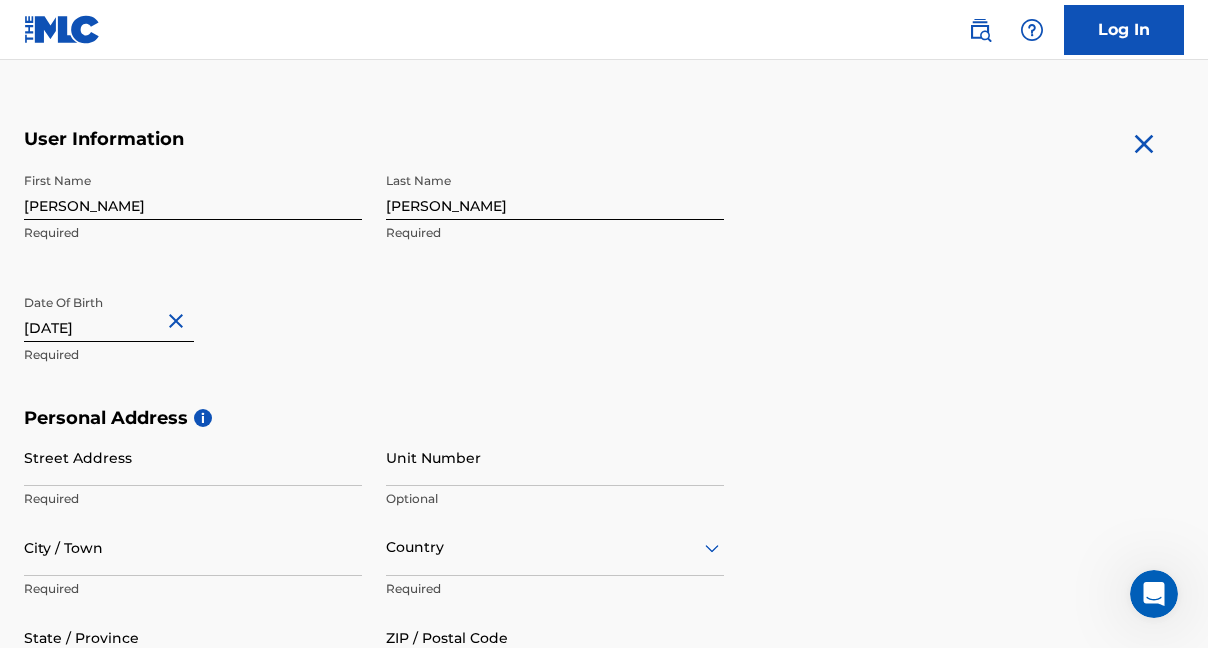 click on "06/07/2002" at bounding box center [109, 313] 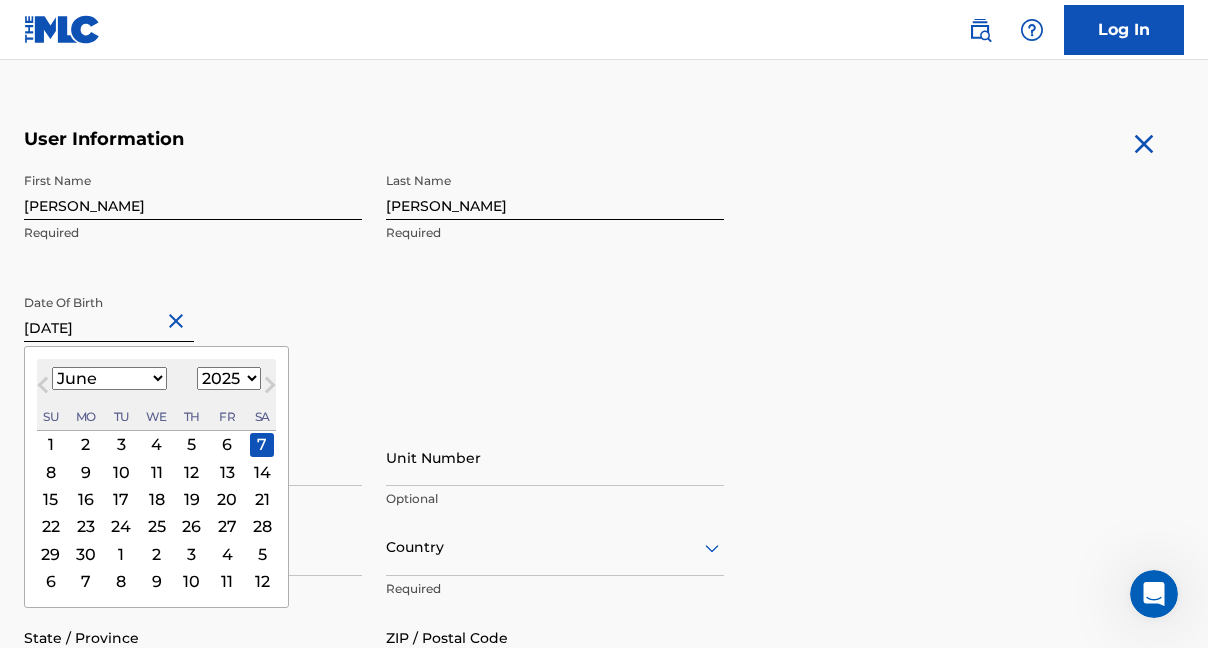 type on "June 7 20" 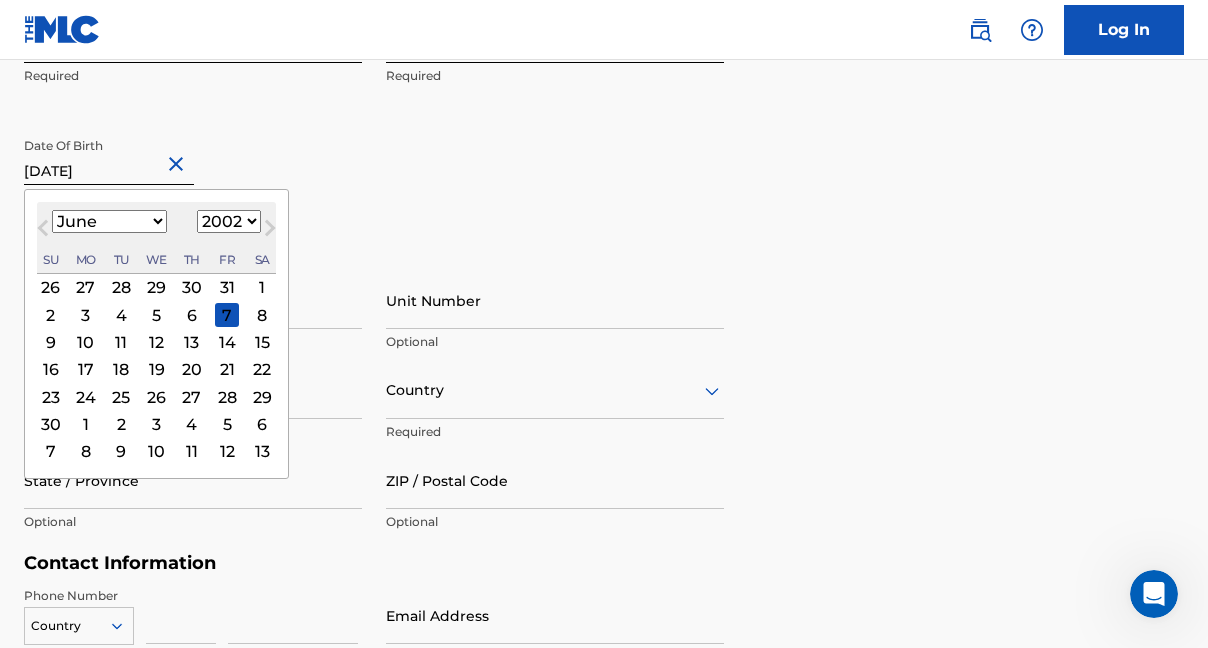 scroll, scrollTop: 506, scrollLeft: 0, axis: vertical 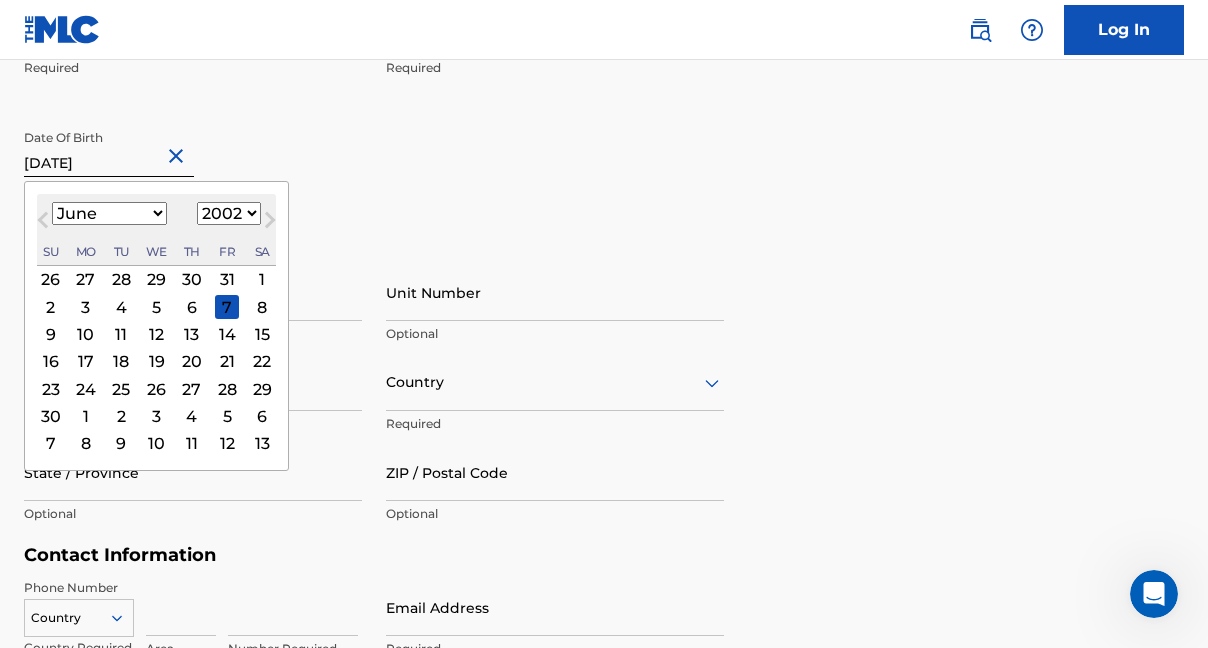 click on "First Name Nicholas Required Last Name Olivieri Required Date Of Birth June 7 20 June 2002 Previous Month Next Month June 2002 January February March April May June July August September October November December 1899 1900 1901 1902 1903 1904 1905 1906 1907 1908 1909 1910 1911 1912 1913 1914 1915 1916 1917 1918 1919 1920 1921 1922 1923 1924 1925 1926 1927 1928 1929 1930 1931 1932 1933 1934 1935 1936 1937 1938 1939 1940 1941 1942 1943 1944 1945 1946 1947 1948 1949 1950 1951 1952 1953 1954 1955 1956 1957 1958 1959 1960 1961 1962 1963 1964 1965 1966 1967 1968 1969 1970 1971 1972 1973 1974 1975 1976 1977 1978 1979 1980 1981 1982 1983 1984 1985 1986 1987 1988 1989 1990 1991 1992 1993 1994 1995 1996 1997 1998 1999 2000 2001 2002 2003 2004 2005 2006 2007 2008 2009 2010 2011 2012 2013 2014 2015 2016 2017 2018 2019 2020 2021 2022 2023 2024 2025 2026 2027 2028 2029 2030 2031 2032 2033 2034 2035 2036 2037 2038 2039 2040 2041 2042 2043 2044 2045 2046 2047 2048 2049 2050 2051 2052 2053 2054 2055 2056 2057 2058 2059 2060 1" at bounding box center [374, 120] 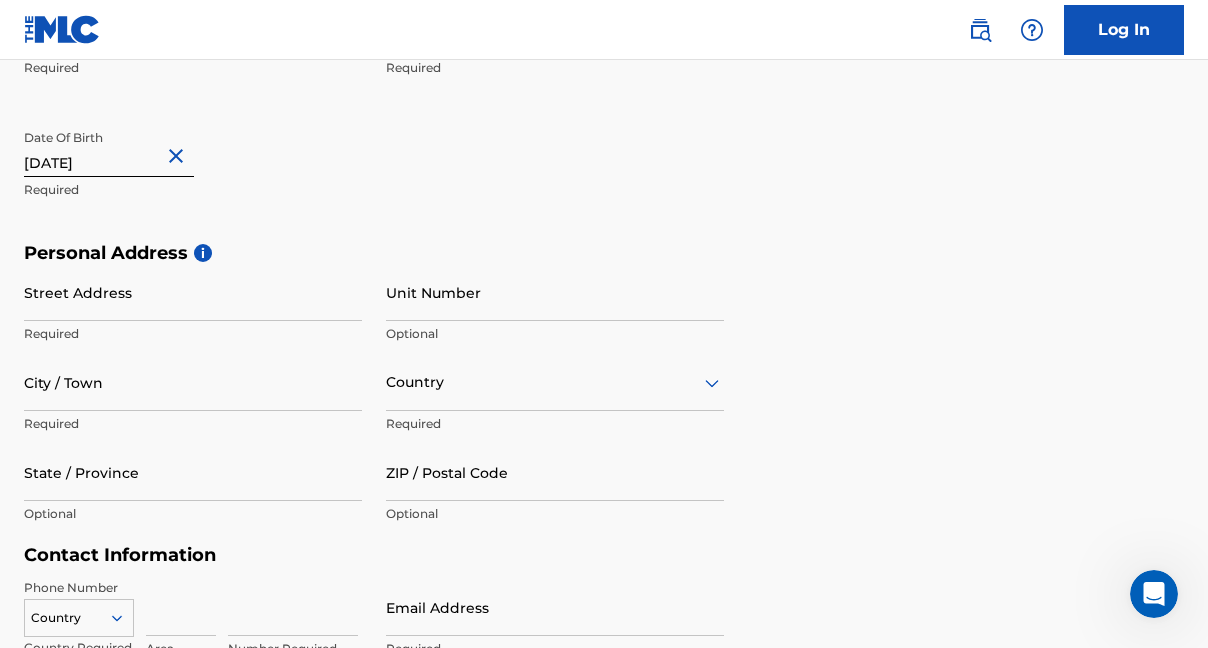 select on "5" 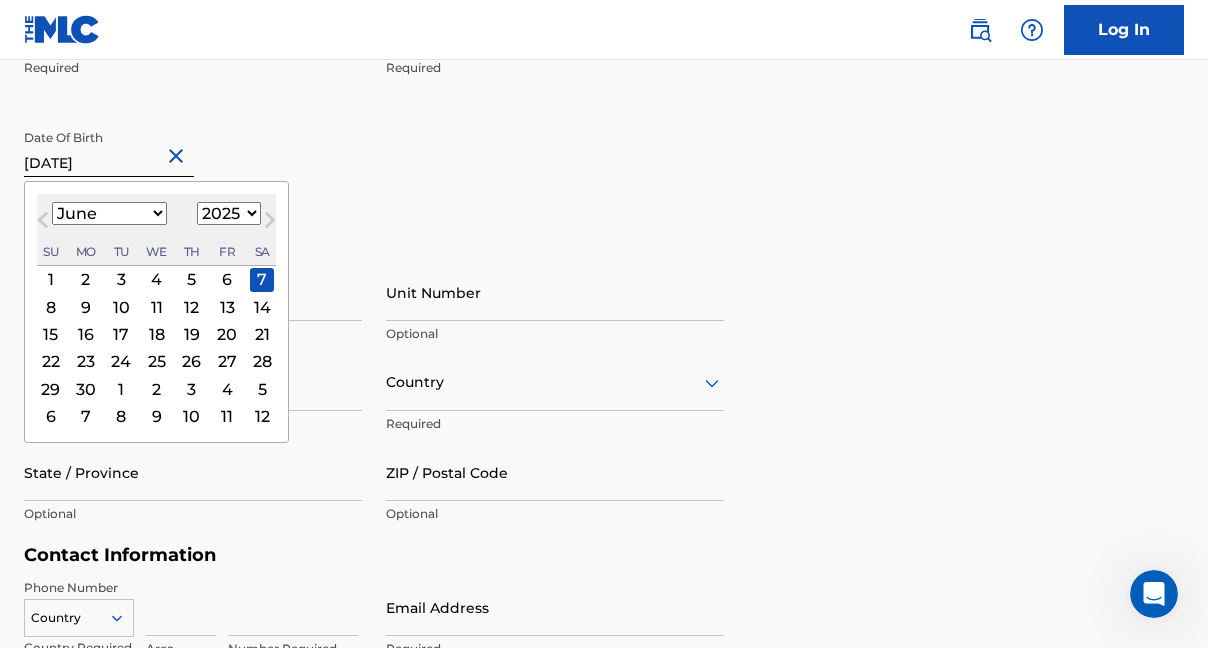 click on "June 7 20" at bounding box center (109, 148) 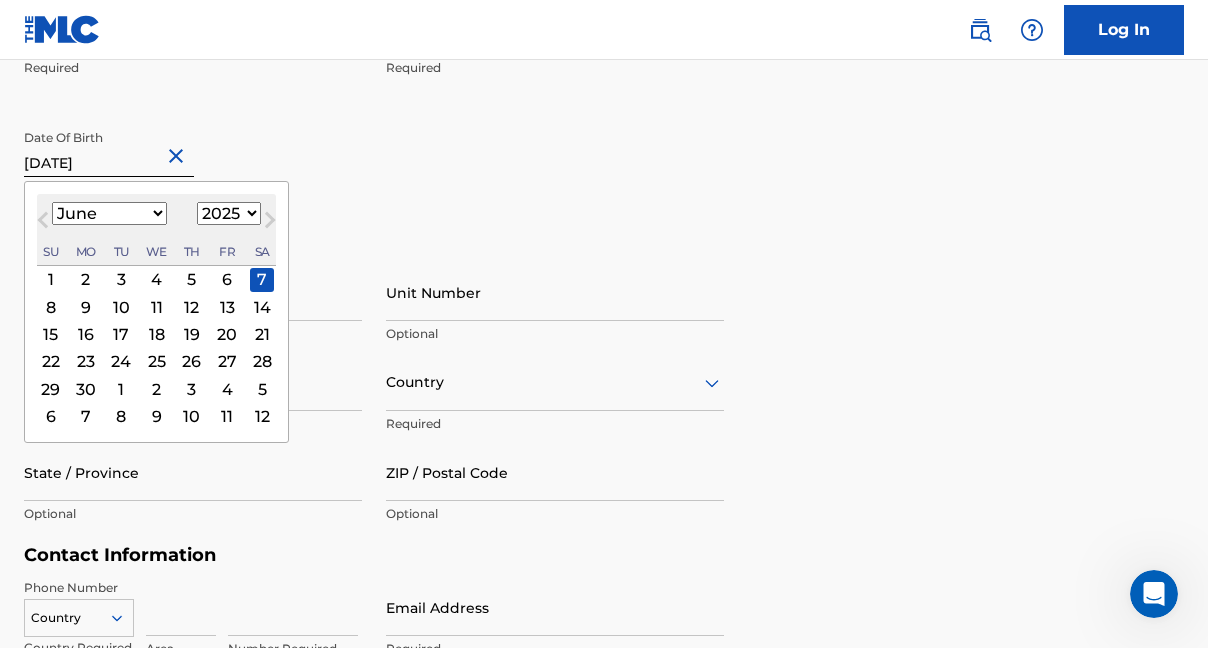 select on "2002" 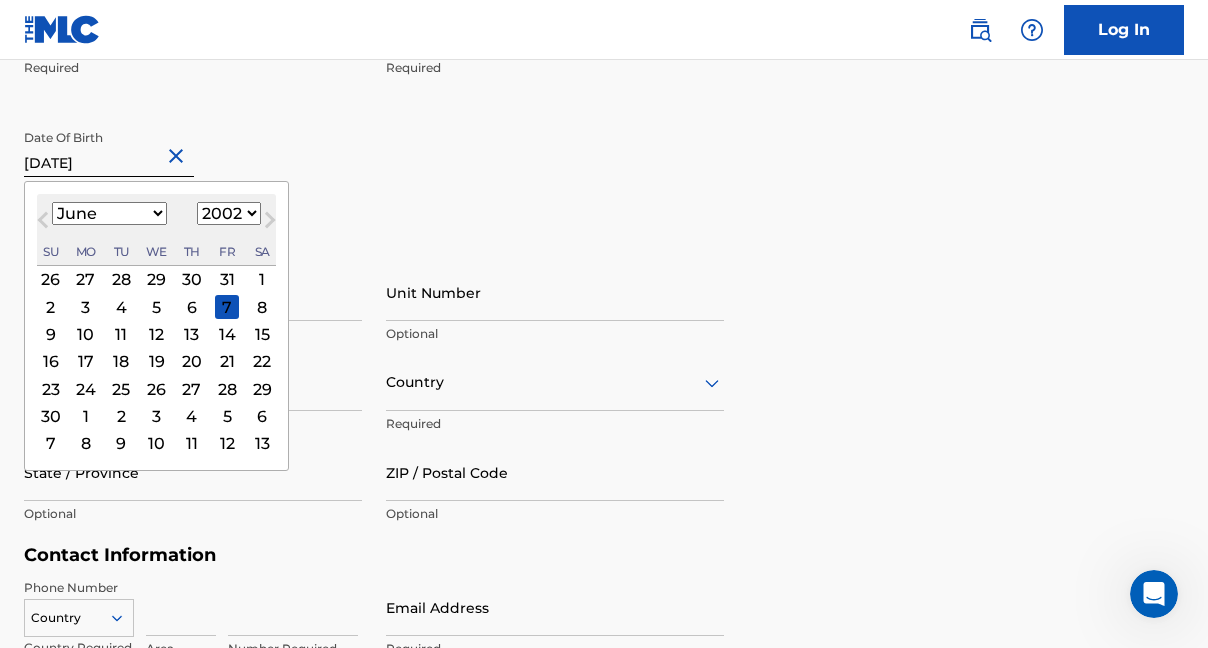 click on "First Name Nicholas Required" at bounding box center [193, 43] 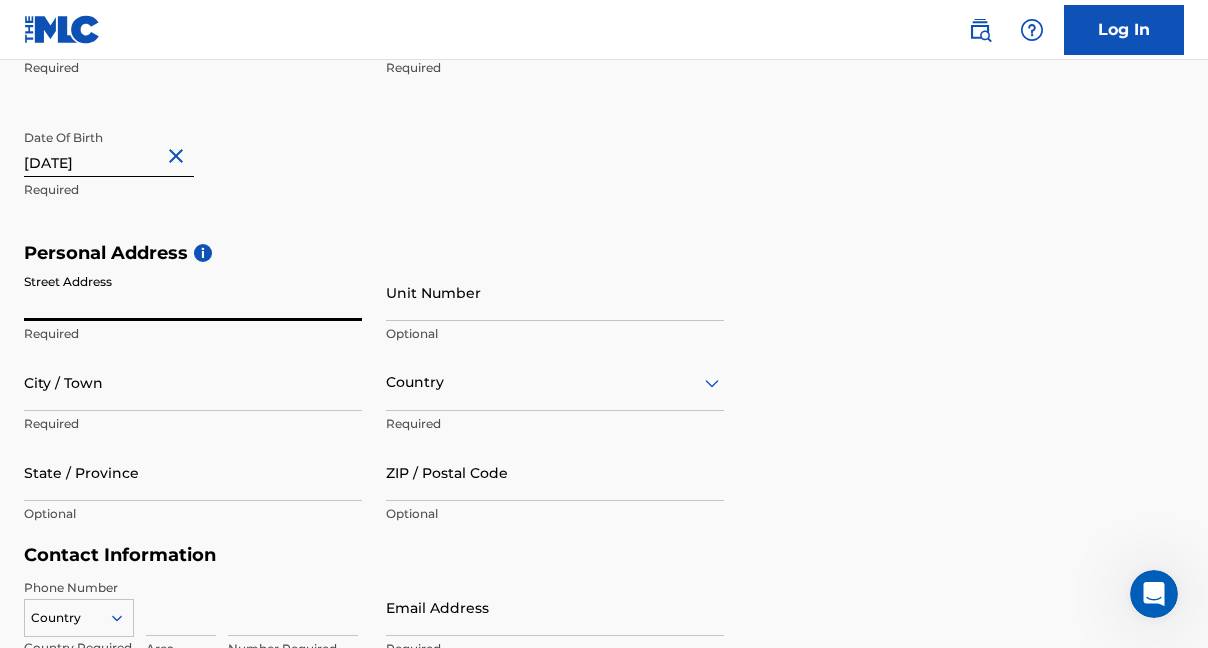 click on "Street Address" at bounding box center (193, 292) 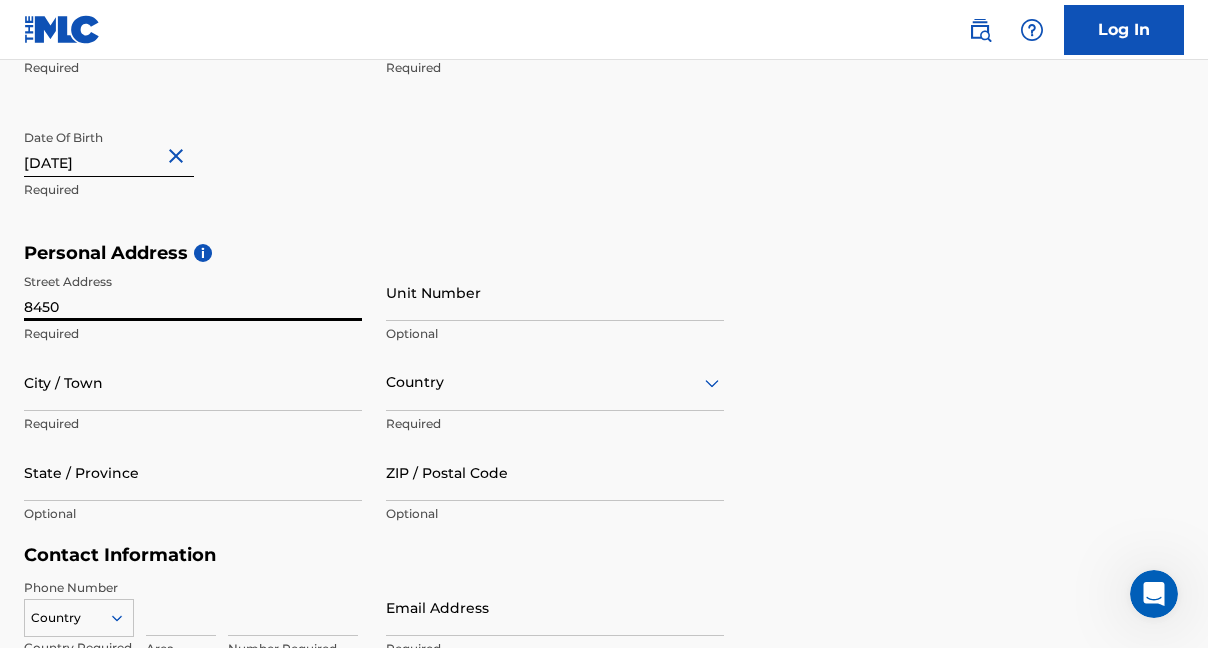 type on "8450" 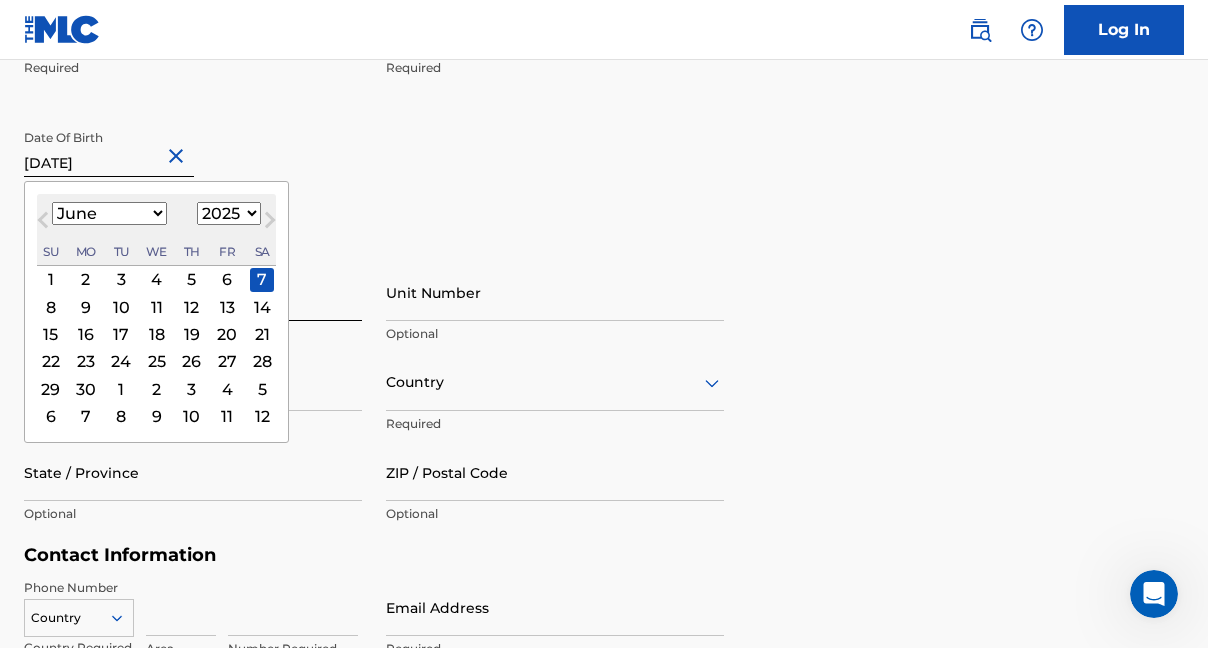 click on "1899 1900 1901 1902 1903 1904 1905 1906 1907 1908 1909 1910 1911 1912 1913 1914 1915 1916 1917 1918 1919 1920 1921 1922 1923 1924 1925 1926 1927 1928 1929 1930 1931 1932 1933 1934 1935 1936 1937 1938 1939 1940 1941 1942 1943 1944 1945 1946 1947 1948 1949 1950 1951 1952 1953 1954 1955 1956 1957 1958 1959 1960 1961 1962 1963 1964 1965 1966 1967 1968 1969 1970 1971 1972 1973 1974 1975 1976 1977 1978 1979 1980 1981 1982 1983 1984 1985 1986 1987 1988 1989 1990 1991 1992 1993 1994 1995 1996 1997 1998 1999 2000 2001 2002 2003 2004 2005 2006 2007 2008 2009 2010 2011 2012 2013 2014 2015 2016 2017 2018 2019 2020 2021 2022 2023 2024 2025 2026 2027 2028 2029 2030 2031 2032 2033 2034 2035 2036 2037 2038 2039 2040 2041 2042 2043 2044 2045 2046 2047 2048 2049 2050 2051 2052 2053 2054 2055 2056 2057 2058 2059 2060 2061 2062 2063 2064 2065 2066 2067 2068 2069 2070 2071 2072 2073 2074 2075 2076 2077 2078 2079 2080 2081 2082 2083 2084 2085 2086 2087 2088 2089 2090 2091 2092 2093 2094 2095 2096 2097 2098 2099 2100" at bounding box center [229, 213] 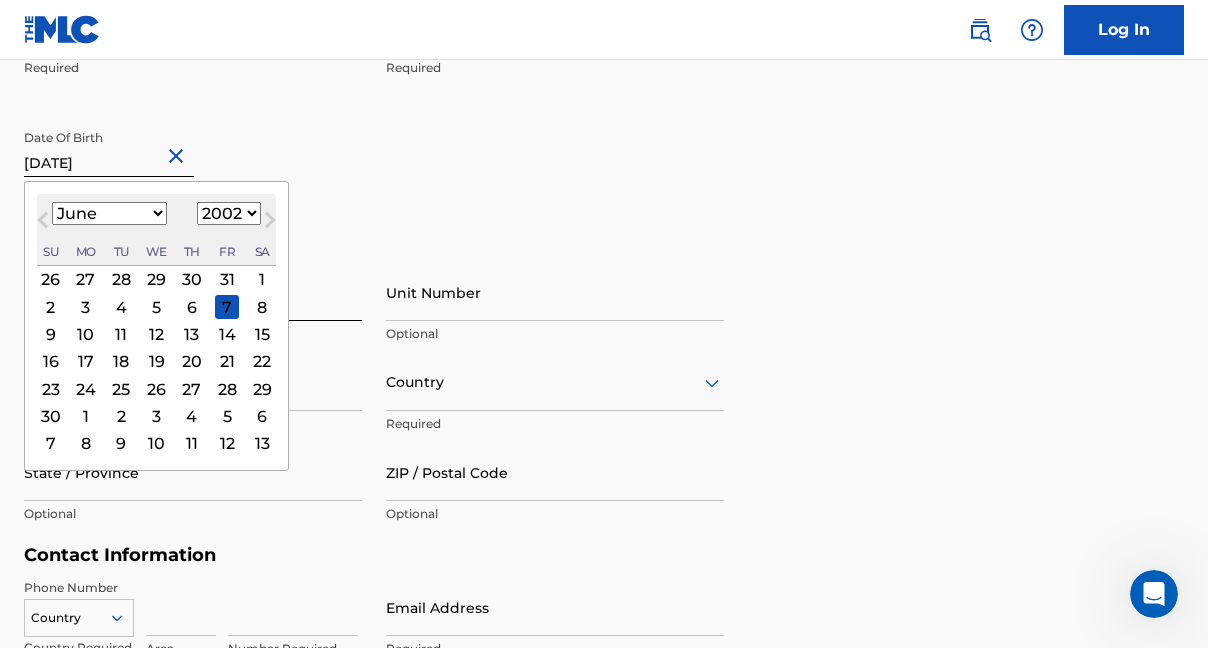 click on "7" at bounding box center [227, 307] 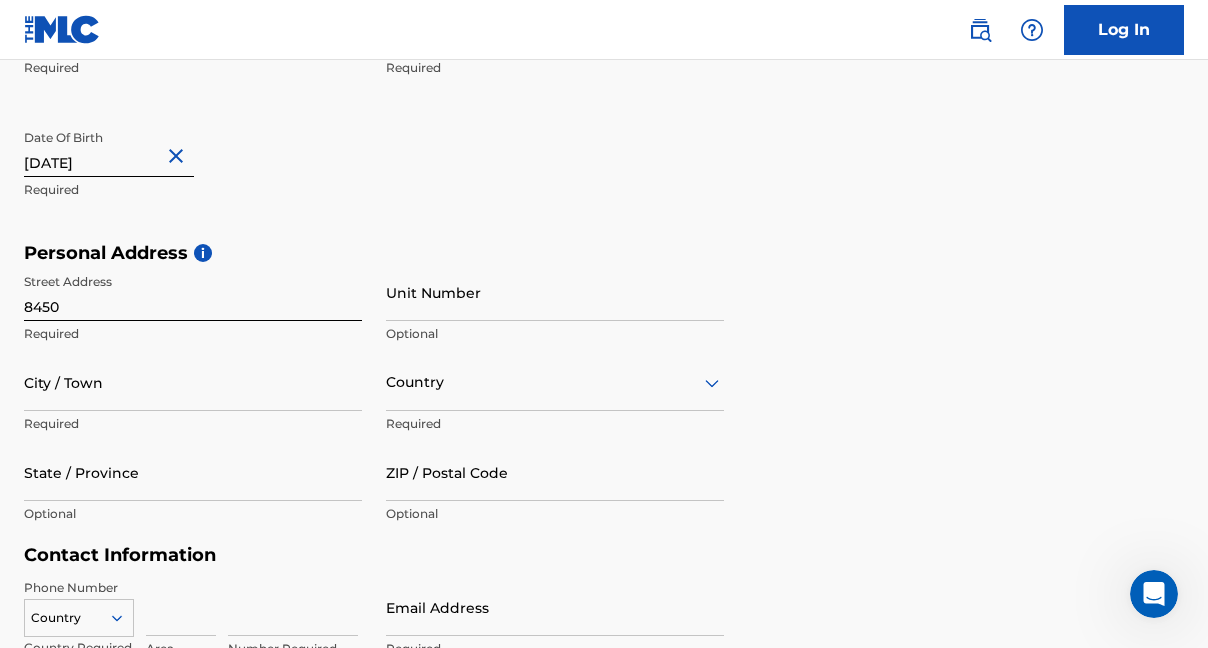 click on "First Name Nicholas Required Last Name Olivieri Required Date Of Birth June 7 20 Required" at bounding box center [374, 120] 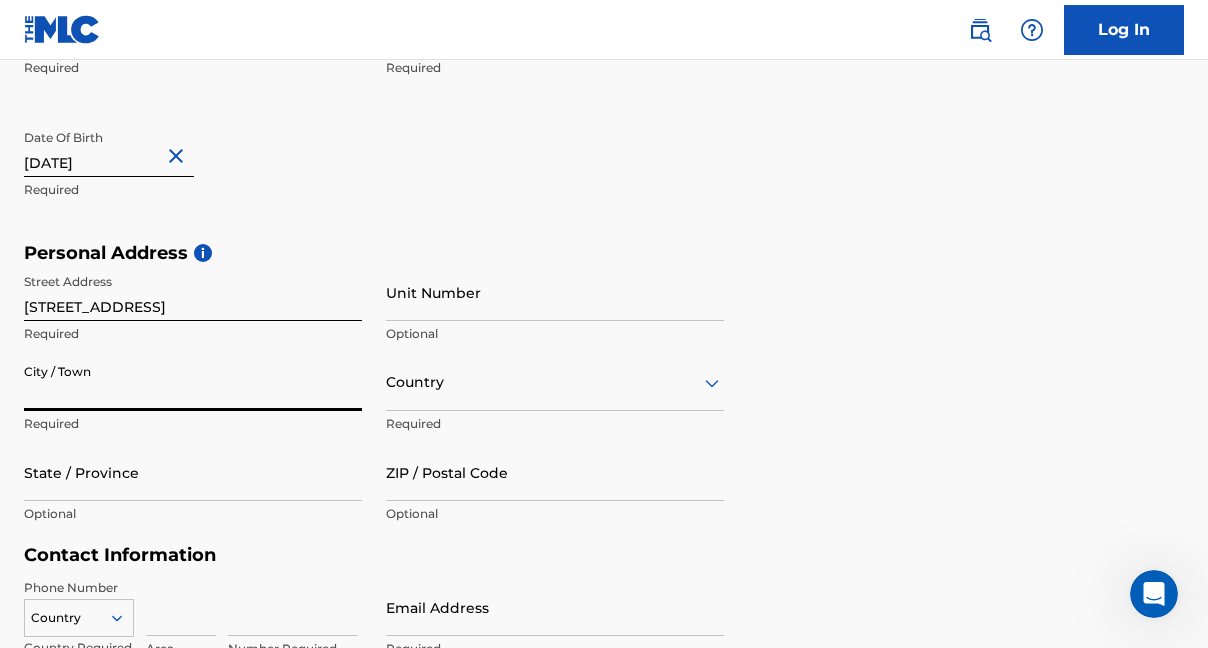 click on "City / Town" at bounding box center [193, 382] 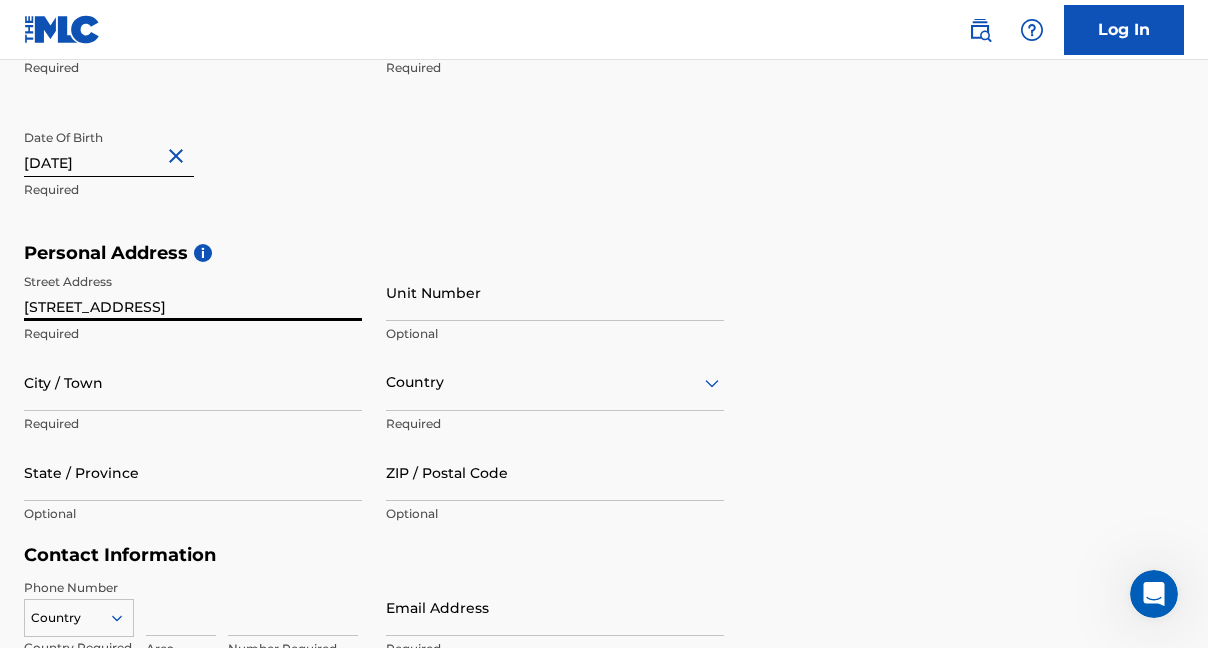 type on "8450 Gate Pkwy W Jacksonville Fl 32216" 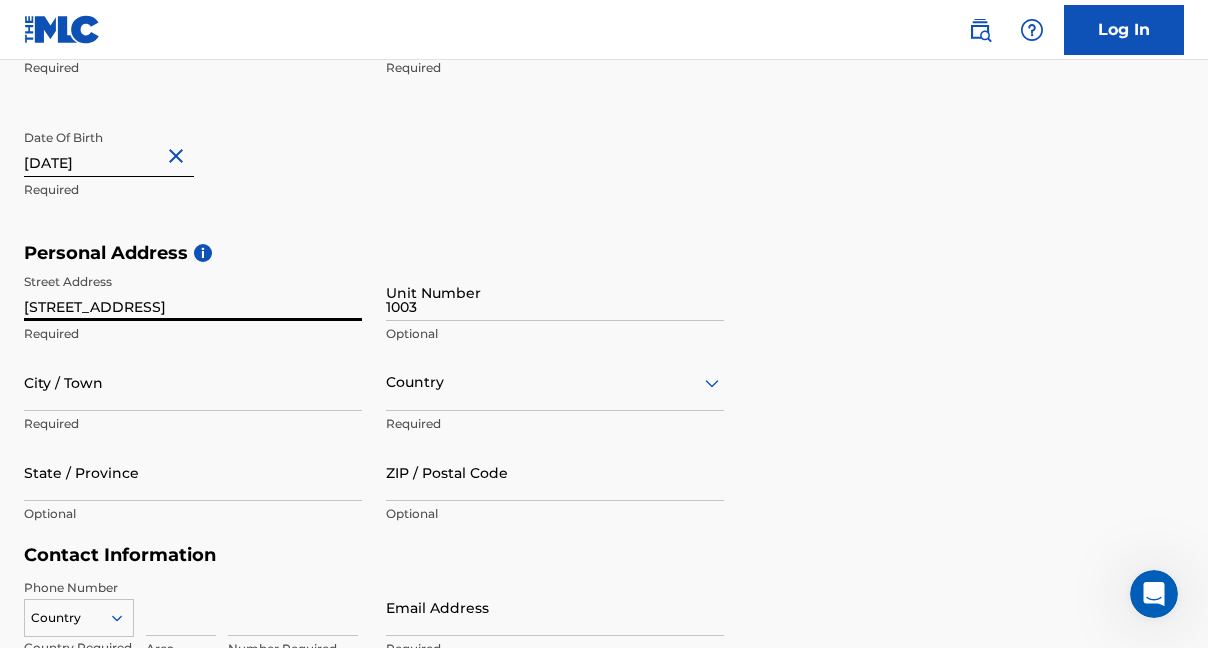 type on "[GEOGRAPHIC_DATA]" 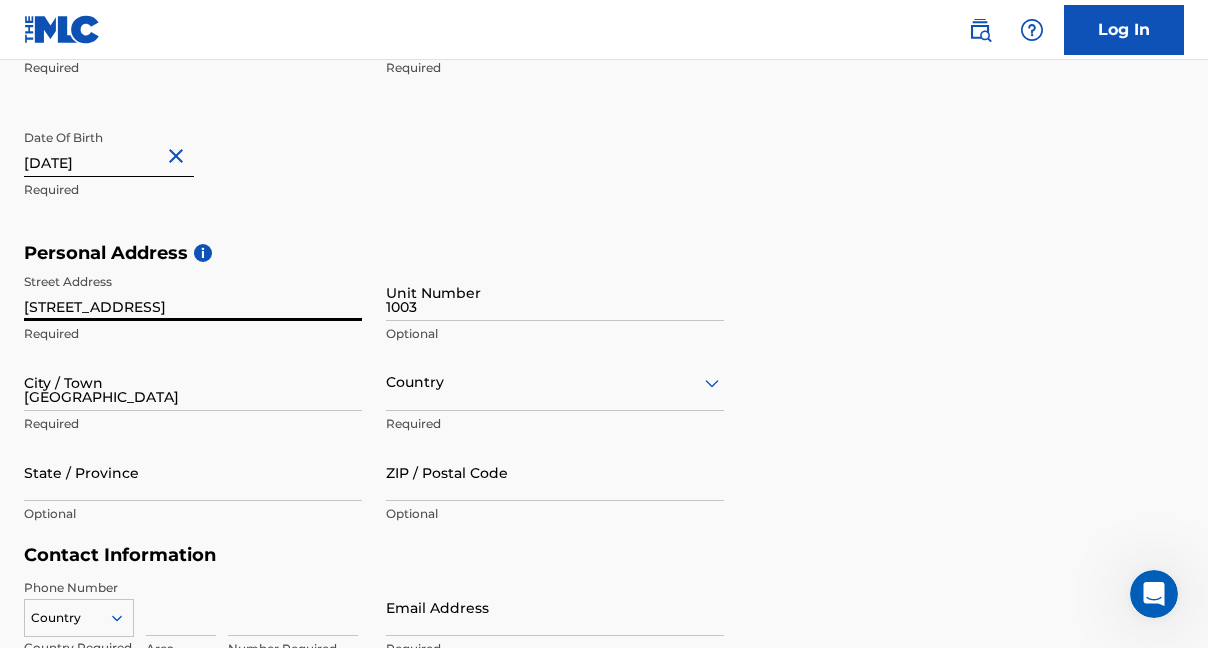 type on "[GEOGRAPHIC_DATA]" 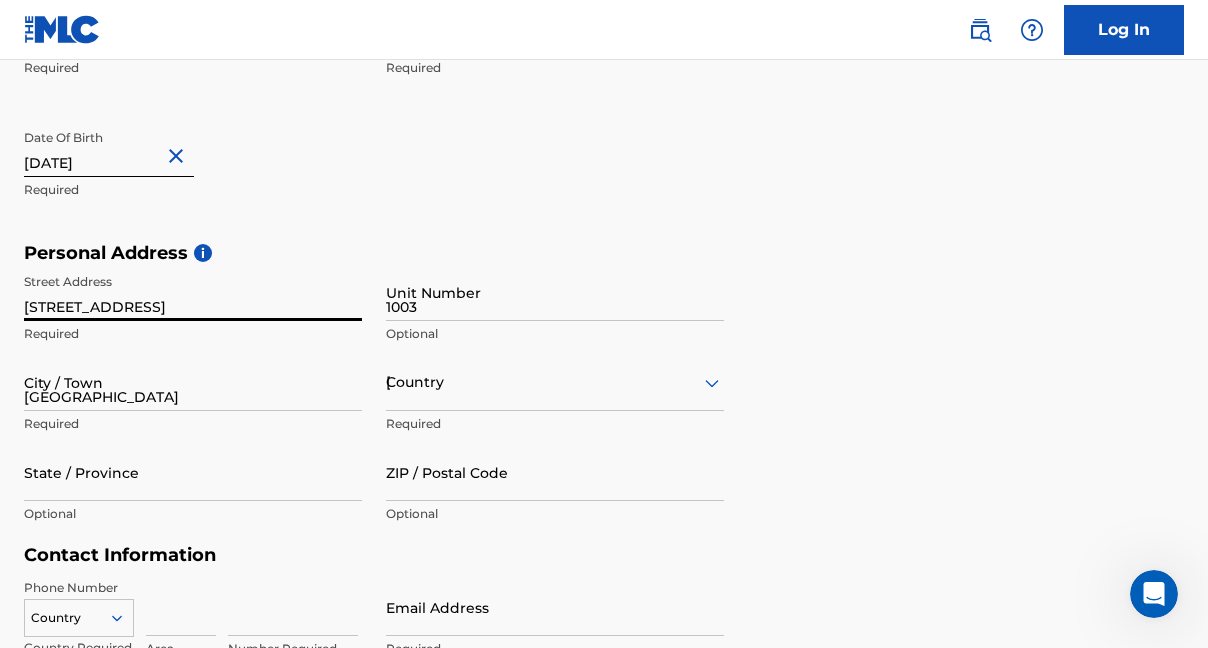 type on "FL" 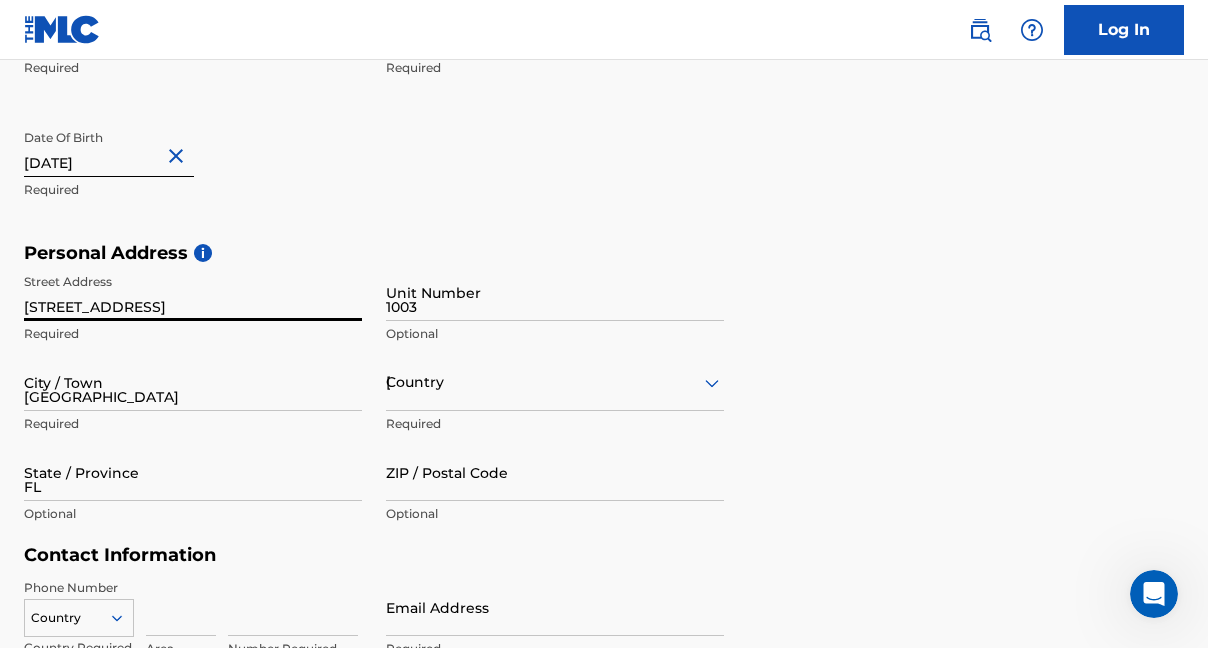 type on "32216" 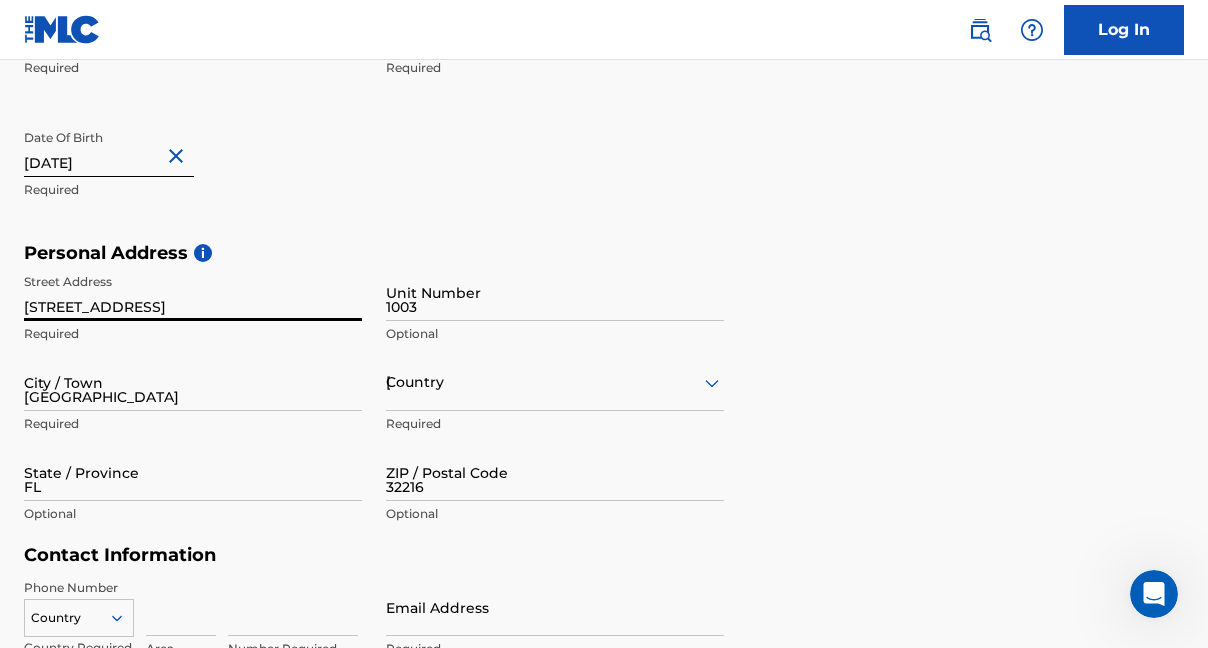 type on "1" 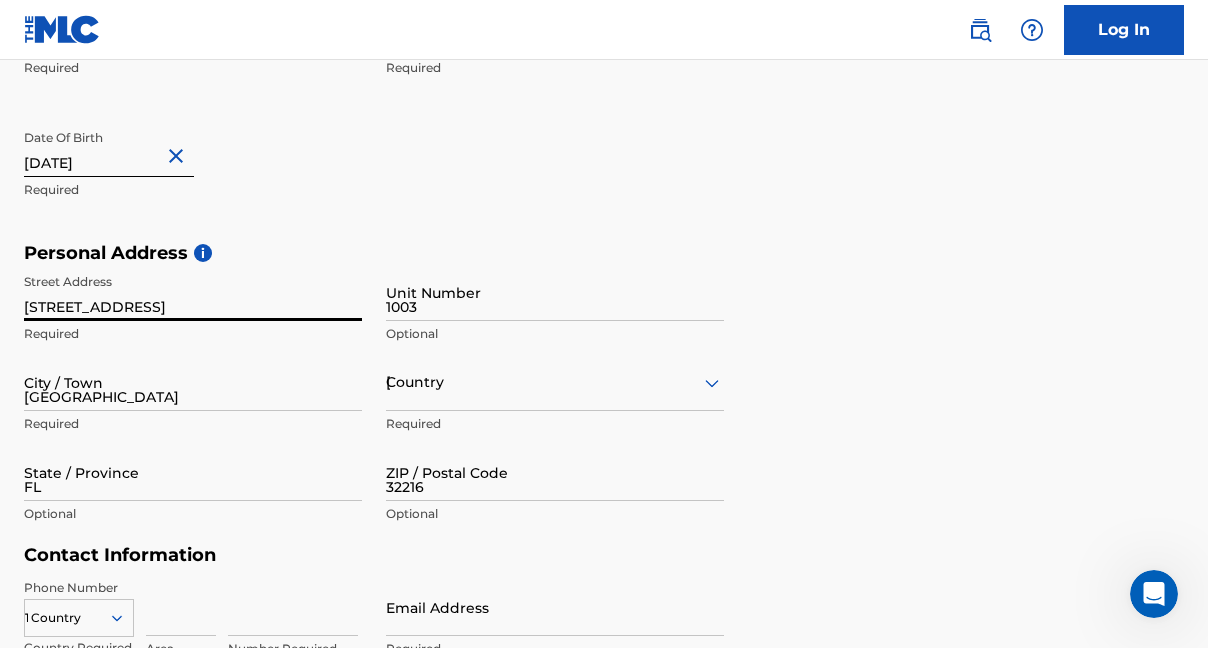 type on "215" 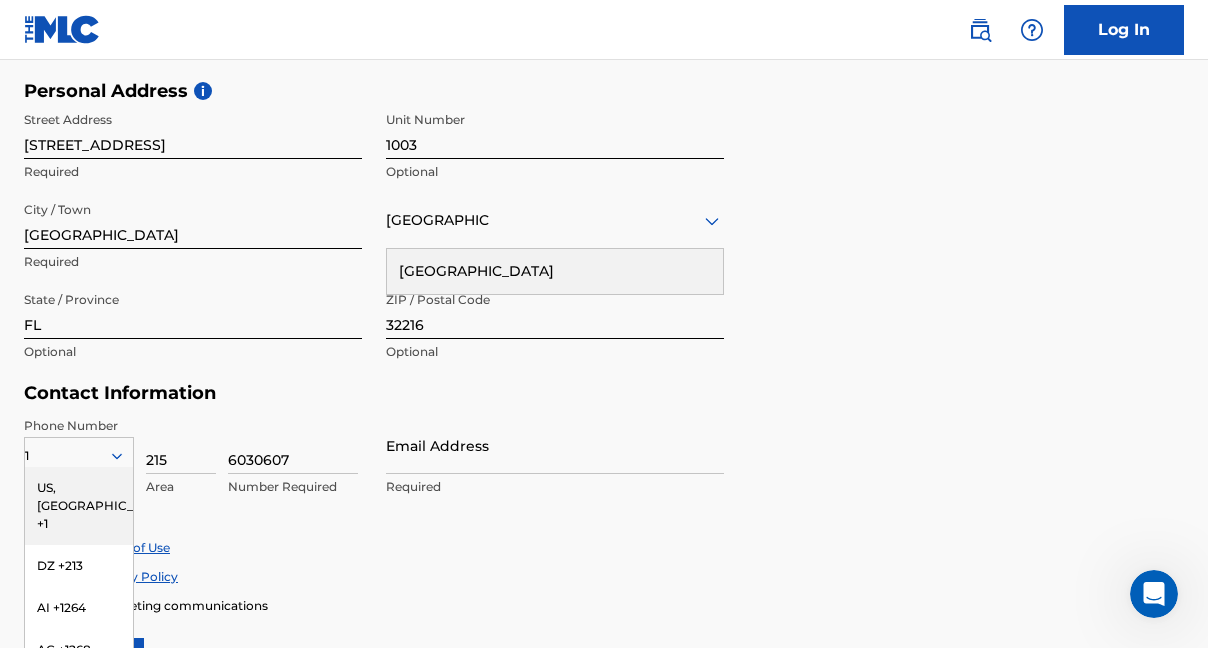 scroll, scrollTop: 666, scrollLeft: 0, axis: vertical 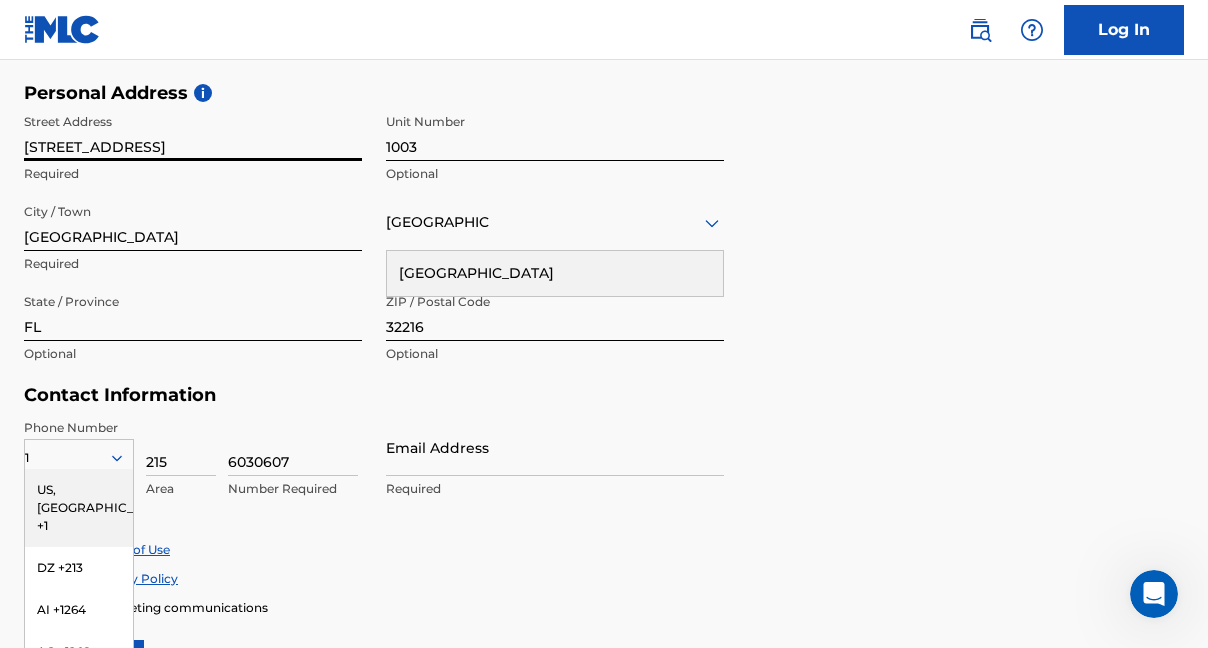 type on "[STREET_ADDRESS]" 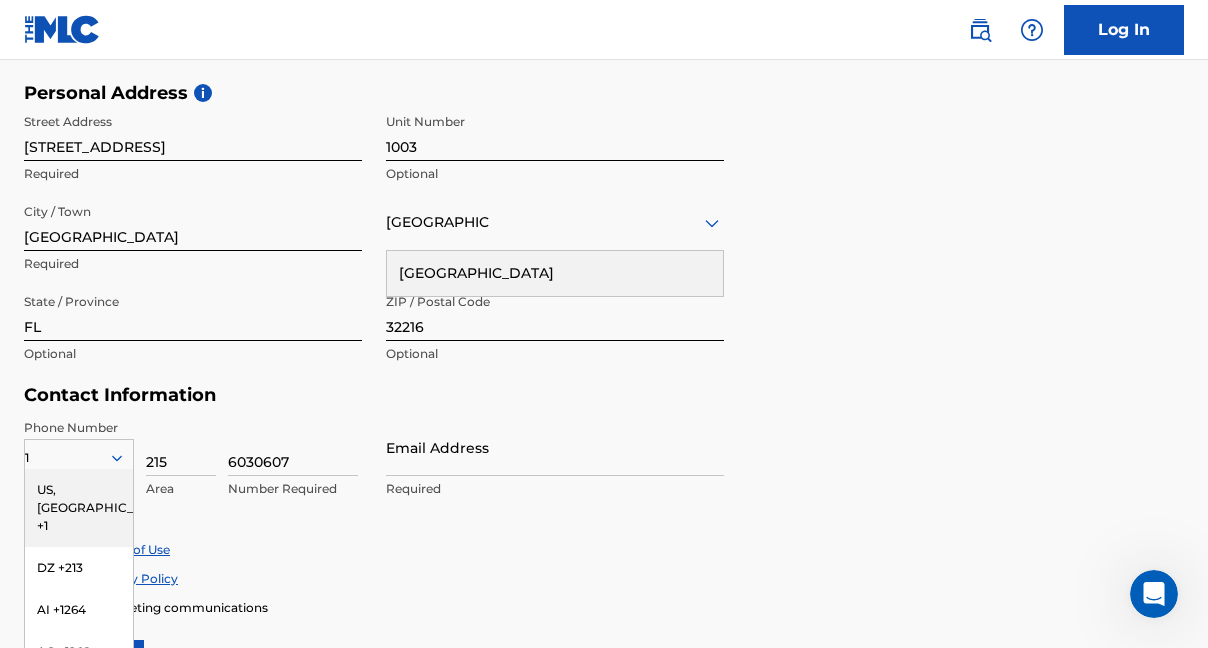 click on "Personal Address i Street Address 8450 Gate Pkwy W Required Unit Number 1003 Optional City / Town Jacksonville Required United States United States Required State / Province FL Optional ZIP / Postal Code 32216 Optional" at bounding box center [604, 233] 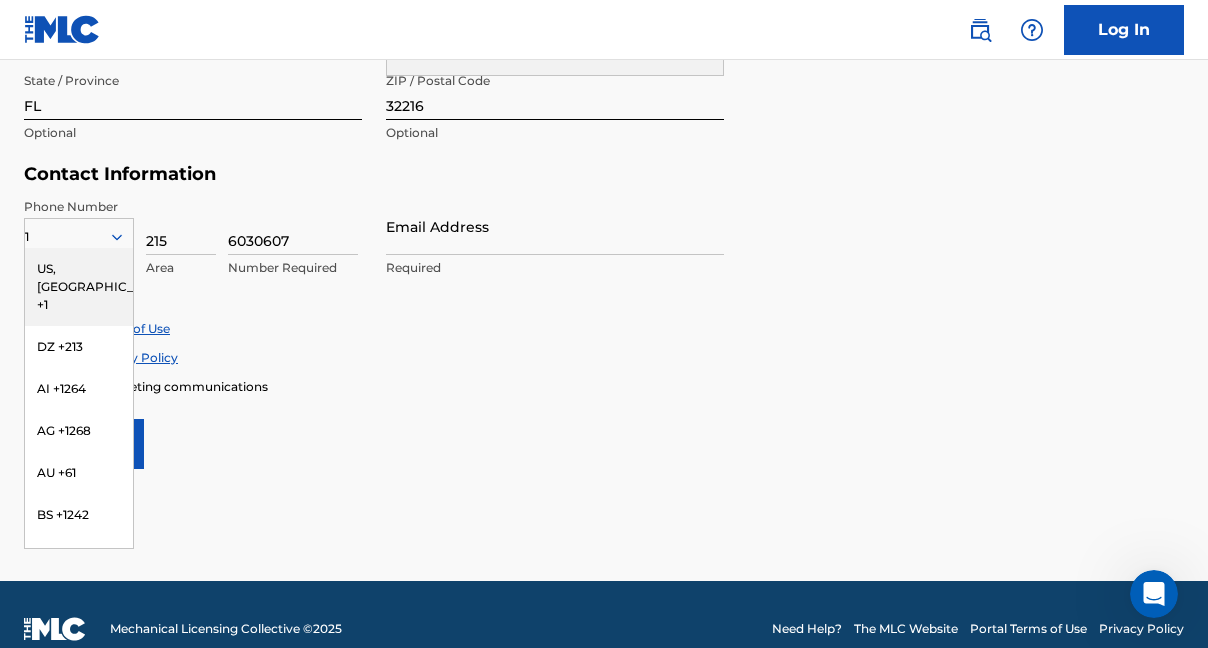 scroll, scrollTop: 915, scrollLeft: 0, axis: vertical 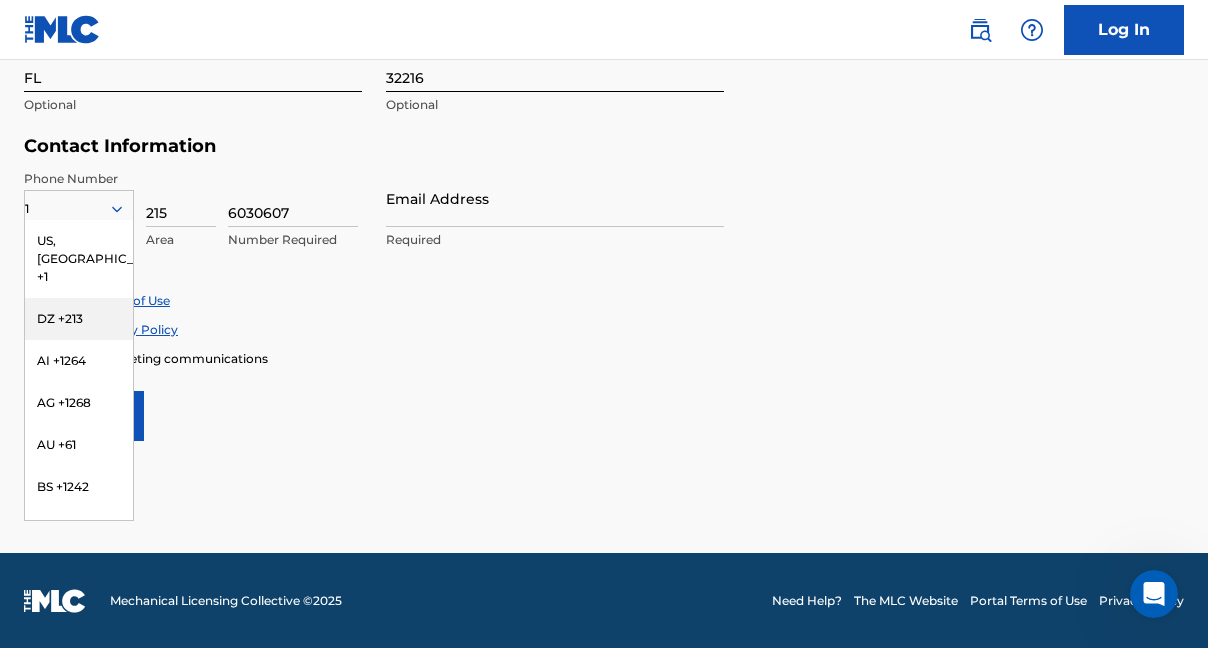 click on "DZ +213" at bounding box center [79, 319] 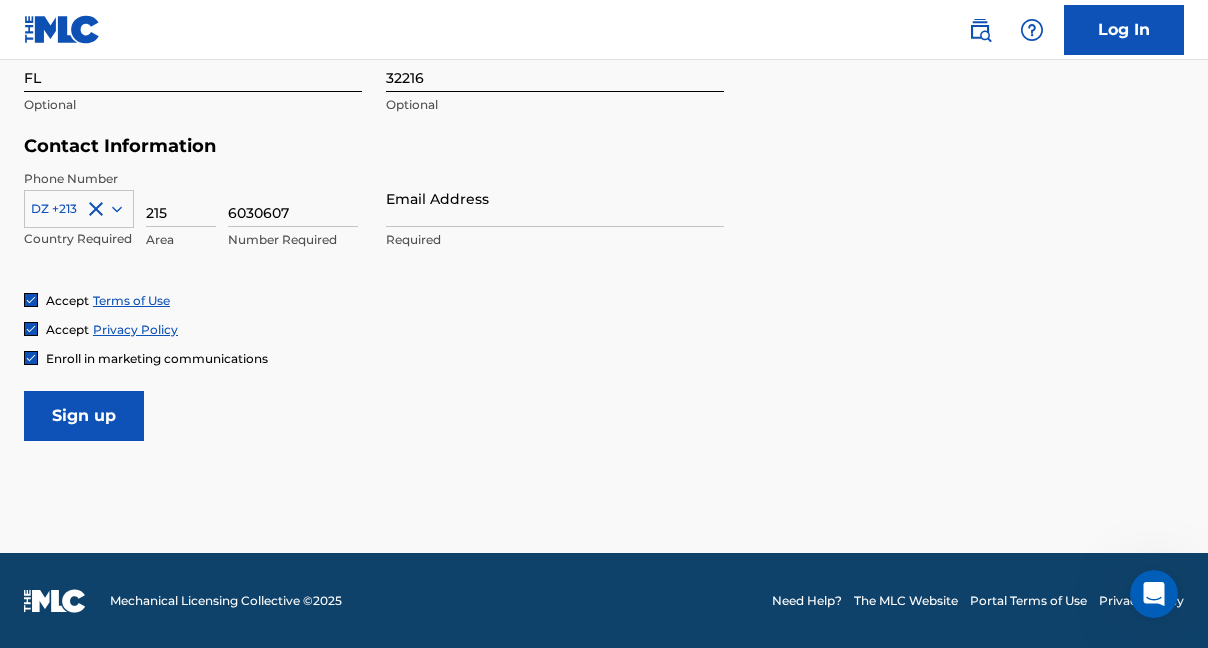 click at bounding box center (79, 209) 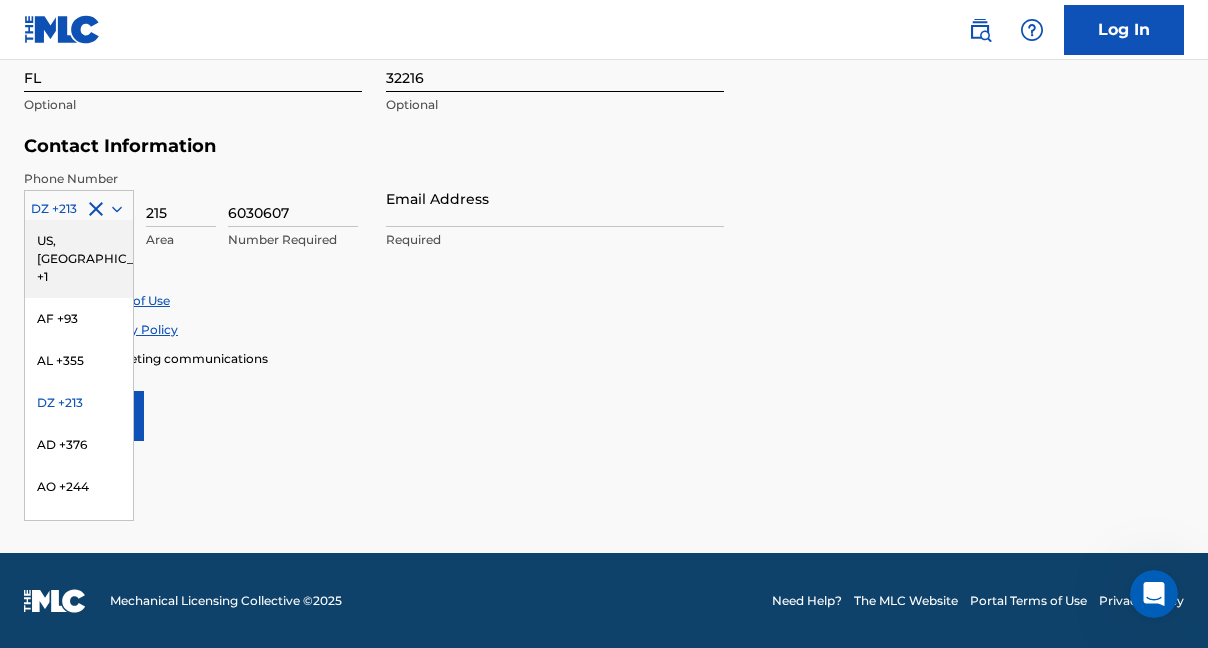 click on "US, [GEOGRAPHIC_DATA] +1" at bounding box center [79, 259] 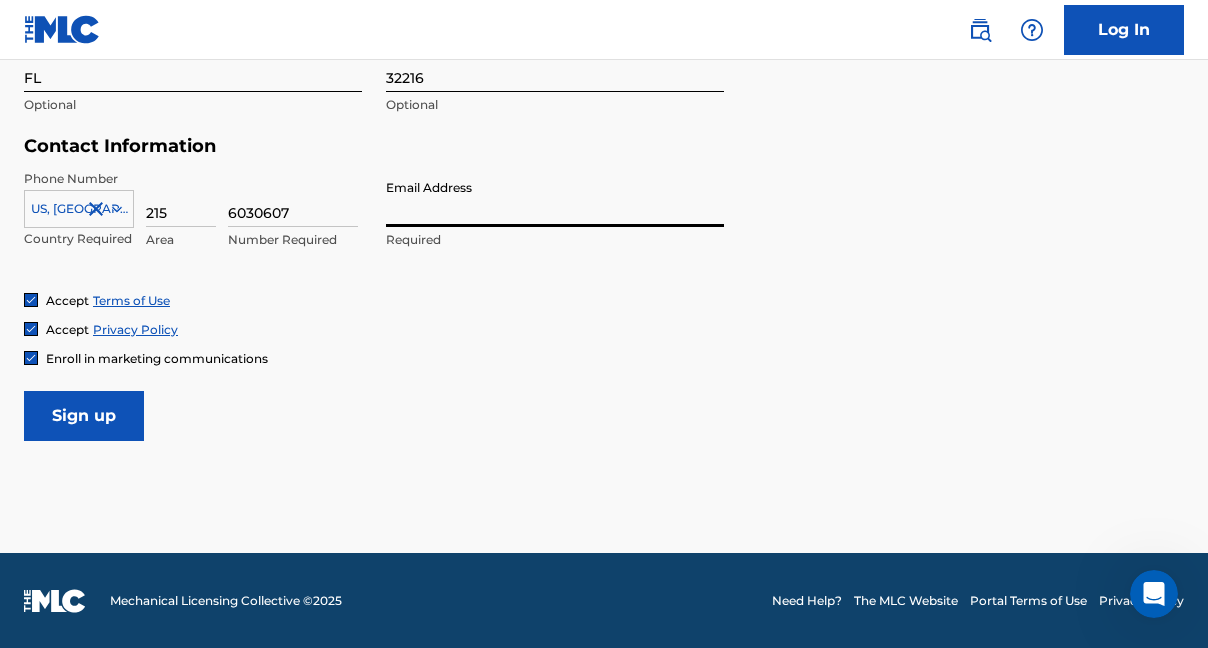 click on "Email Address" at bounding box center [555, 198] 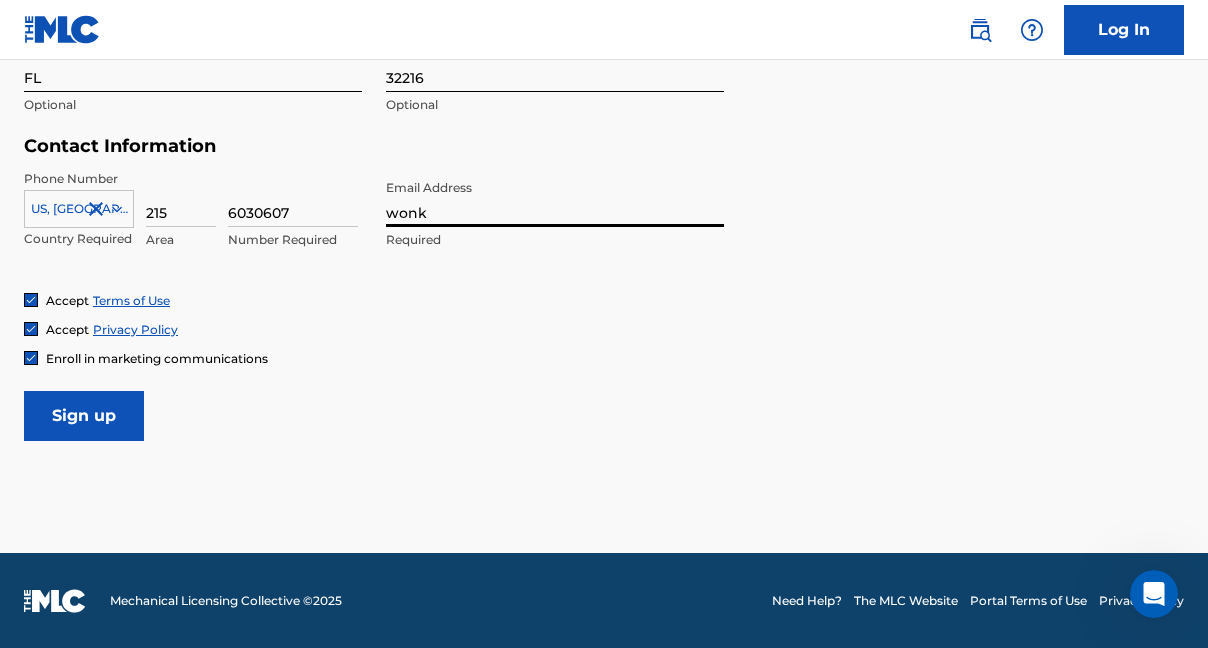 type on "[EMAIL_ADDRESS][DOMAIN_NAME]" 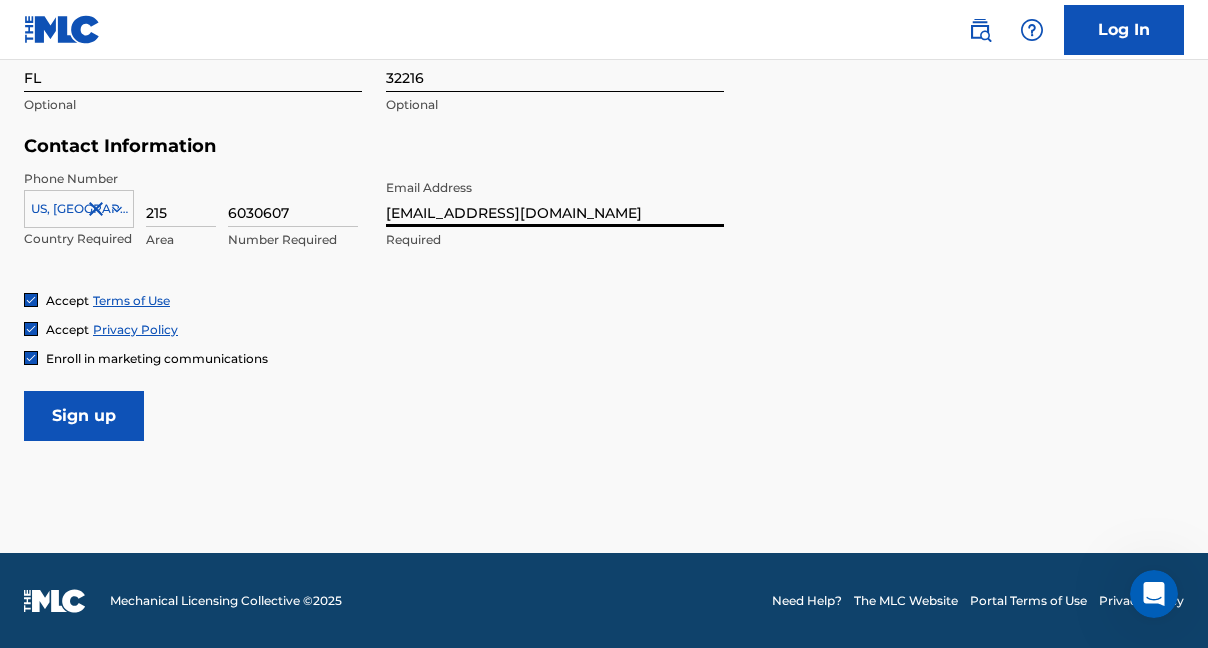 type on "1" 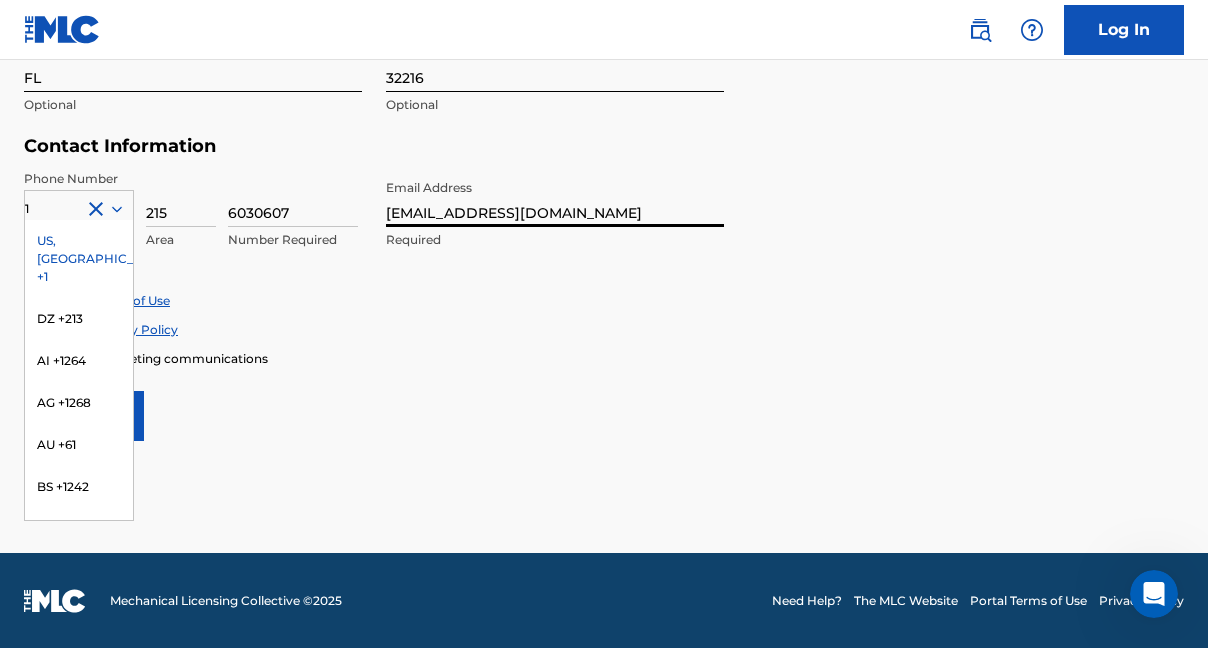 click on "User Information First Name Nicholas Required Last Name Olivieri Required Date Of Birth June 7 20 Required Personal Address i Street Address 8450 Gate Pkwy W Required Unit Number 1003 Optional City / Town Jacksonville Required United States United States Required State / Province FL Optional ZIP / Postal Code 32216 Optional Contact Information Phone Number 1 US, CA +1 DZ +213 AI +1264 AG +1268 AU +61 BS +1242 BB +1246 BZ +501 BM +1441 BO +591 KY +1345 DM +1767 DO +1809 ER +291 ET +251 GA +241 GD +1473 IN +91 JM +1876 JP +81 LV +371 LB +961 LR +231 LY +218 MG +261 FM +691 ME, RS +381 MS +1664 MA, EH +212 NL +31 PE +51 PT +351 KN +1869 LC +1758 VC +1784 SN +221 SK +421 CH +41 TT +1868 TN +216 TC +1649 AE +971 VG +1284 WF +681 Country Required 215 Area 6030607 Number Required Email Address wonkywillaofficial@gmail.com Required Accept Terms of Use Accept Privacy Policy Enroll in marketing communications Sign up" at bounding box center [604, -3] 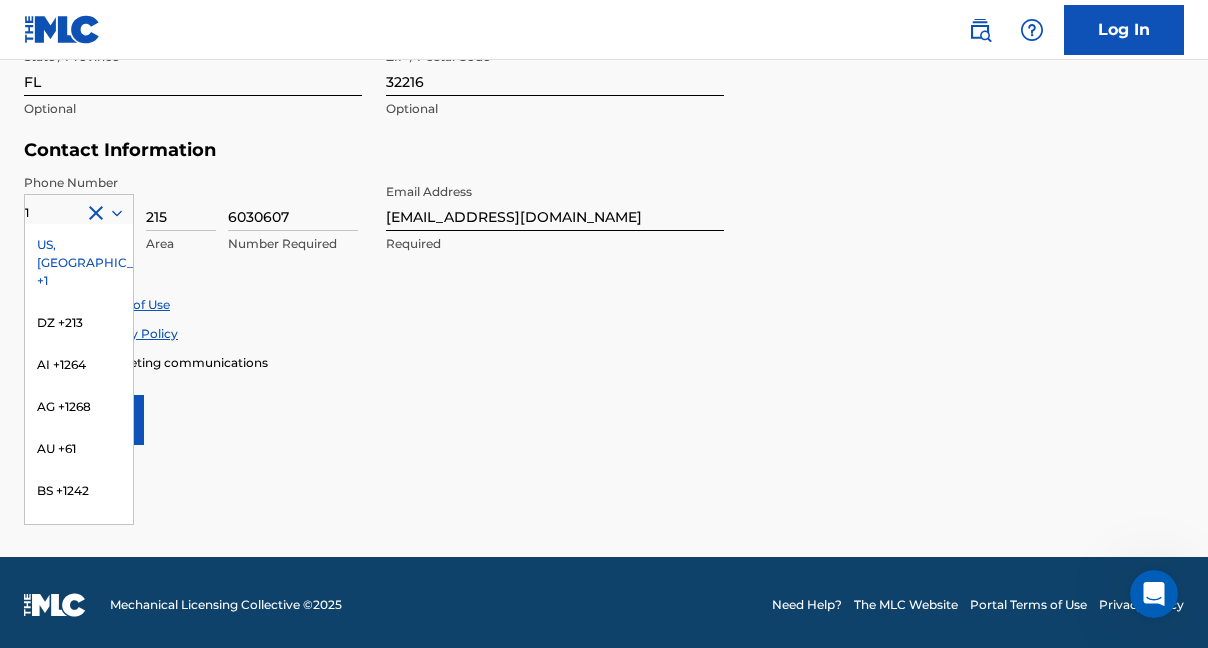 scroll, scrollTop: 907, scrollLeft: 0, axis: vertical 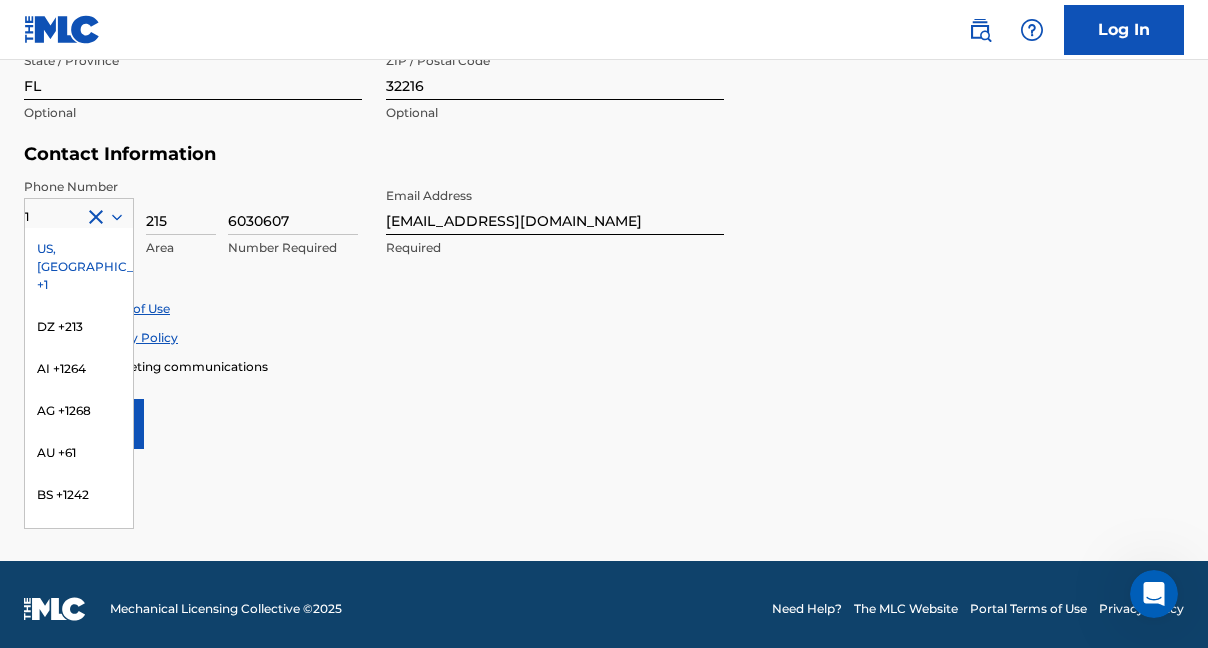 click on "US, [GEOGRAPHIC_DATA] +1" at bounding box center [79, 267] 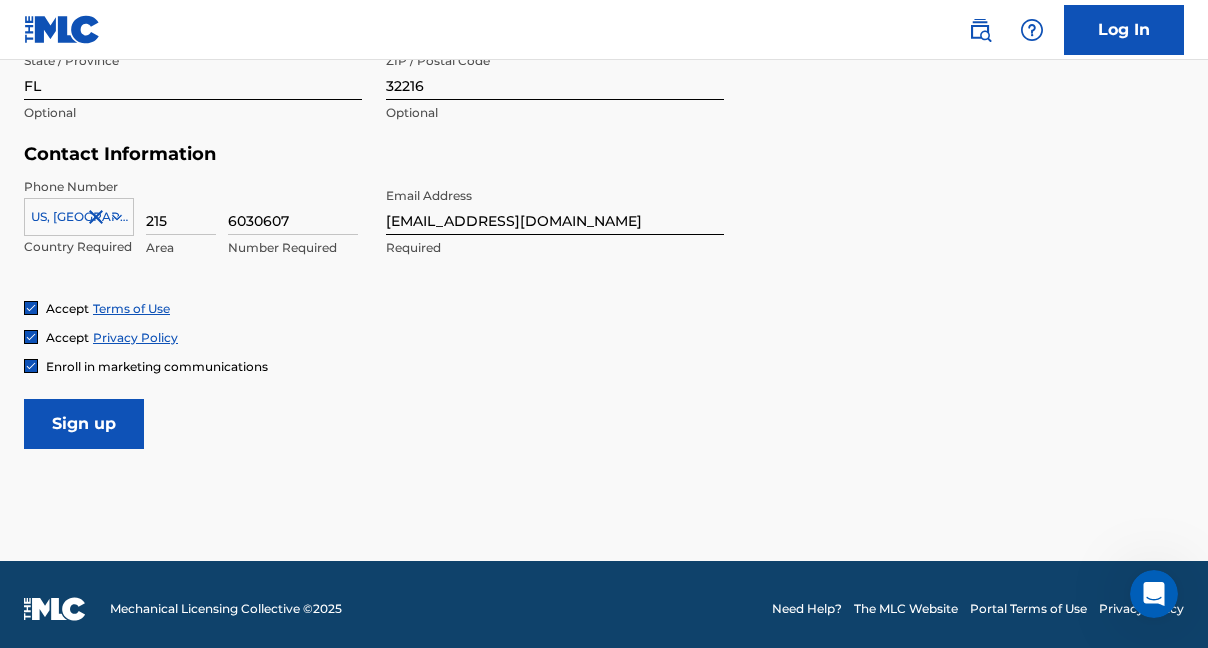 click on "Sign up" at bounding box center (84, 424) 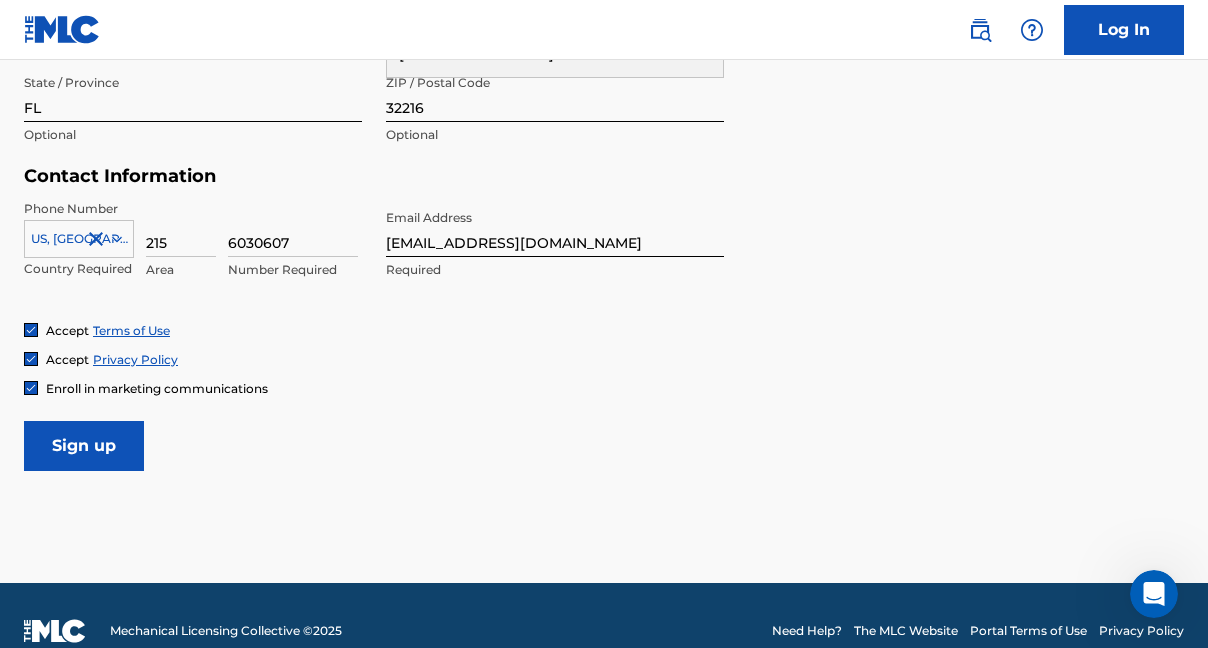 scroll, scrollTop: 915, scrollLeft: 0, axis: vertical 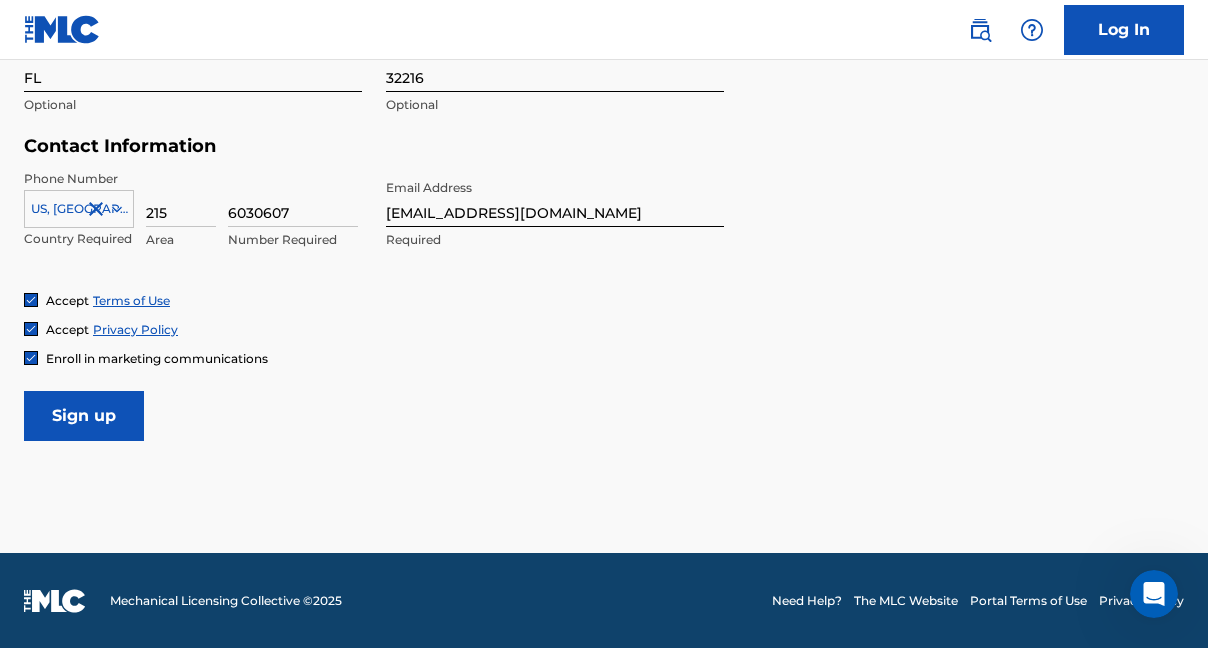 click on "Sign up" at bounding box center [84, 416] 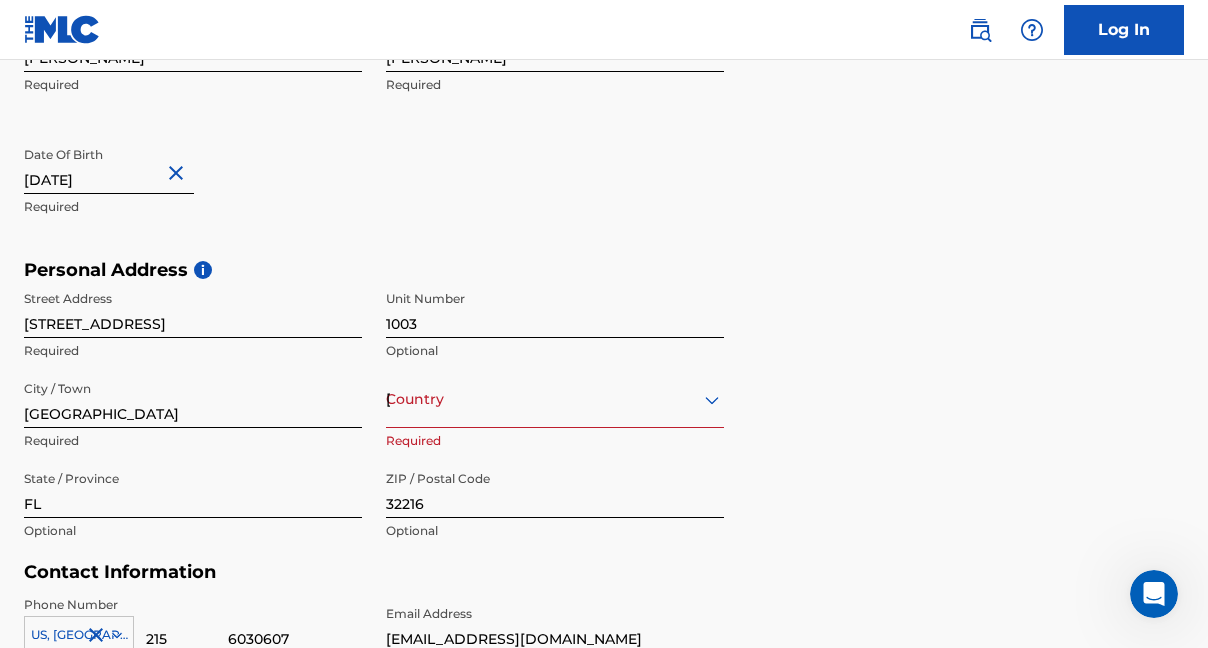 scroll, scrollTop: 570, scrollLeft: 0, axis: vertical 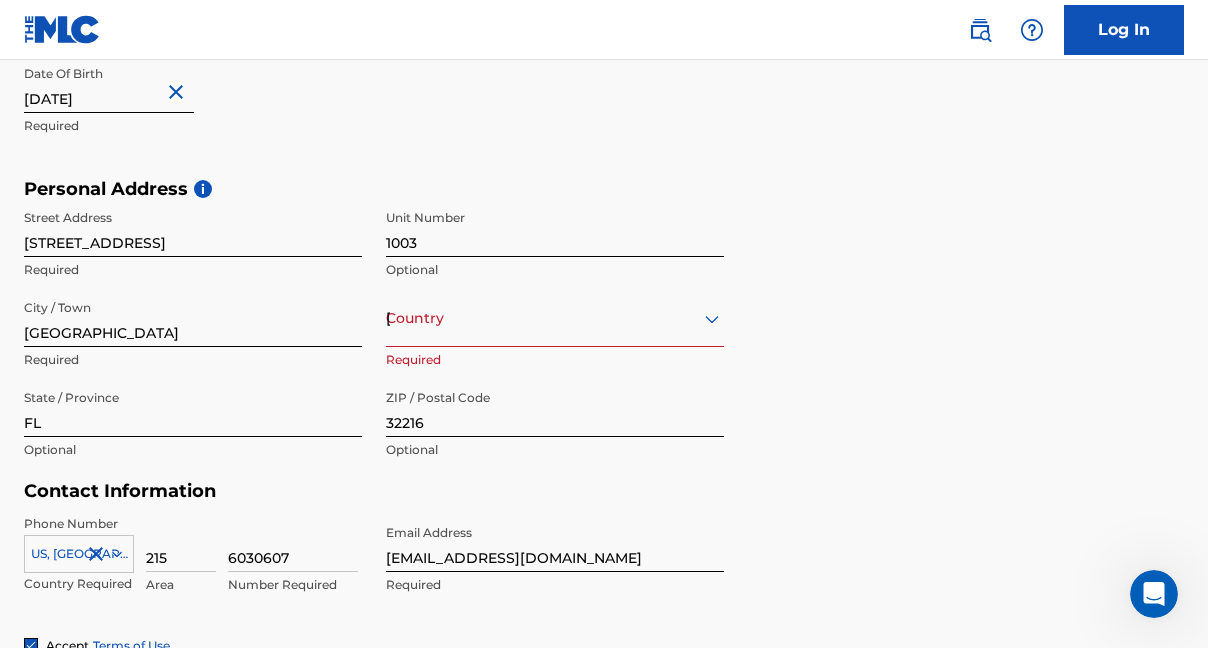 click on "option , selected. Select is focused ,type to refine list, press Down to open the menu,  Country United States" at bounding box center (555, 318) 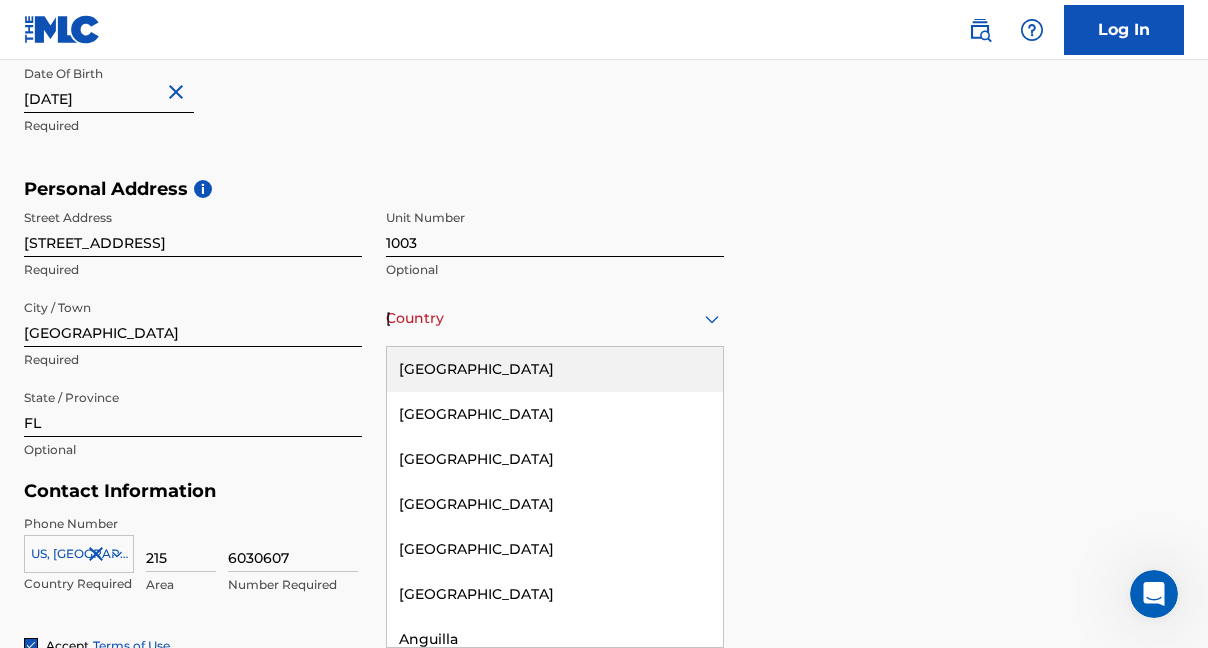 click on "[GEOGRAPHIC_DATA]" at bounding box center [555, 369] 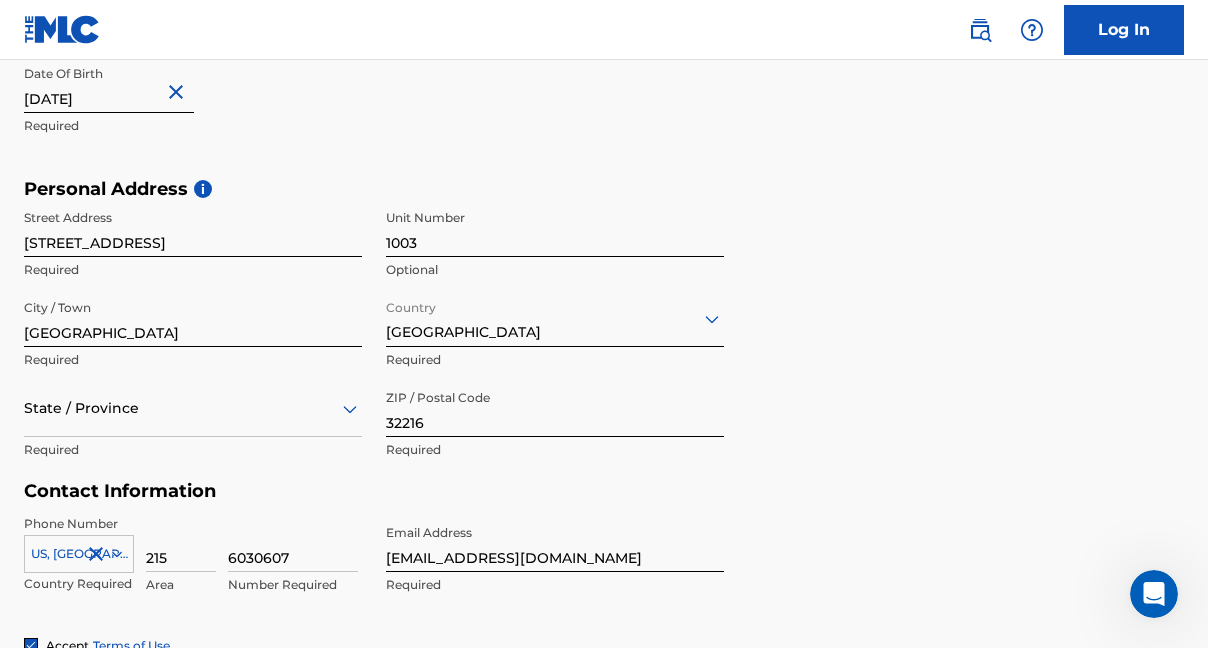 scroll, scrollTop: 915, scrollLeft: 0, axis: vertical 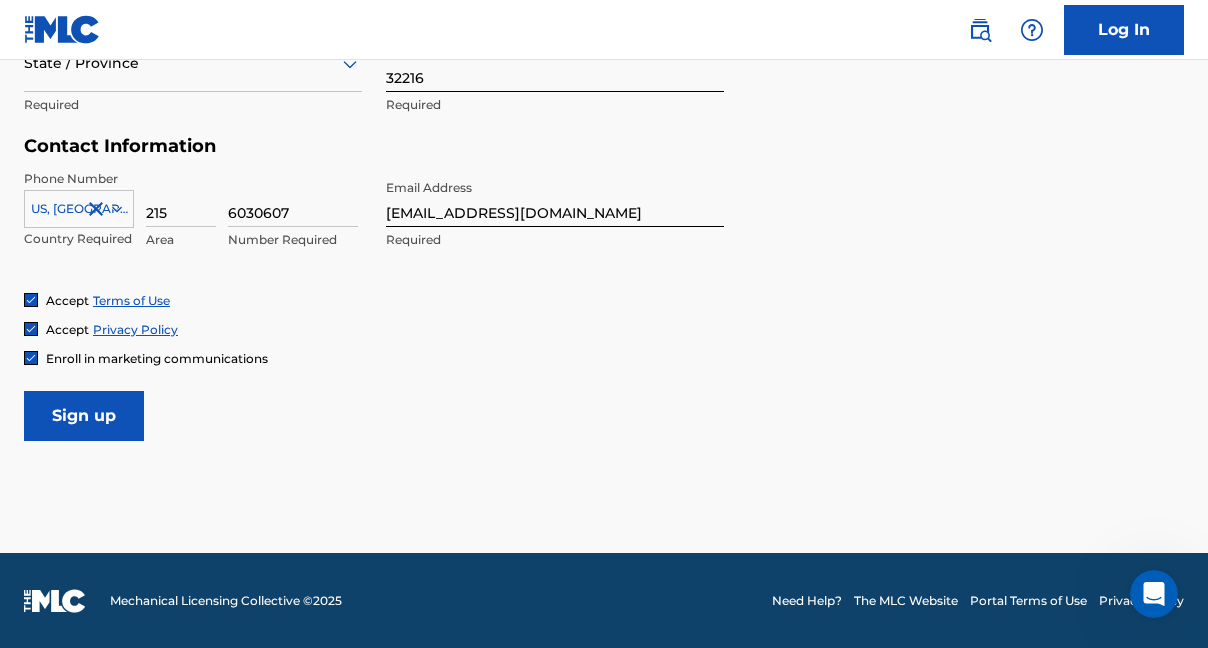 click on "Sign up" at bounding box center [84, 416] 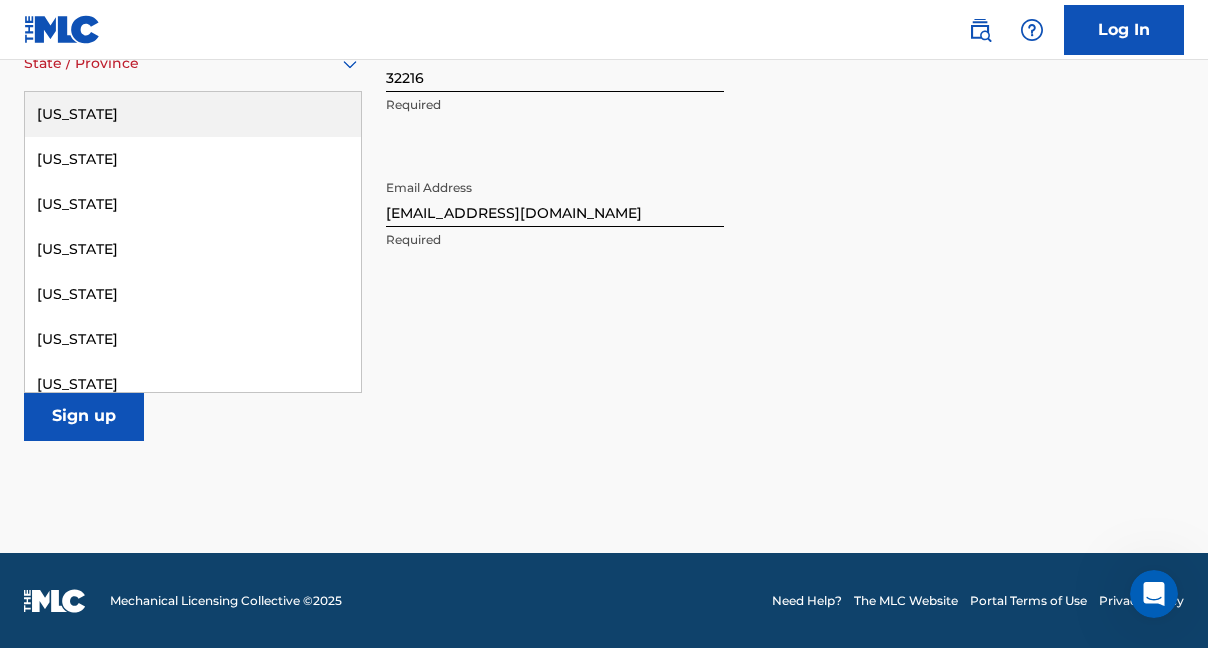 click at bounding box center [193, 63] 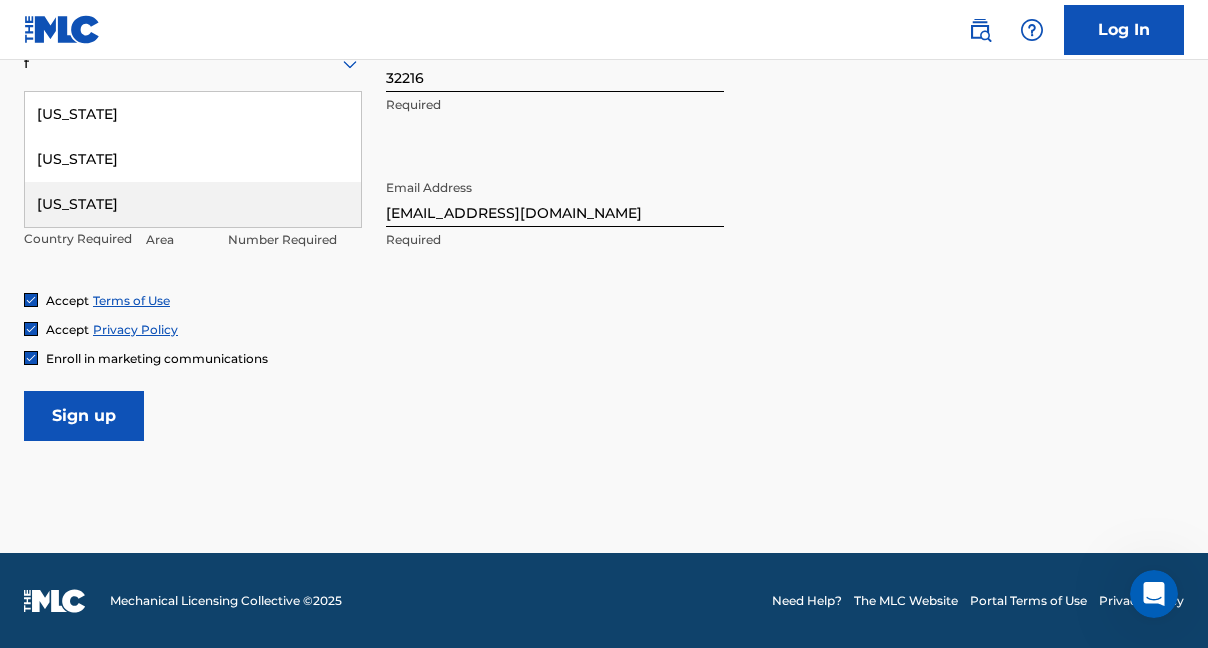 type on "f" 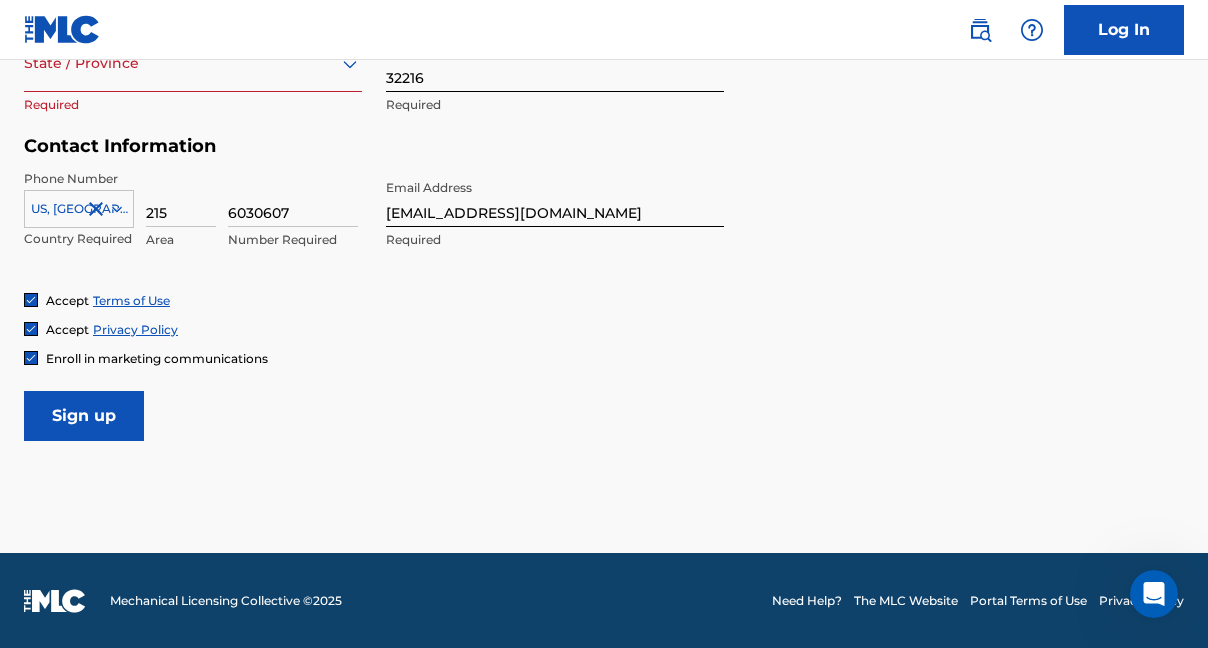 click on "Accept Terms of Use" at bounding box center [604, 300] 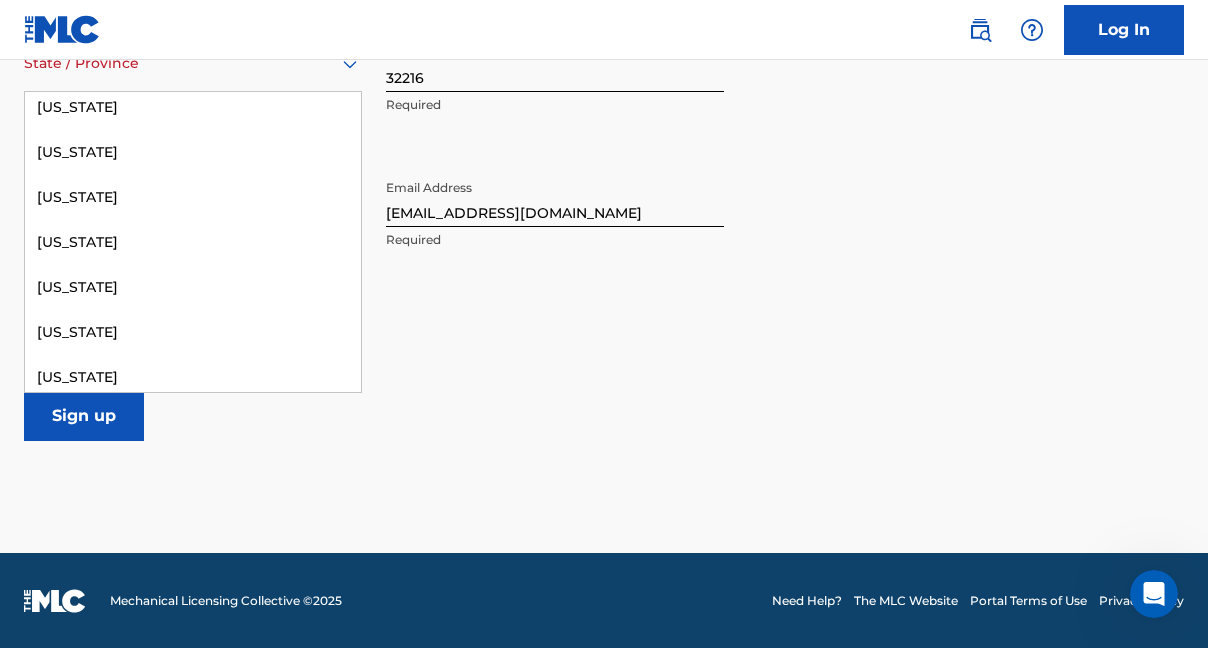 scroll, scrollTop: 314, scrollLeft: 0, axis: vertical 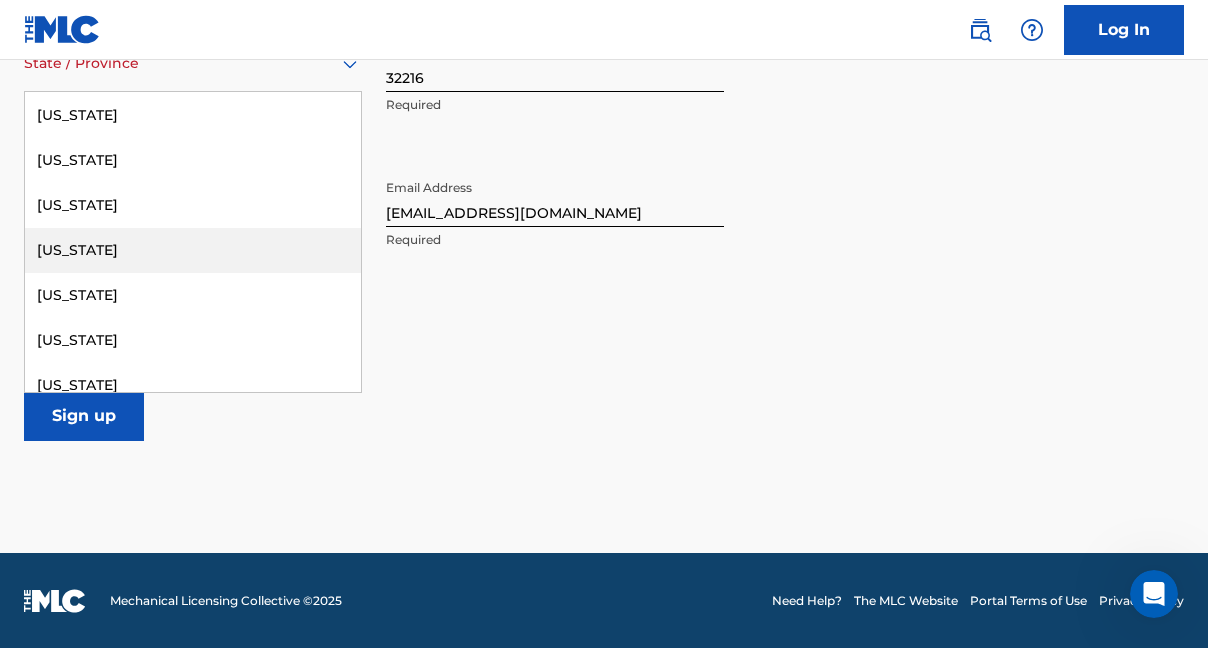 click on "[US_STATE]" at bounding box center (193, 250) 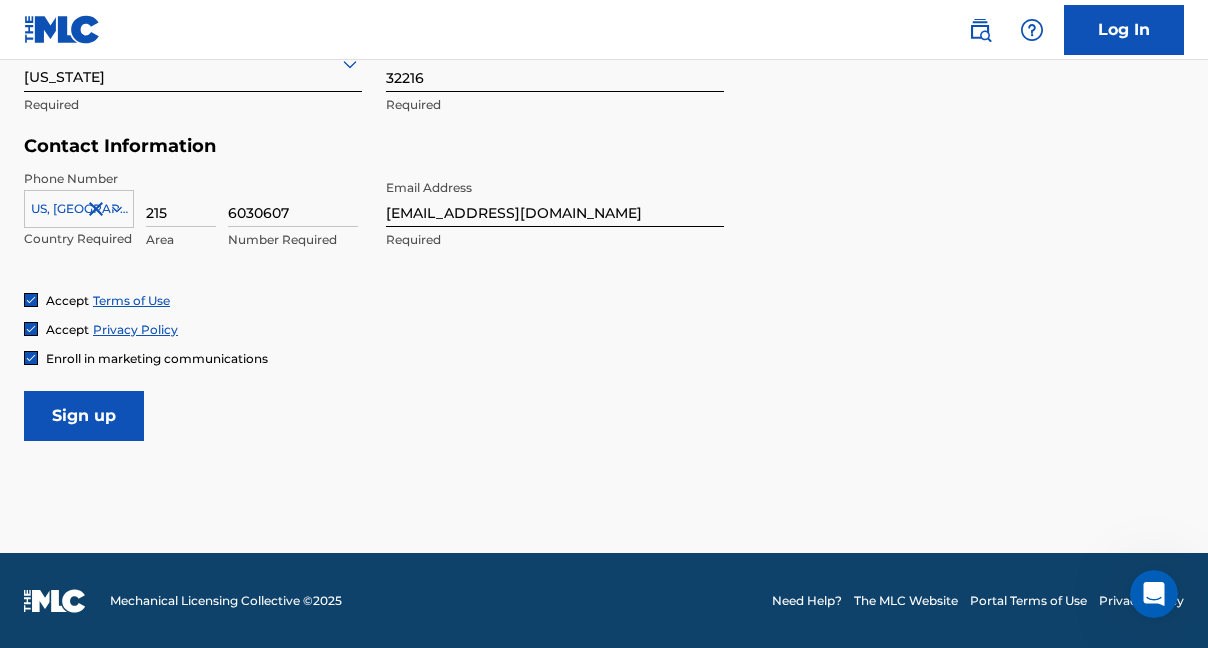 click on "Sign up" at bounding box center (84, 416) 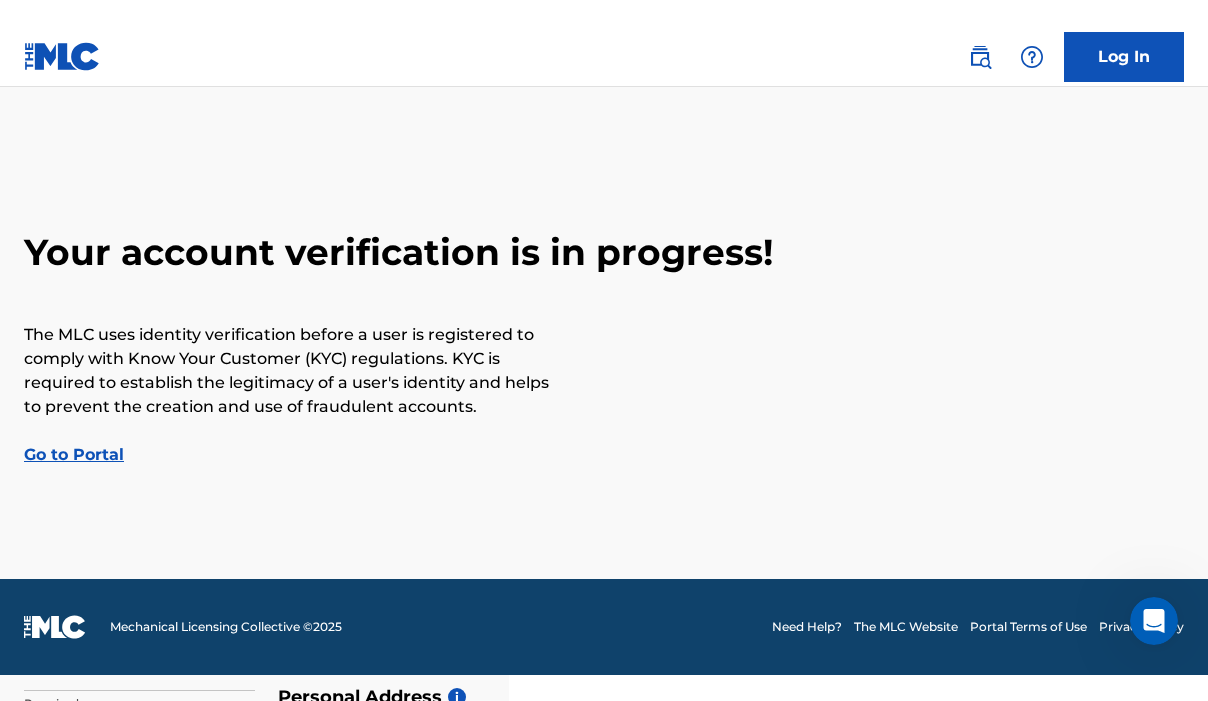 scroll, scrollTop: 0, scrollLeft: 0, axis: both 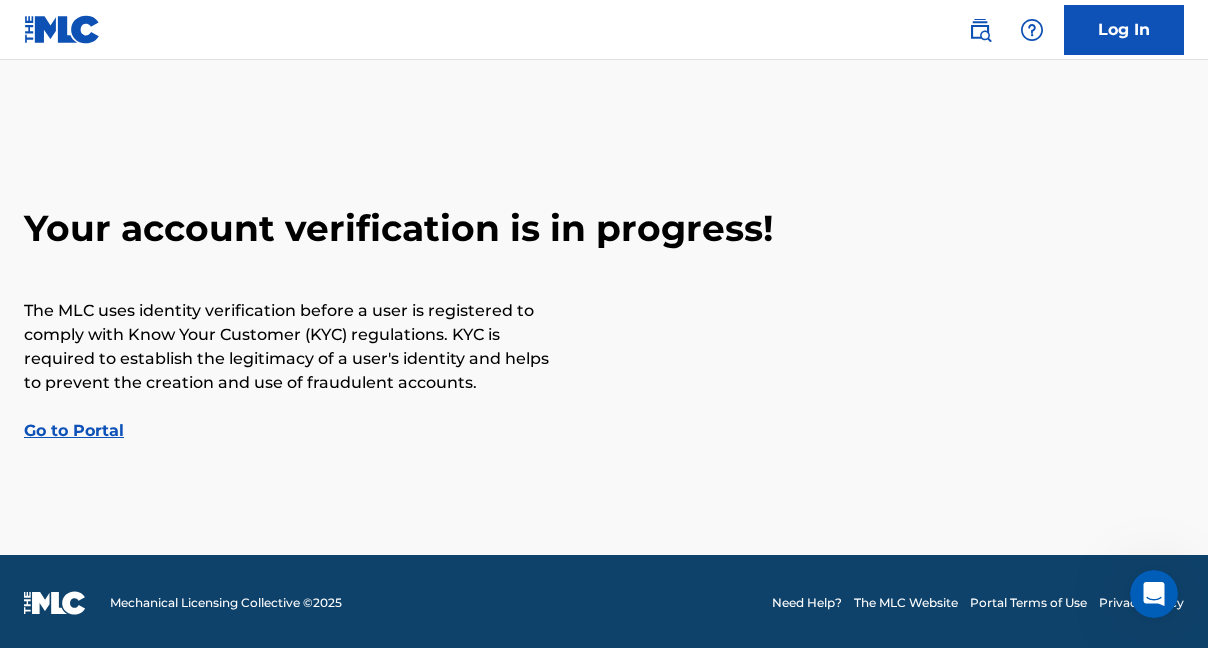 click on "Go to Portal" at bounding box center [74, 430] 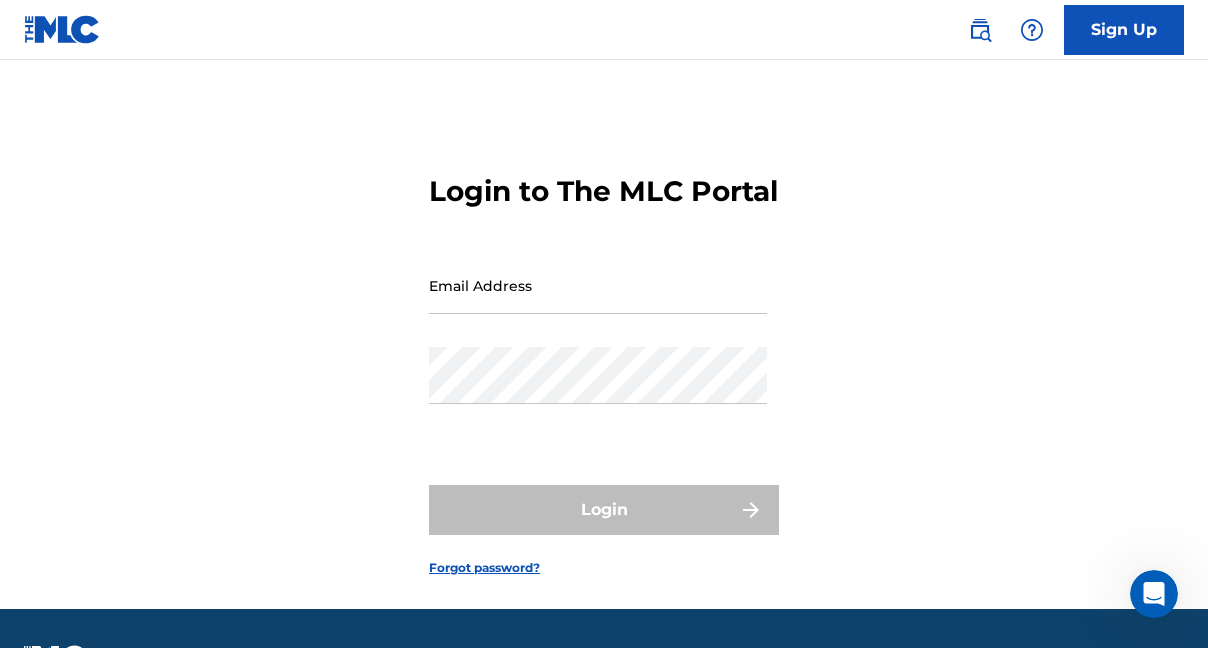 click on "Email Address" at bounding box center [598, 285] 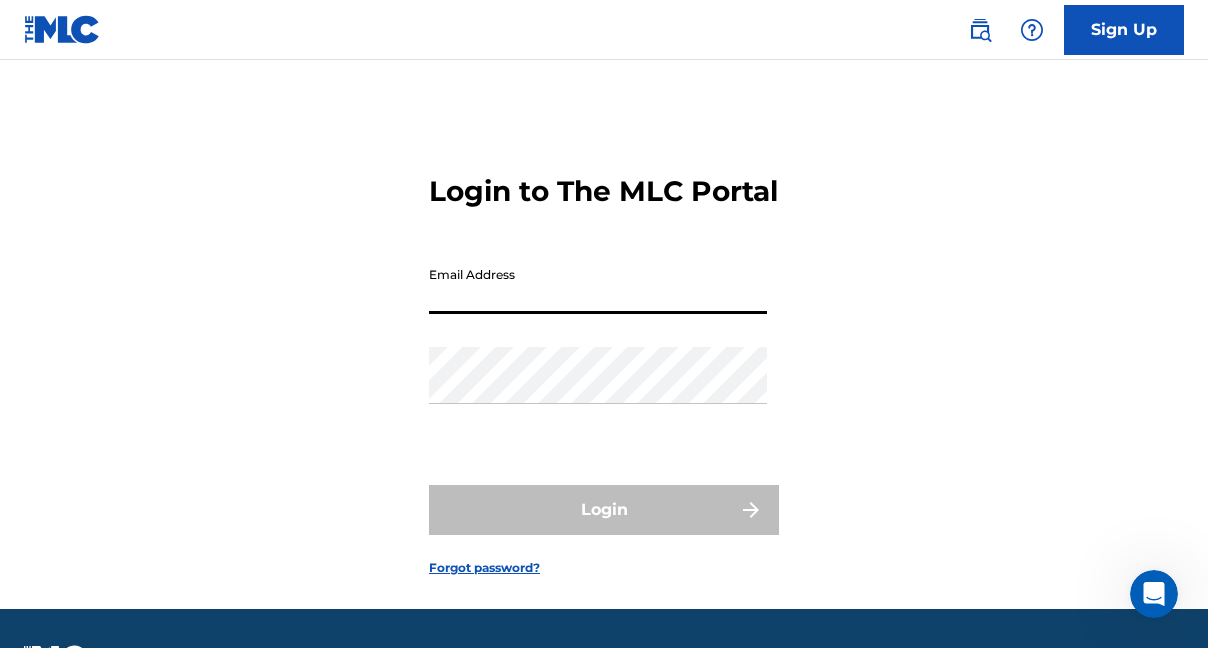click on "Login to The MLC Portal" at bounding box center (603, 191) 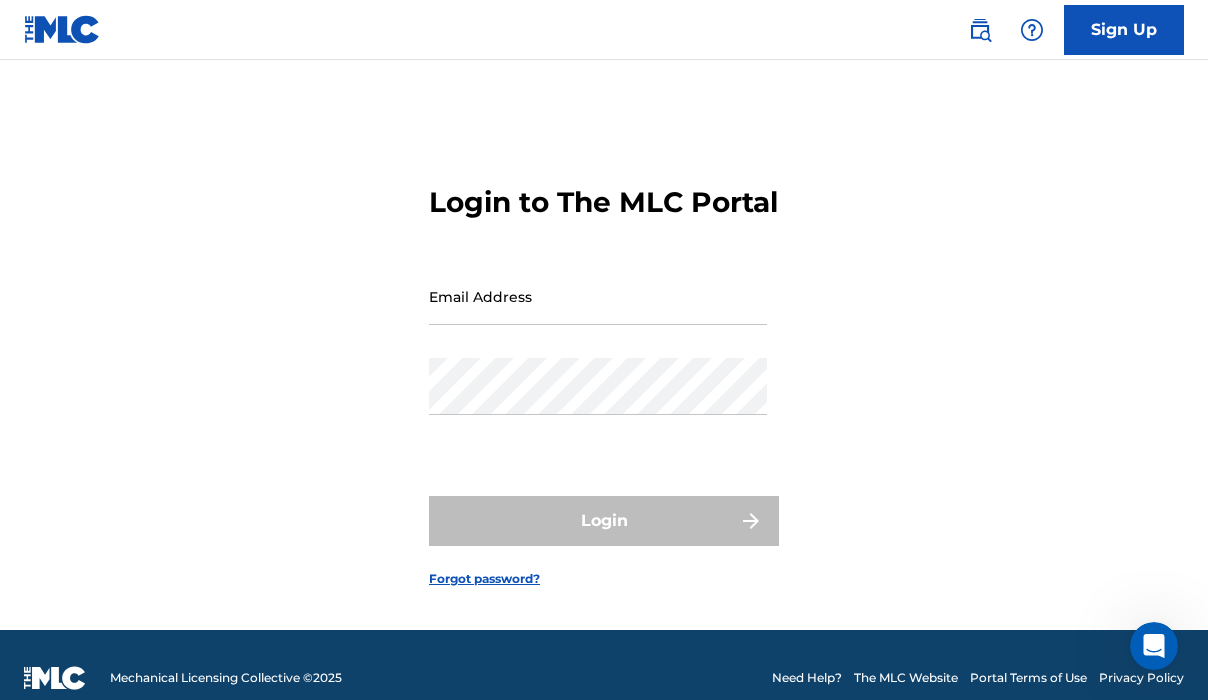 click on "Email Address" at bounding box center (598, 296) 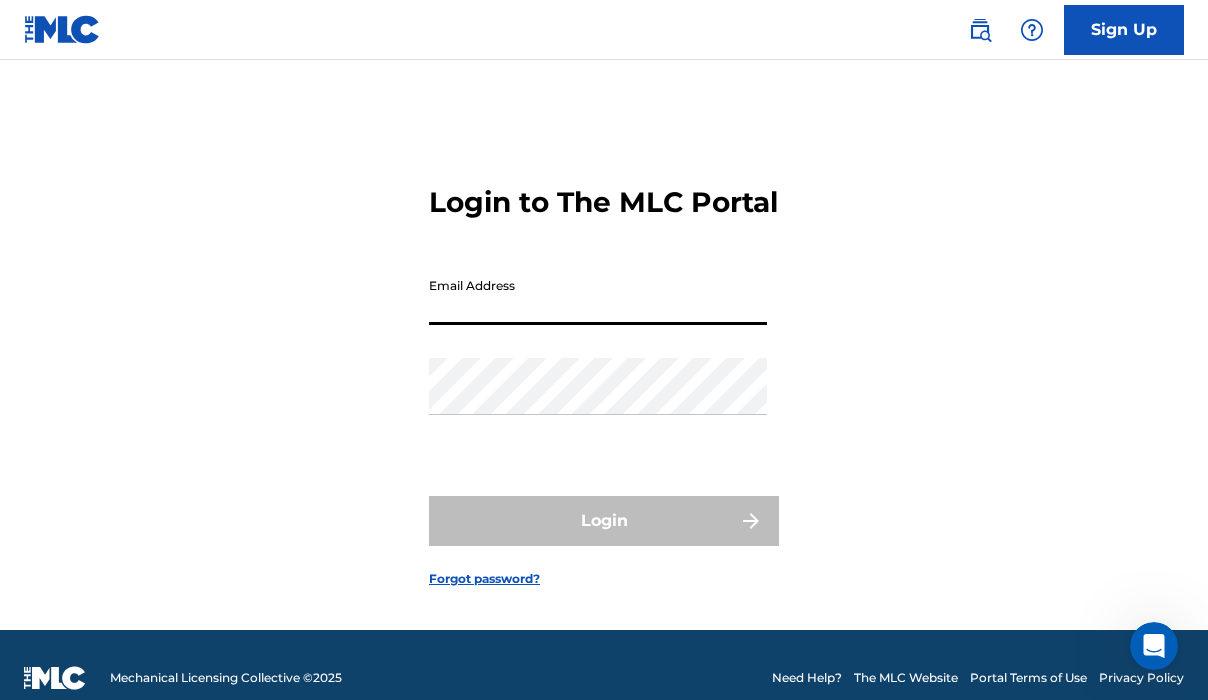 type on "[EMAIL_ADDRESS][DOMAIN_NAME]" 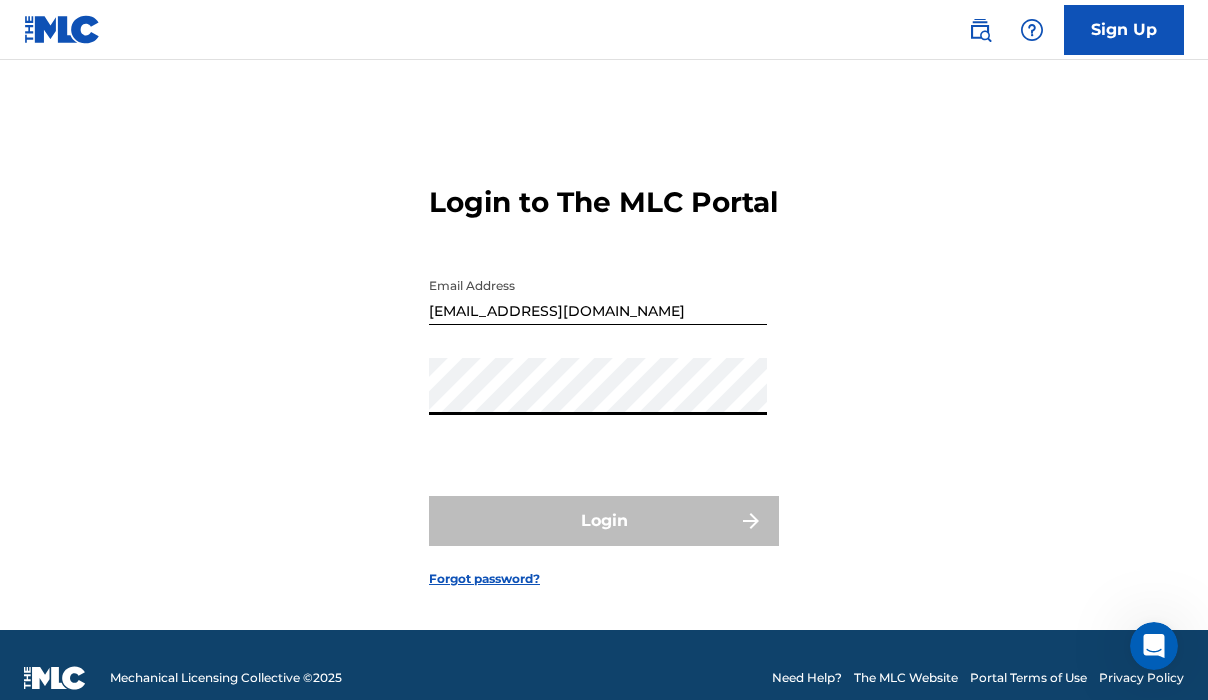 click on "Login to The MLC Portal Email Address wonkywillaofficial@gmail.com Password Login Forgot password?" at bounding box center (604, 370) 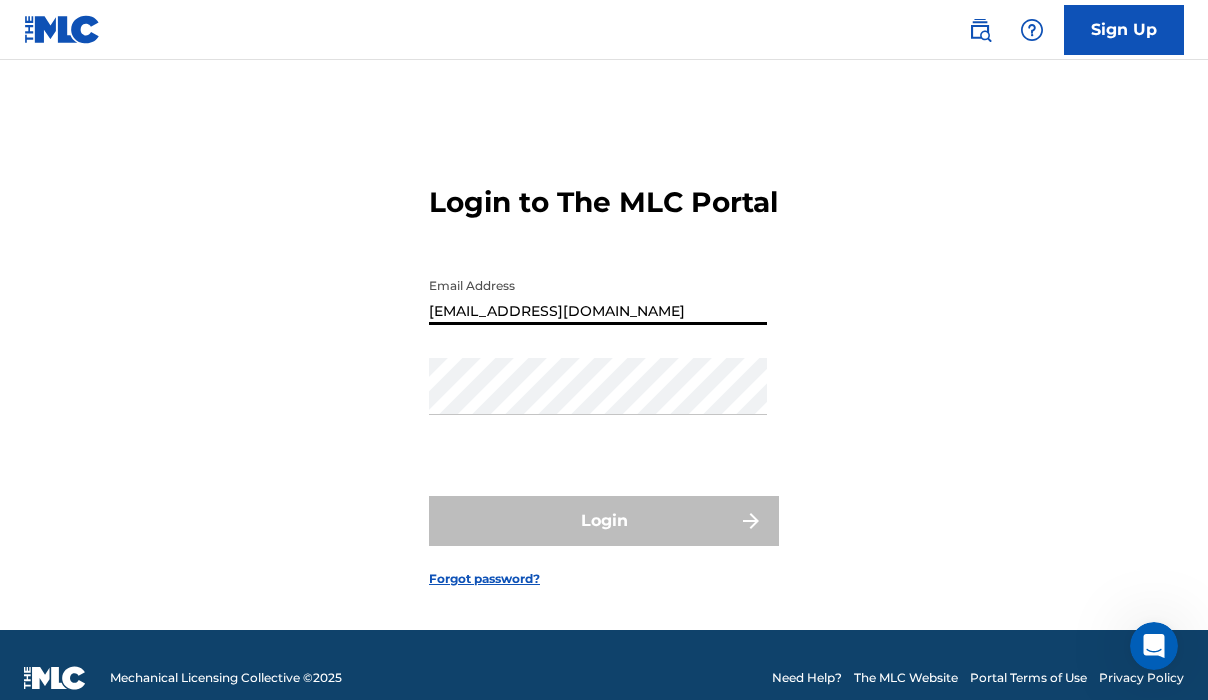 click on "[EMAIL_ADDRESS][DOMAIN_NAME]" at bounding box center (598, 296) 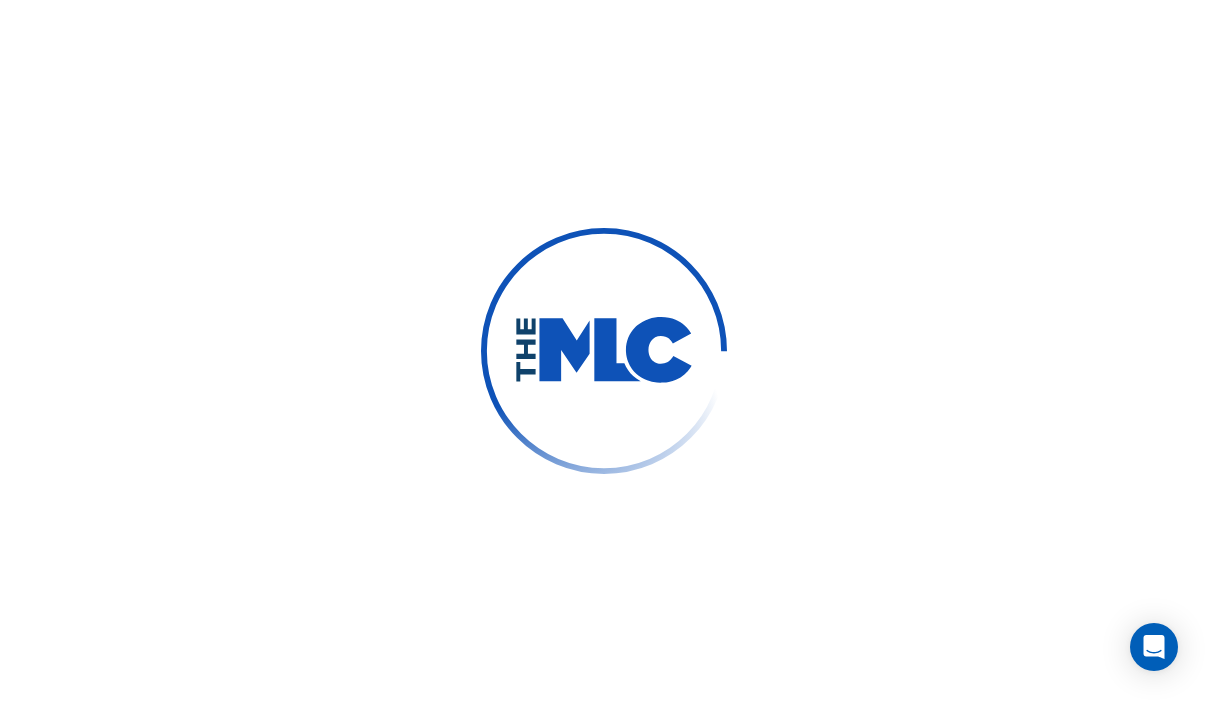 scroll, scrollTop: 0, scrollLeft: 0, axis: both 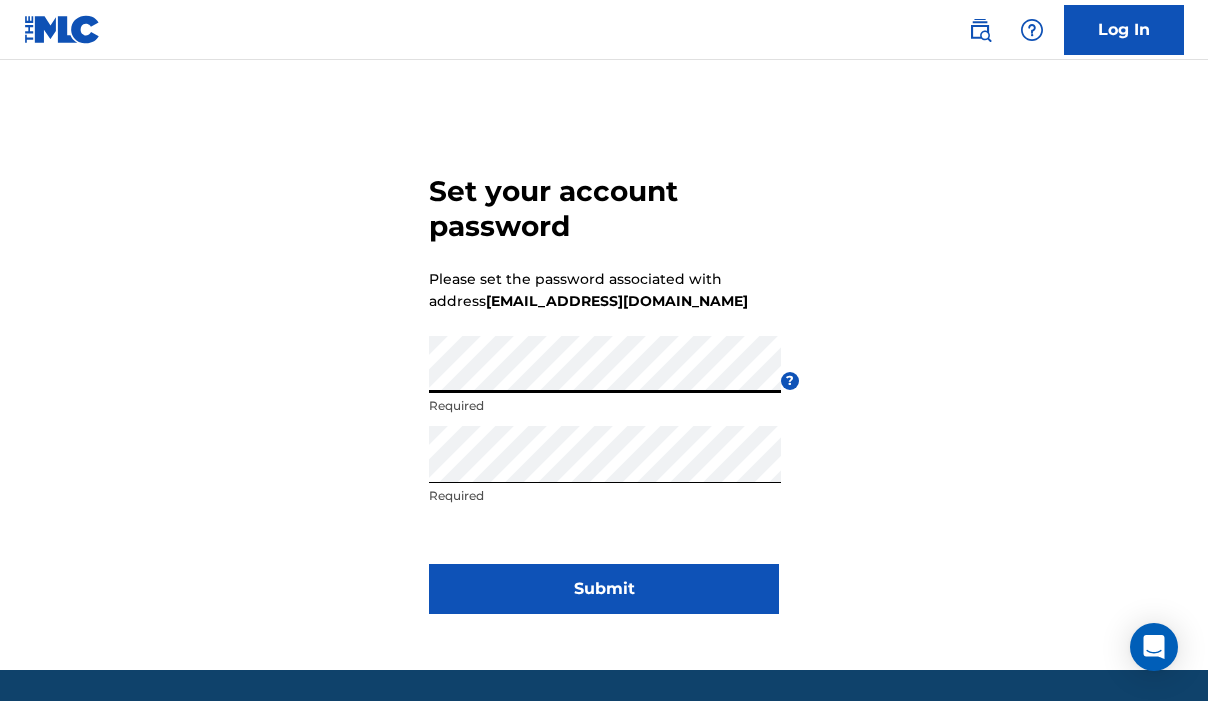 click on "Set your account password Please set the password associated with   address  [EMAIL_ADDRESS][DOMAIN_NAME] Password   Required ? Re enter password   Required Submit" at bounding box center (604, 390) 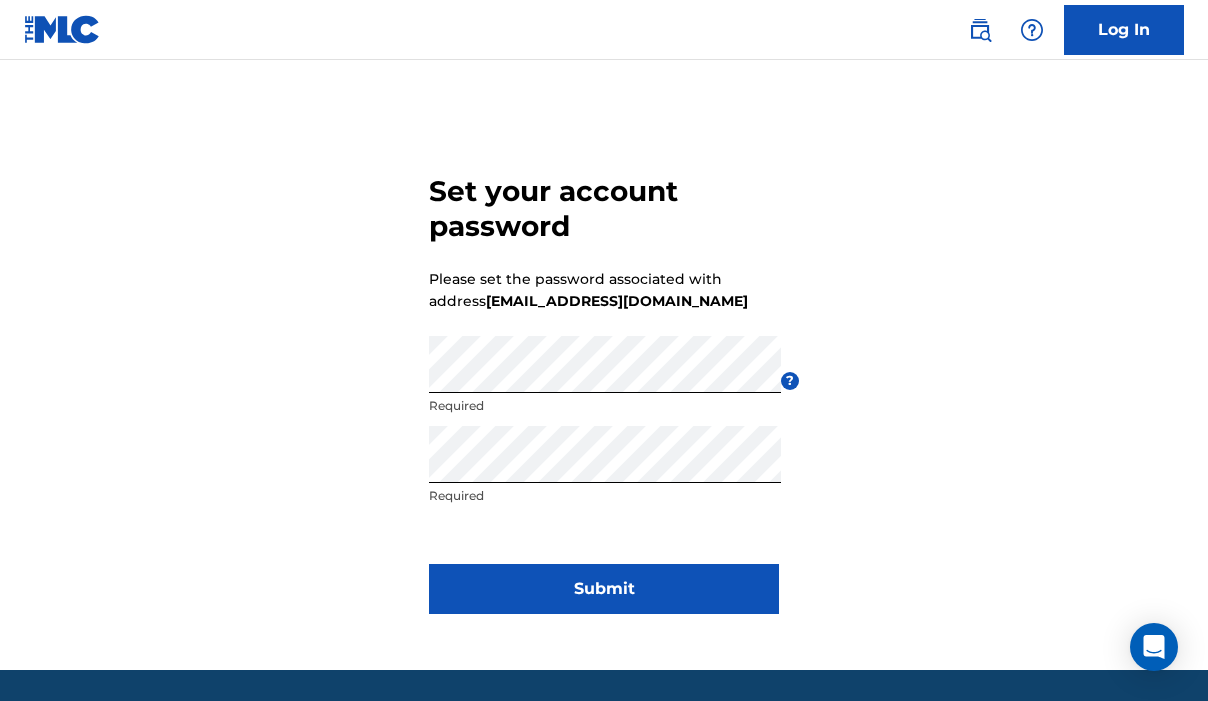 click on "Submit" at bounding box center [604, 589] 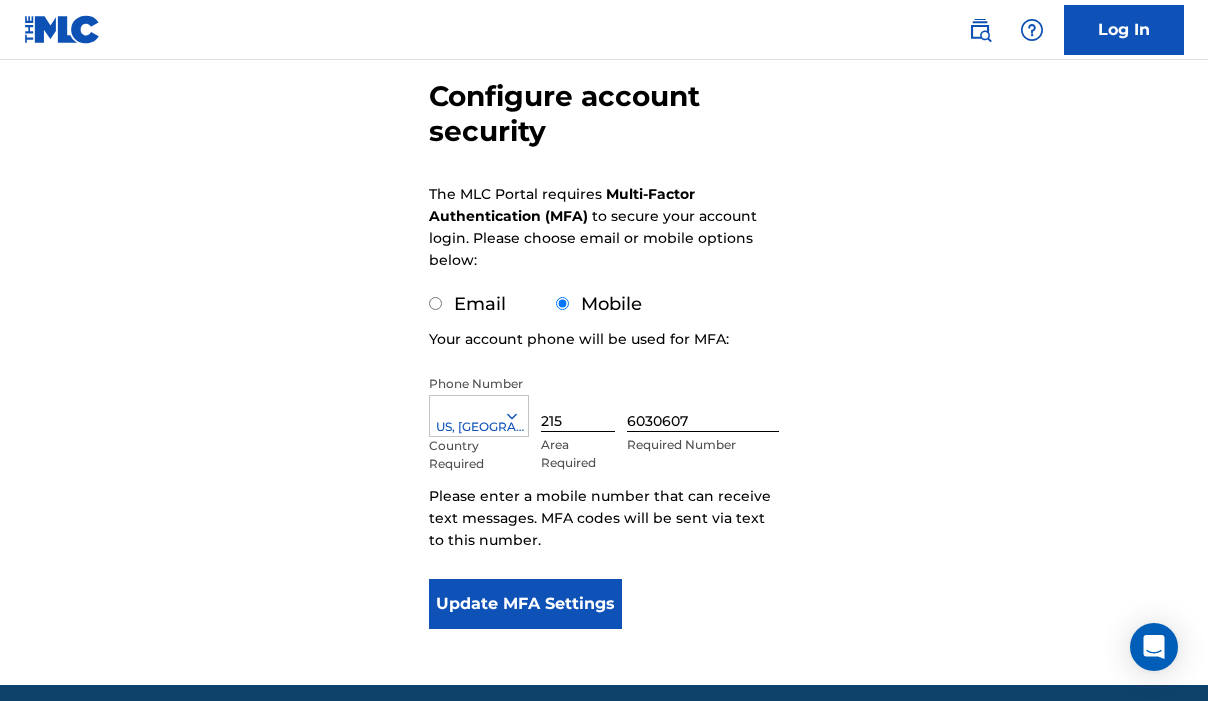 scroll, scrollTop: 217, scrollLeft: 0, axis: vertical 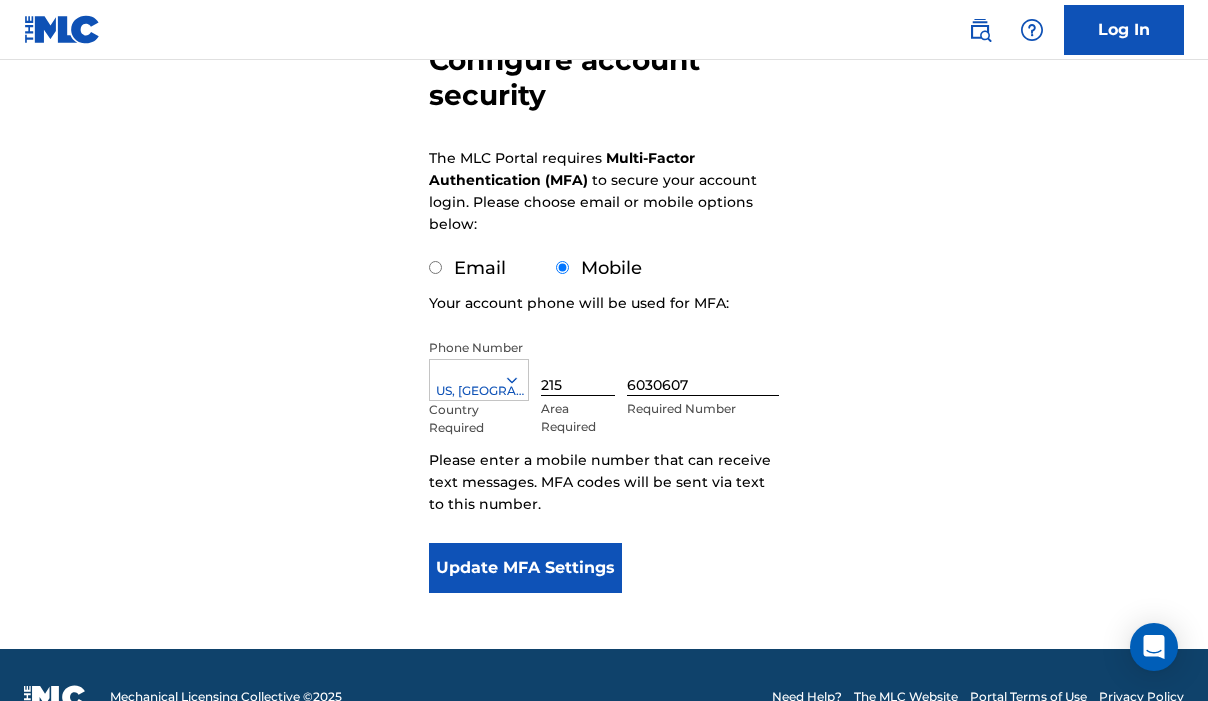 click on "Update MFA Settings" at bounding box center [525, 568] 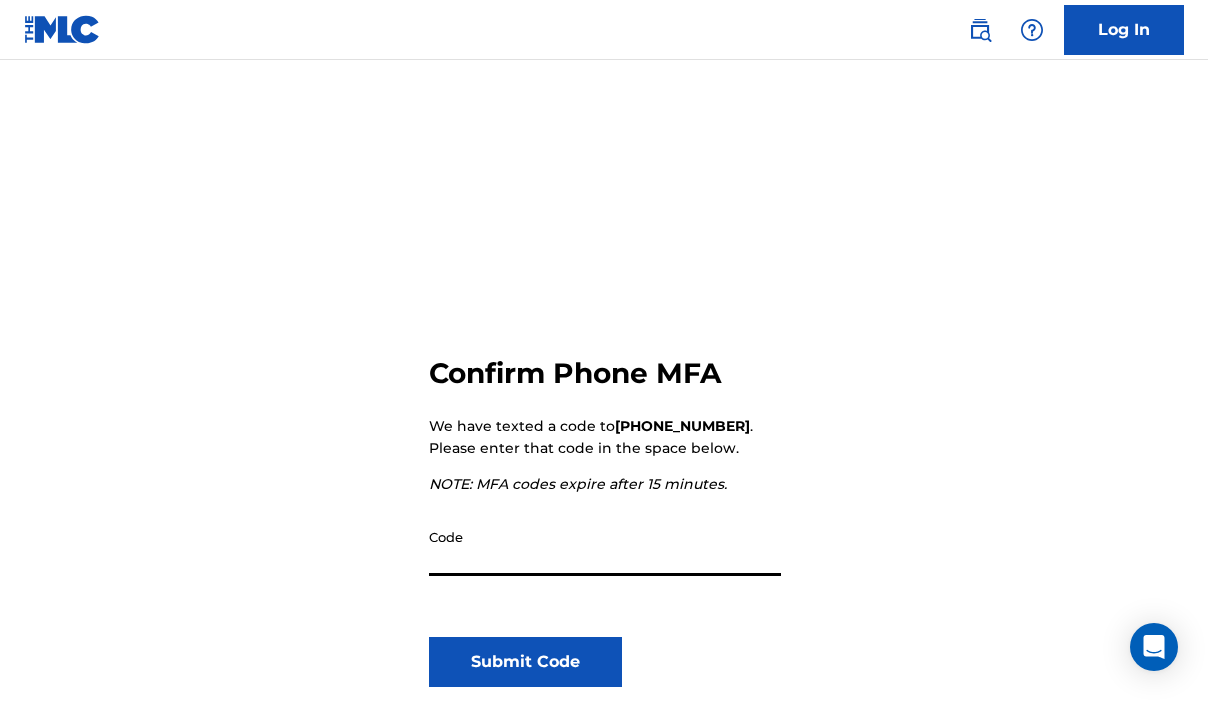 scroll, scrollTop: 96, scrollLeft: 0, axis: vertical 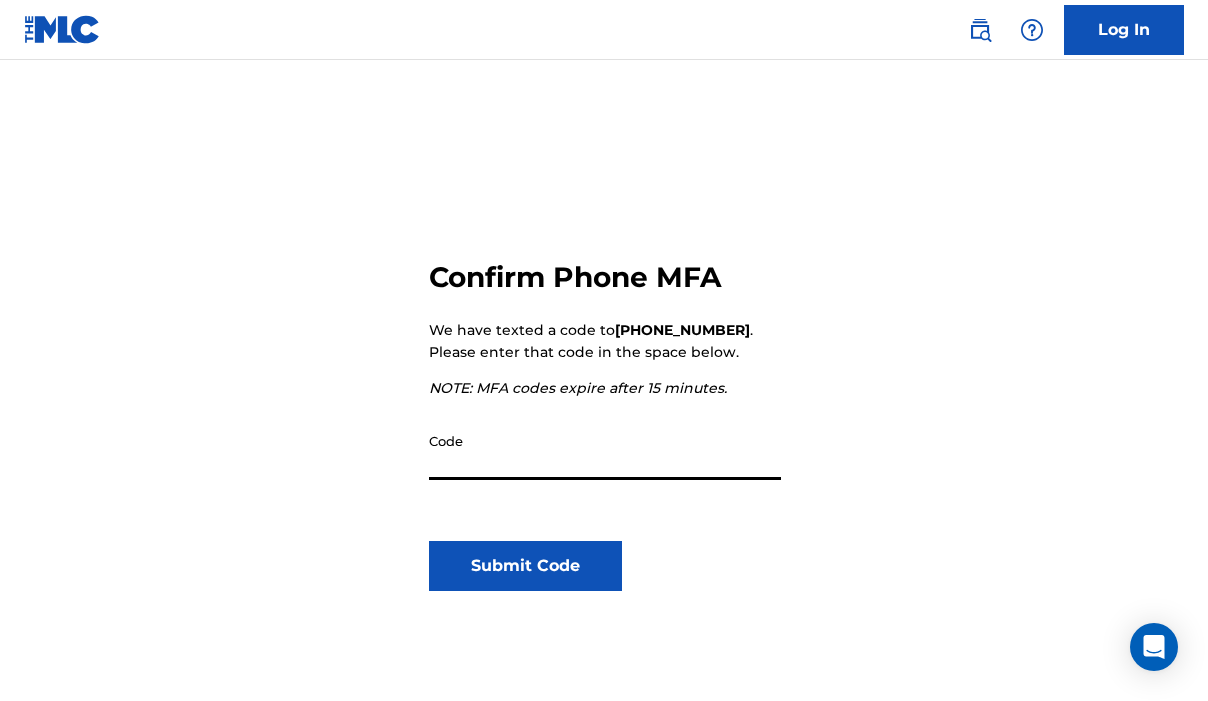 click on "Code" at bounding box center [605, 451] 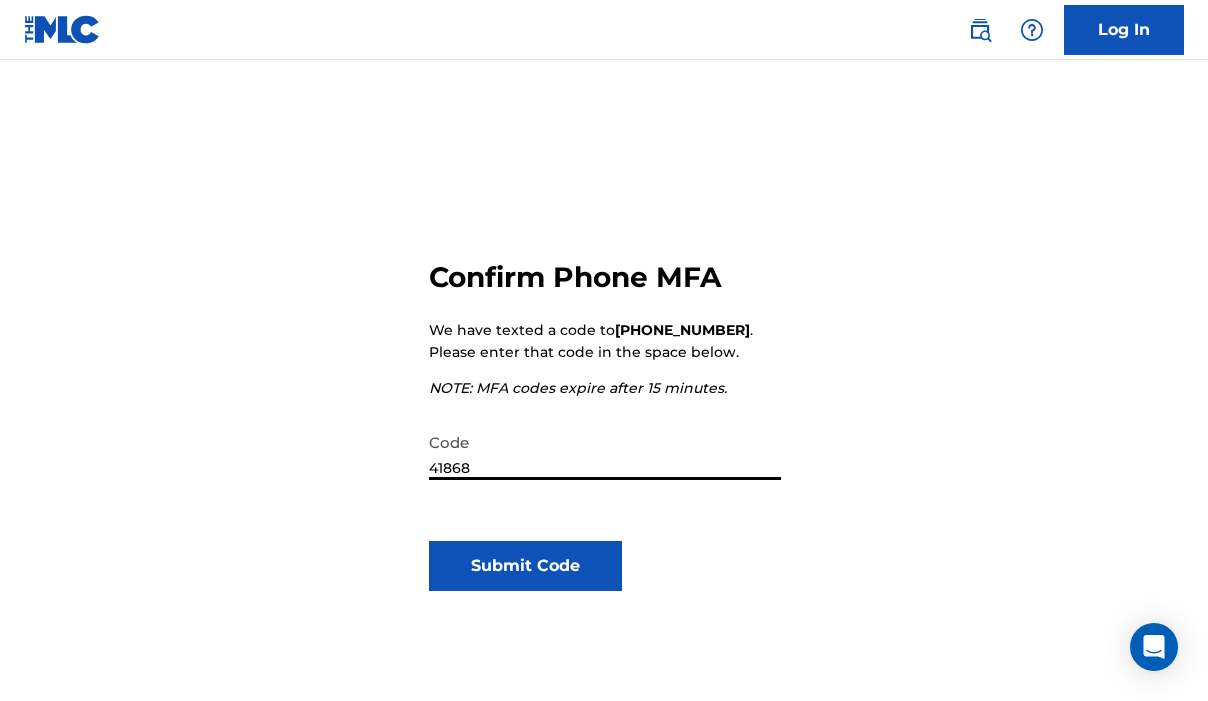 type on "418687" 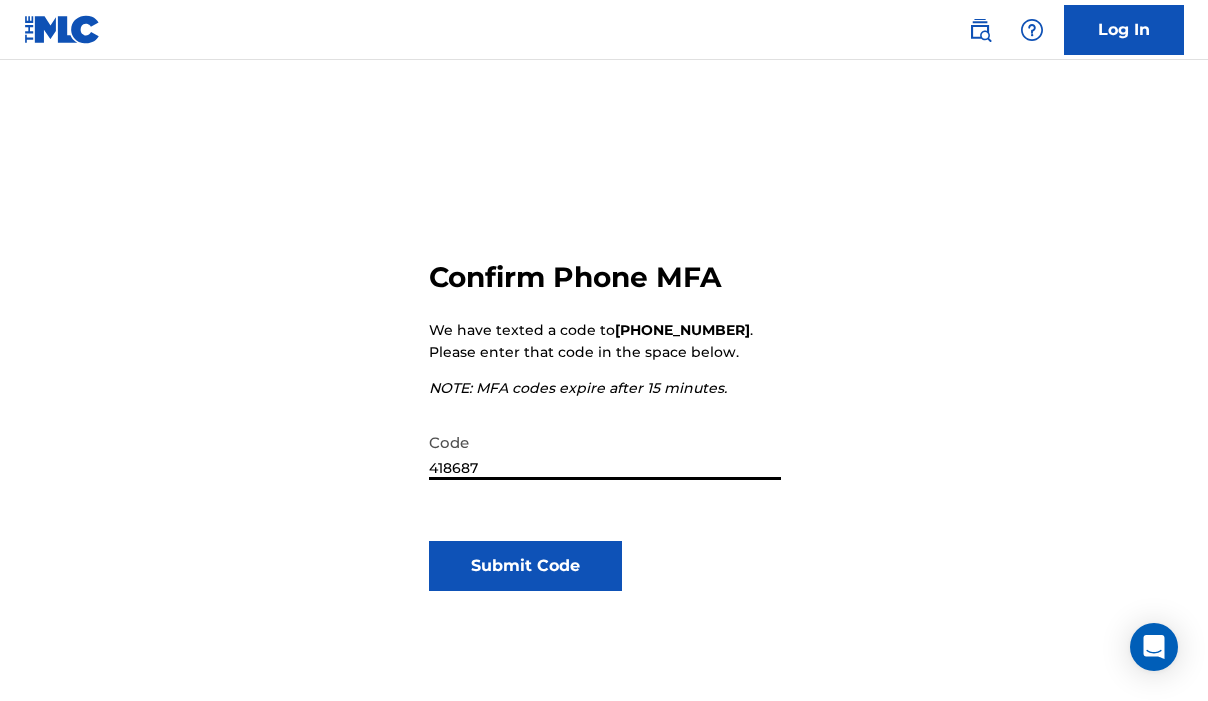 click on "Submit Code" at bounding box center [525, 566] 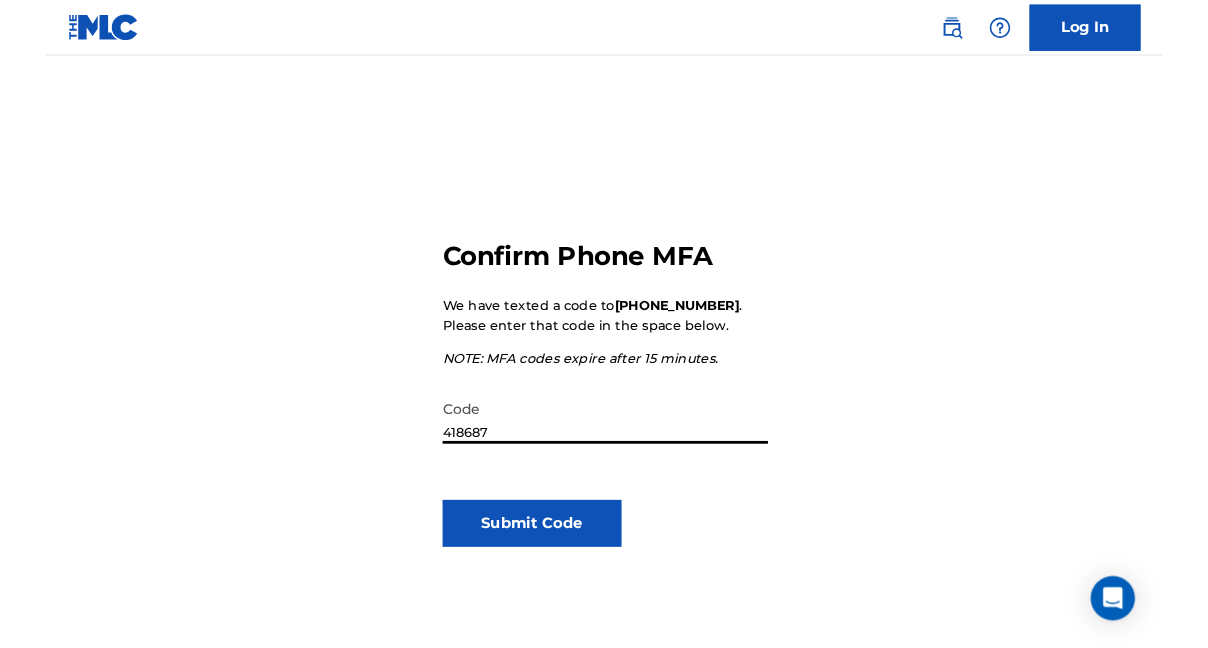 scroll, scrollTop: 0, scrollLeft: 0, axis: both 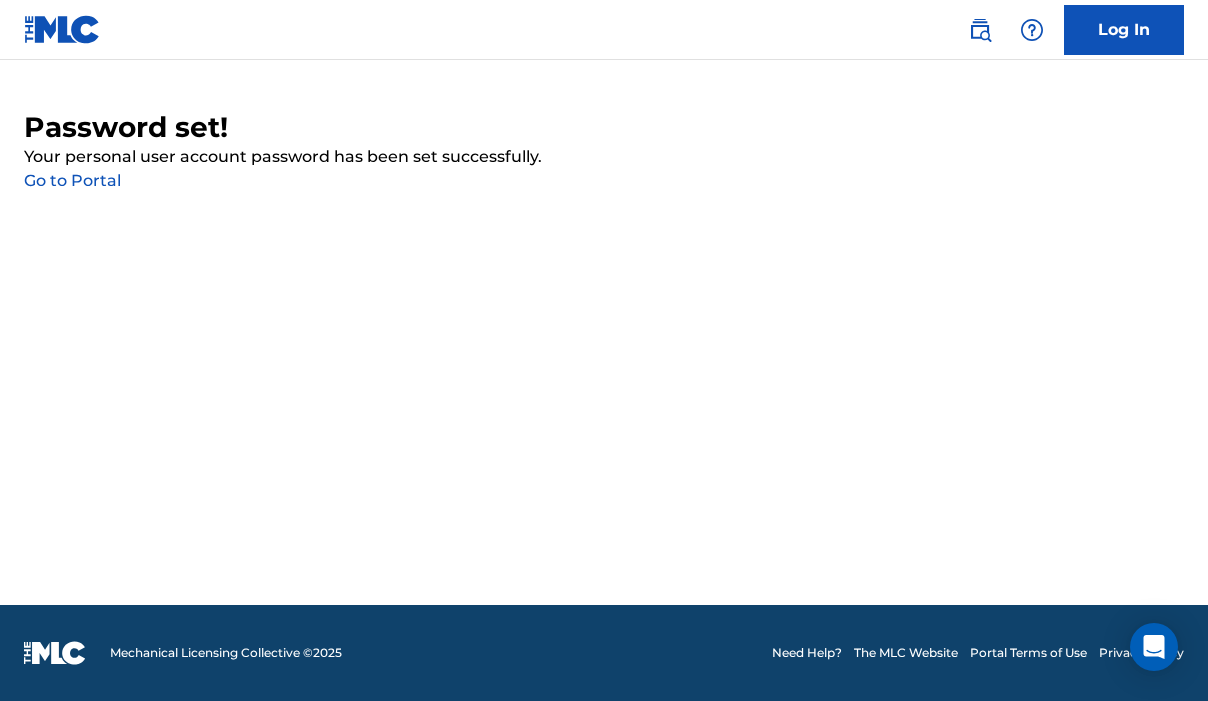 click on "Go to Portal" at bounding box center (72, 180) 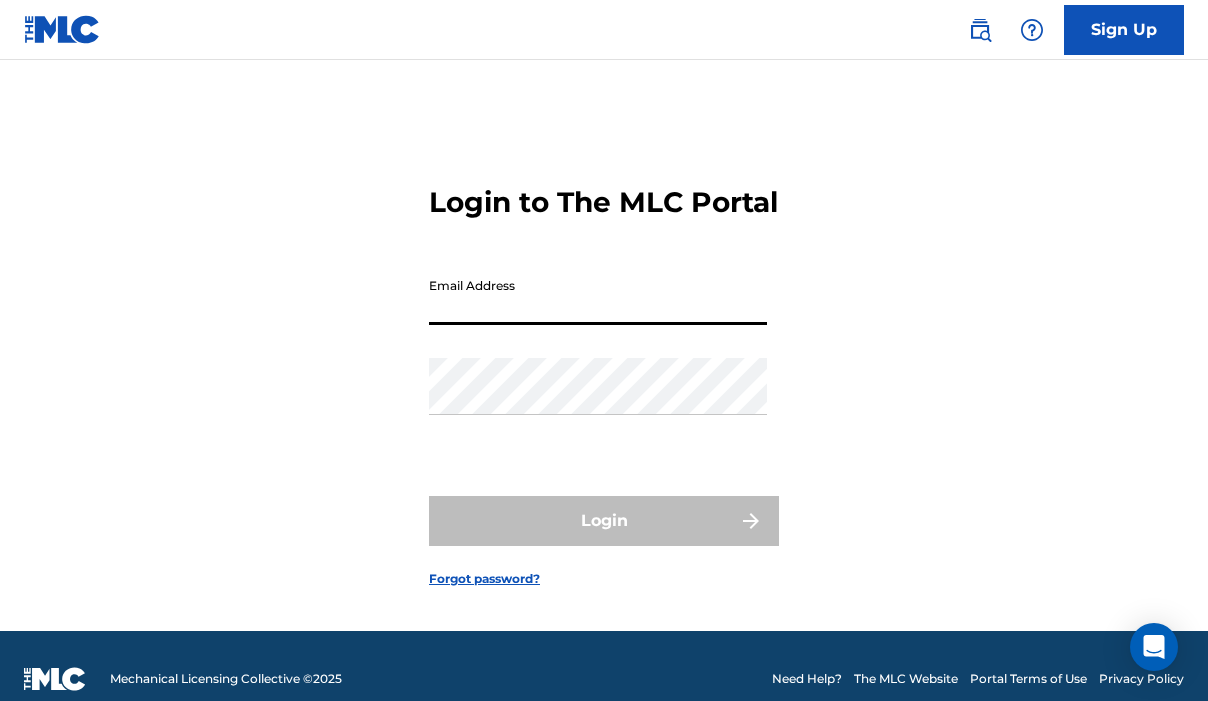 click on "Email Address" at bounding box center (598, 296) 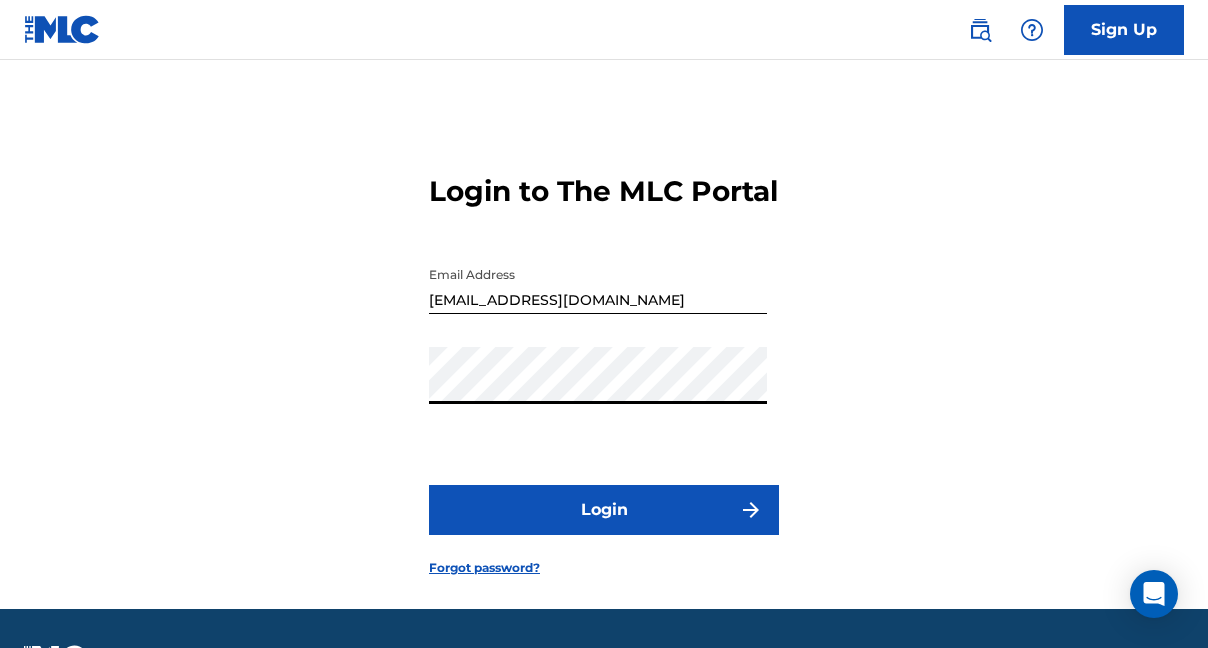 click on "Login" at bounding box center [604, 510] 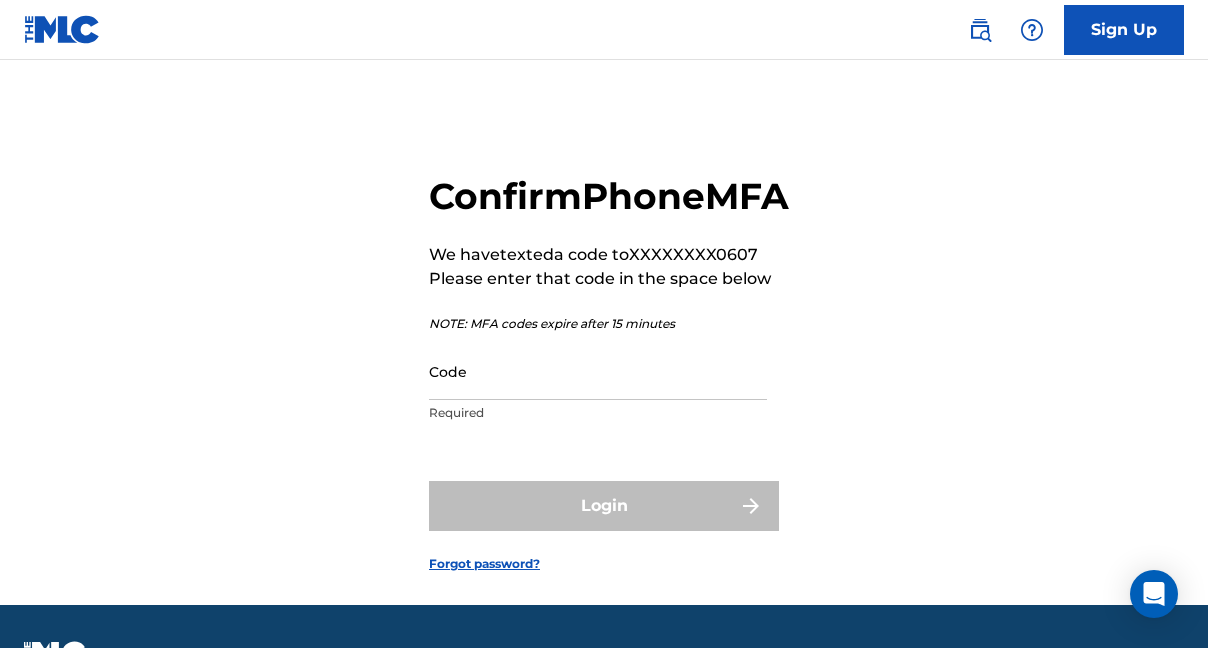 click on "Code" at bounding box center [598, 371] 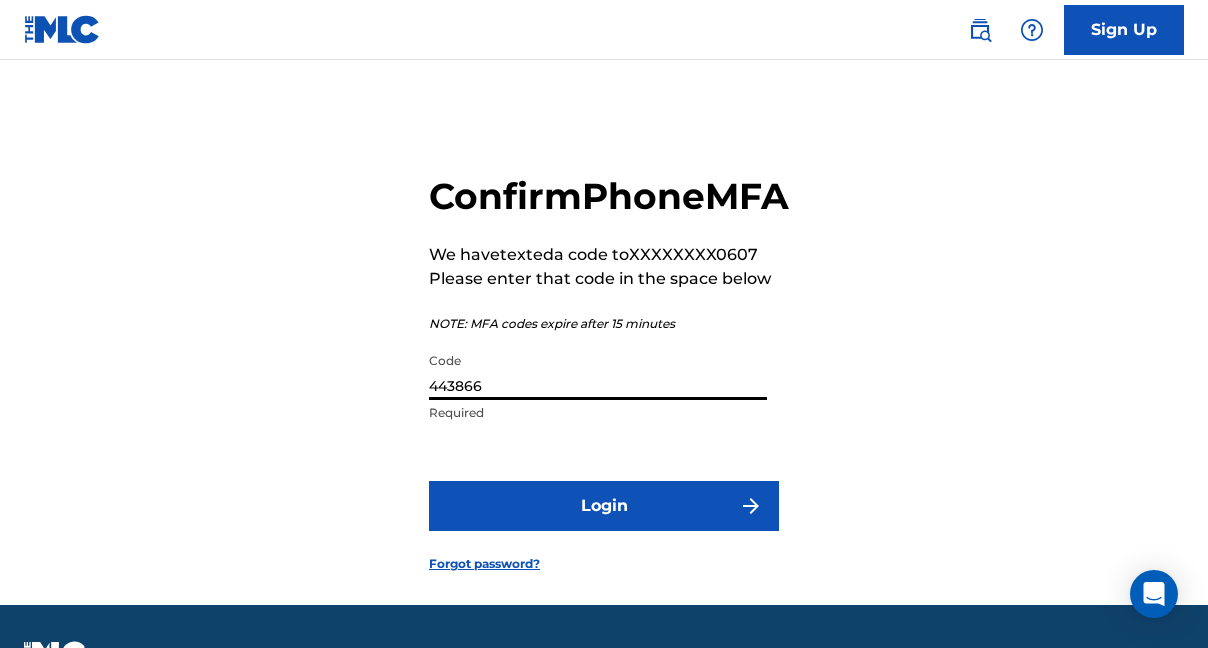 type on "443866" 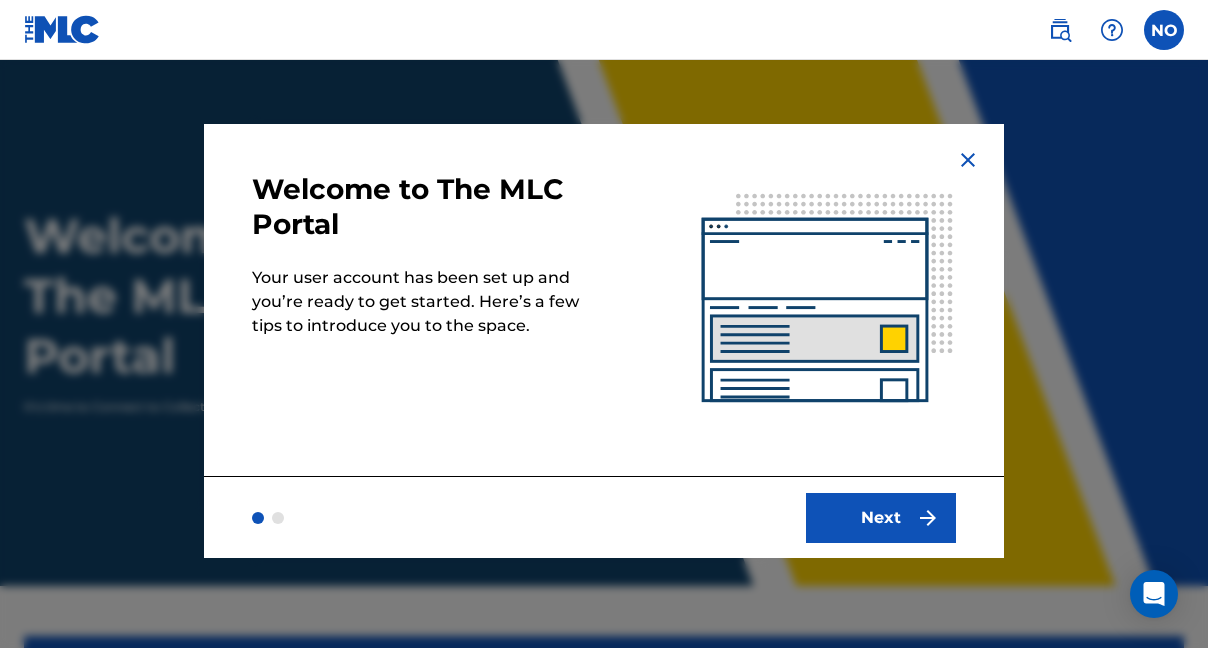 scroll, scrollTop: 0, scrollLeft: 0, axis: both 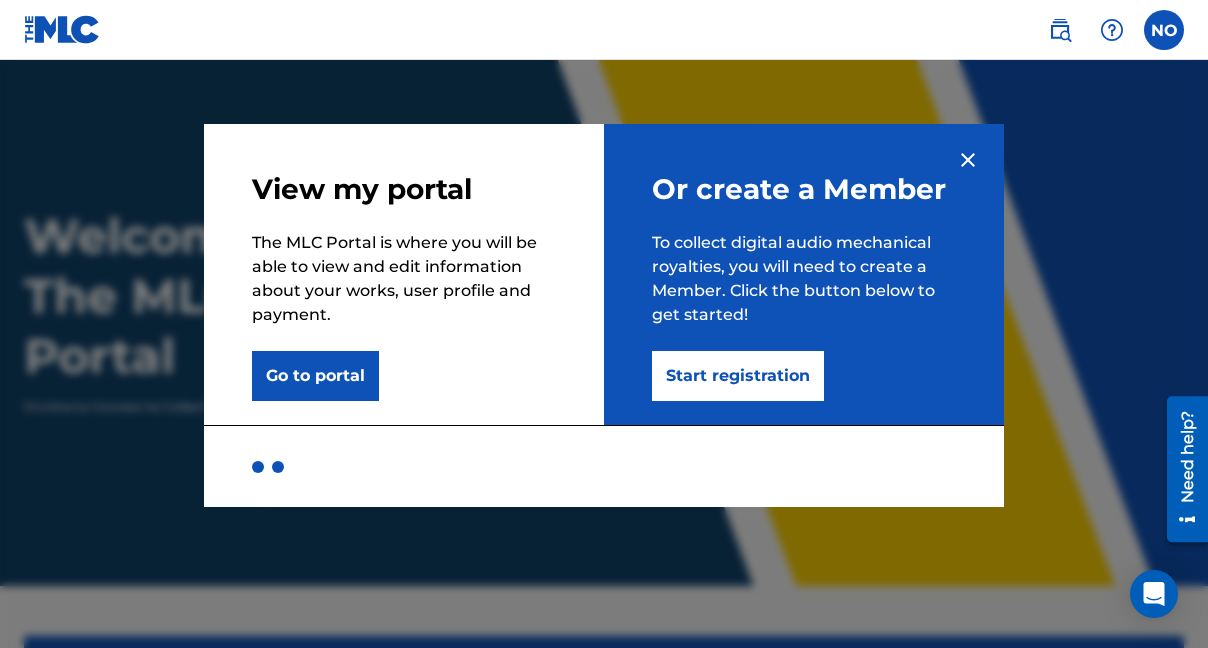 click on "Start registration" at bounding box center [738, 376] 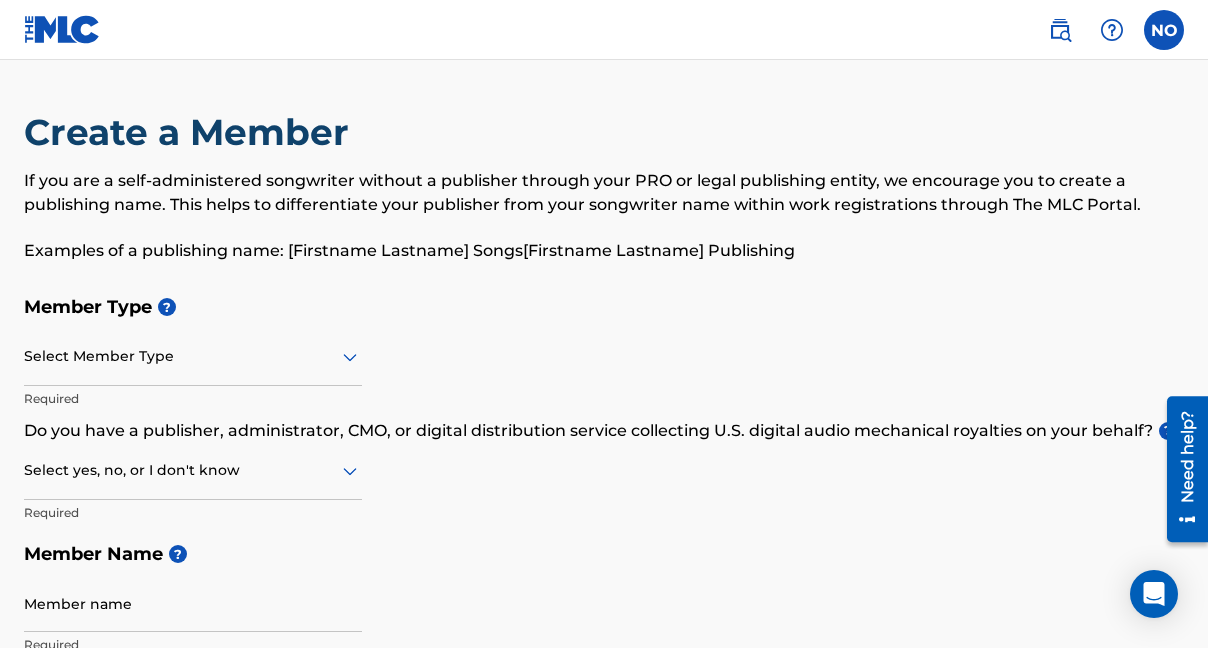 scroll, scrollTop: 134, scrollLeft: 0, axis: vertical 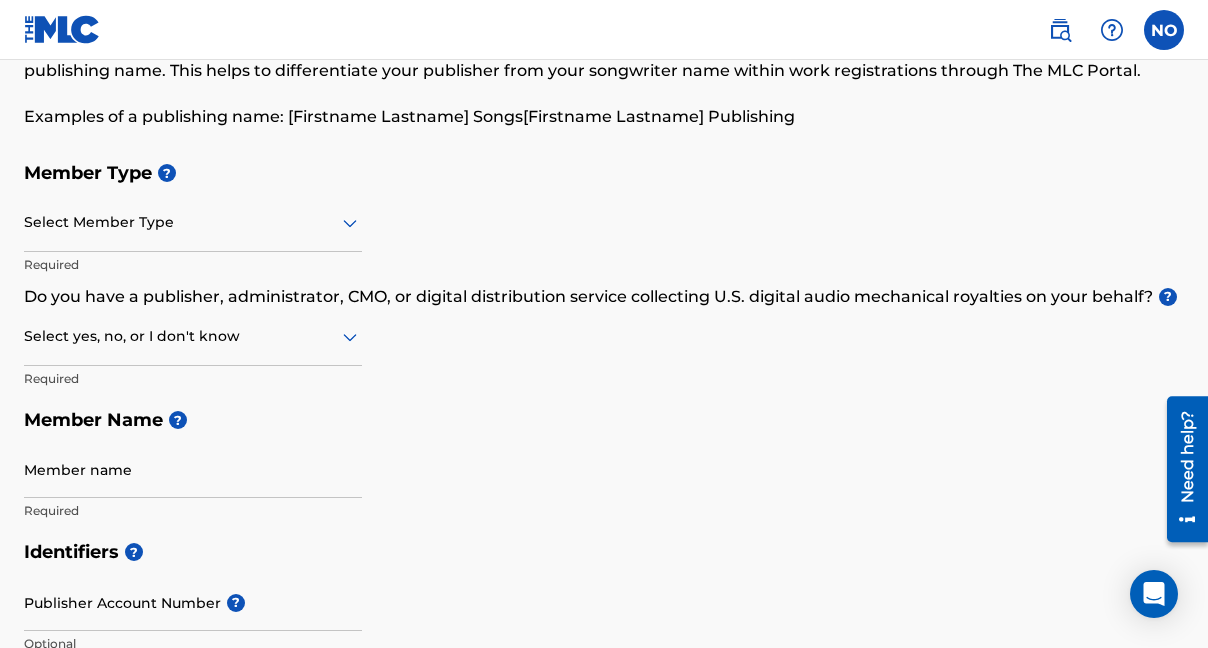 click at bounding box center [193, 222] 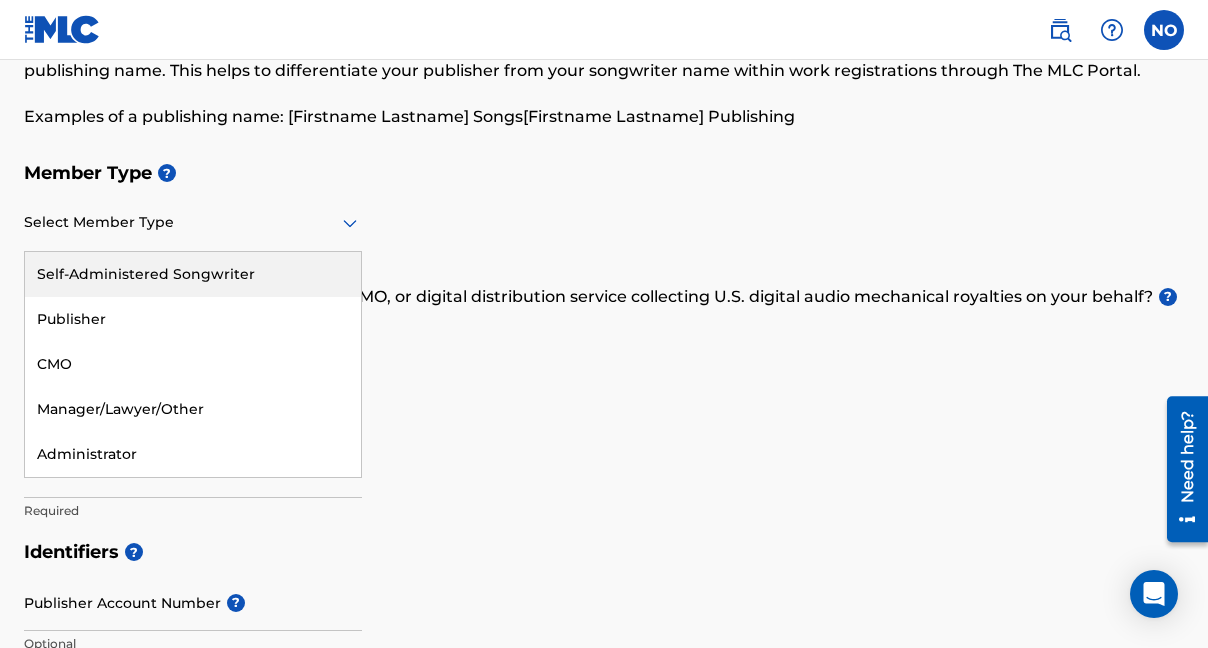click on "Self-Administered Songwriter" at bounding box center [193, 274] 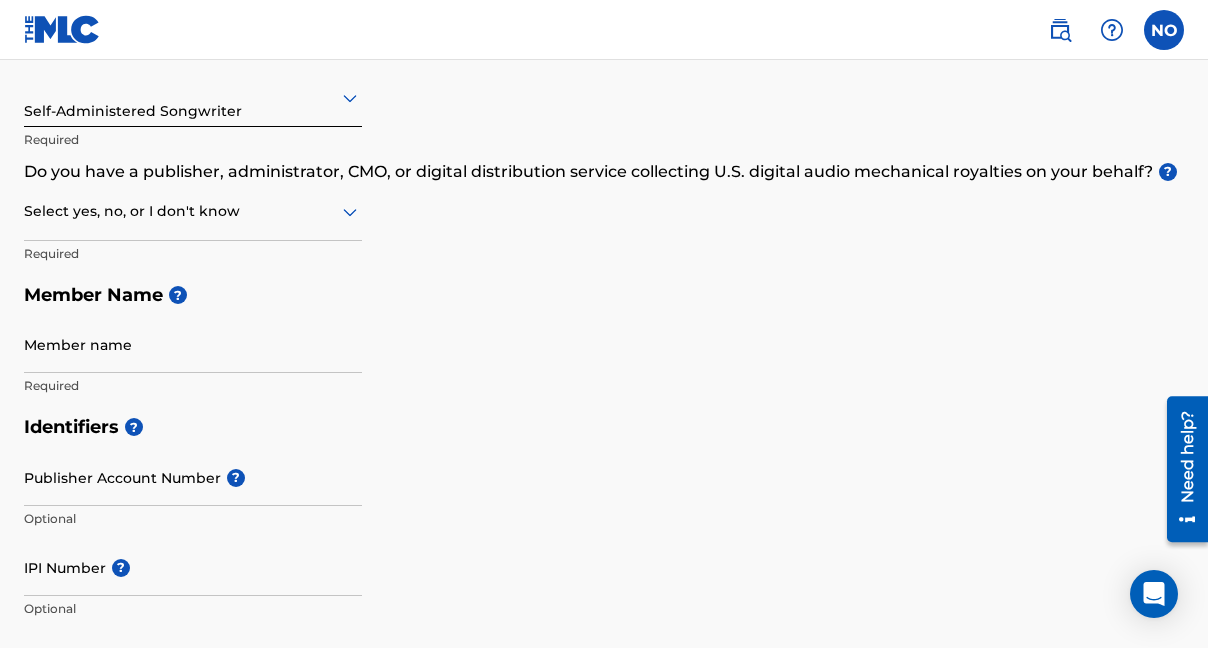 scroll, scrollTop: 289, scrollLeft: 0, axis: vertical 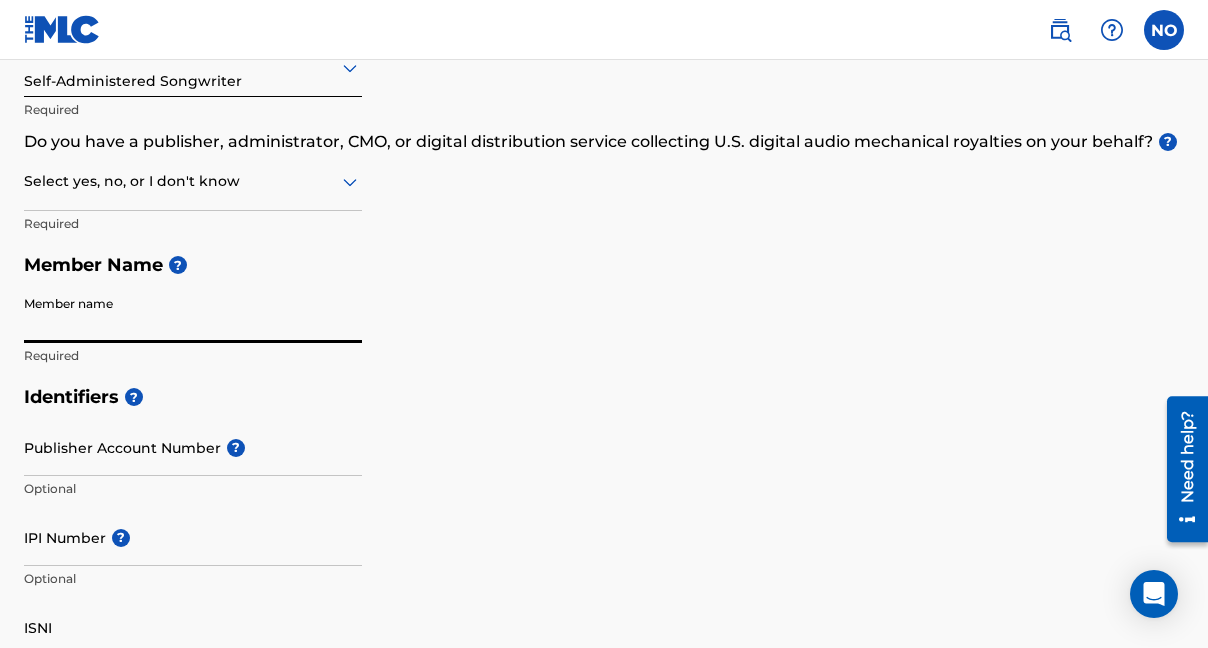 click on "Member name" at bounding box center [193, 314] 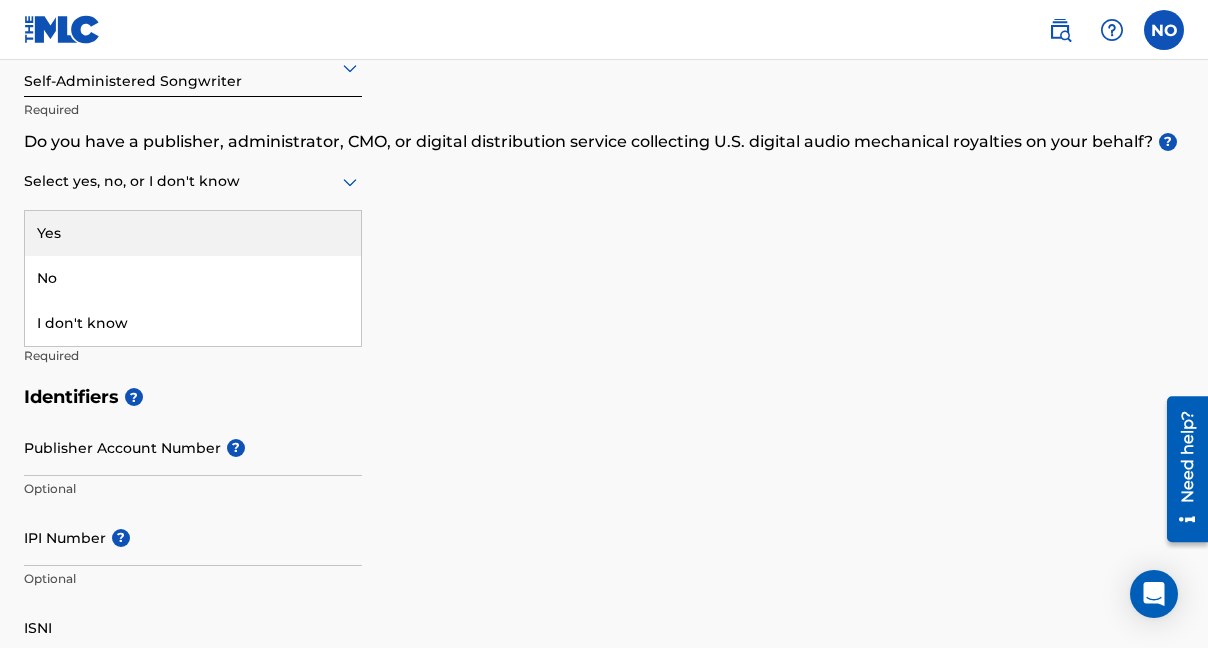 click at bounding box center (193, 181) 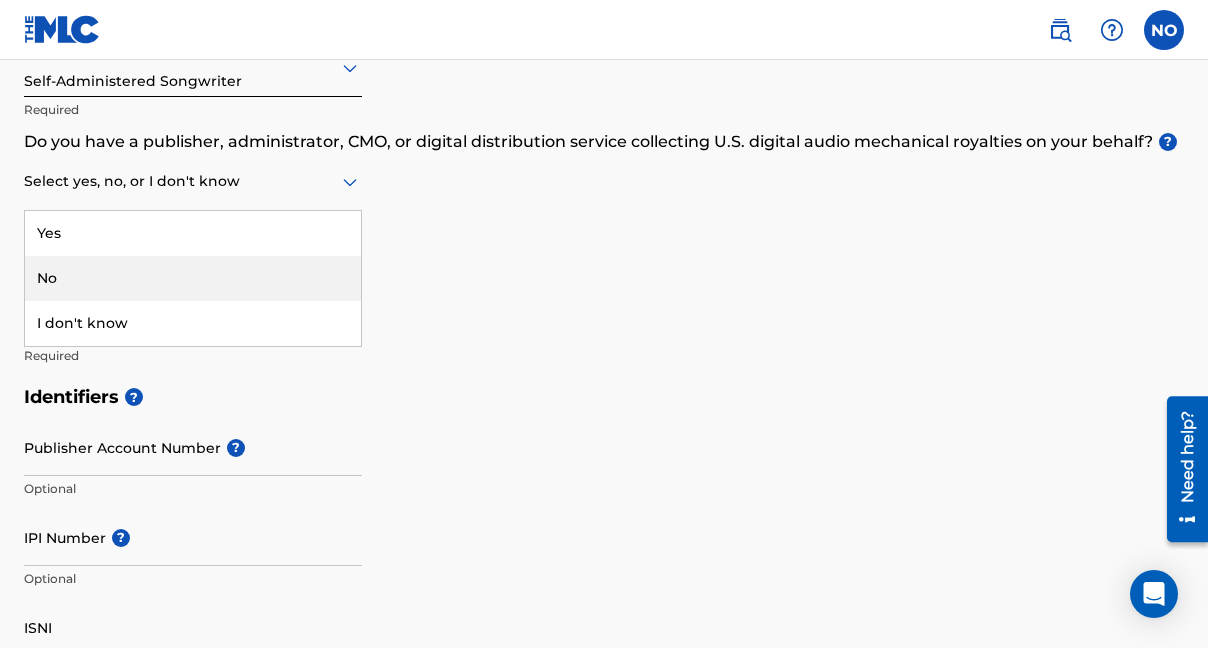 click on "No" at bounding box center [193, 278] 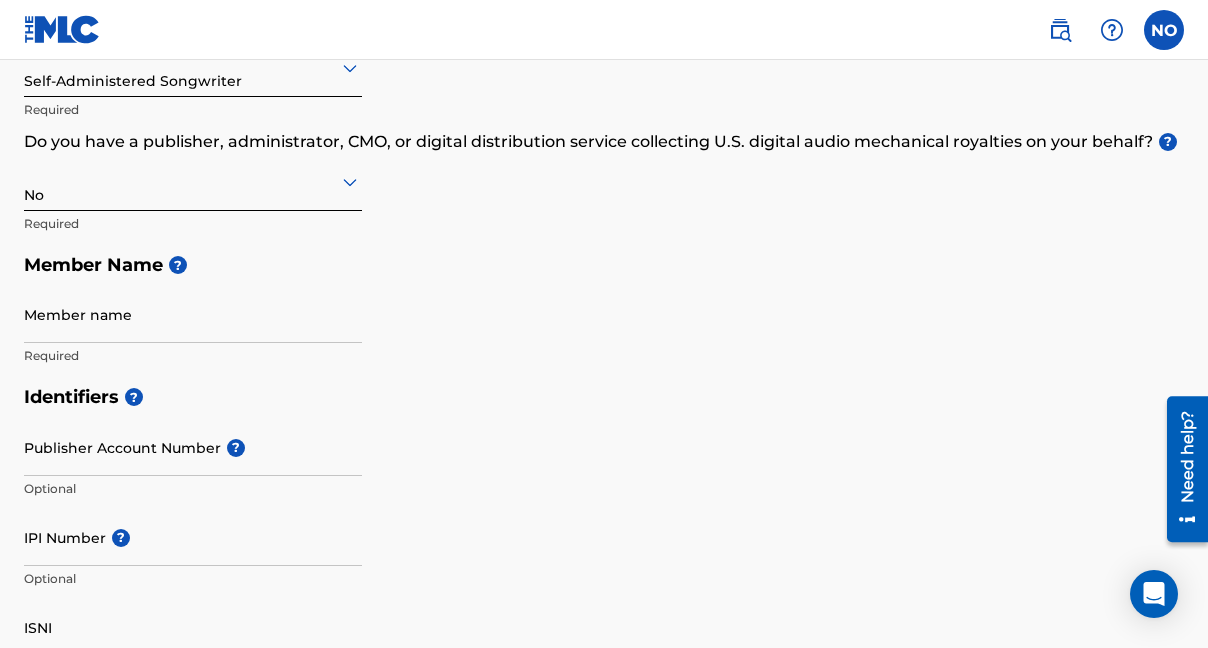 scroll, scrollTop: 239, scrollLeft: 0, axis: vertical 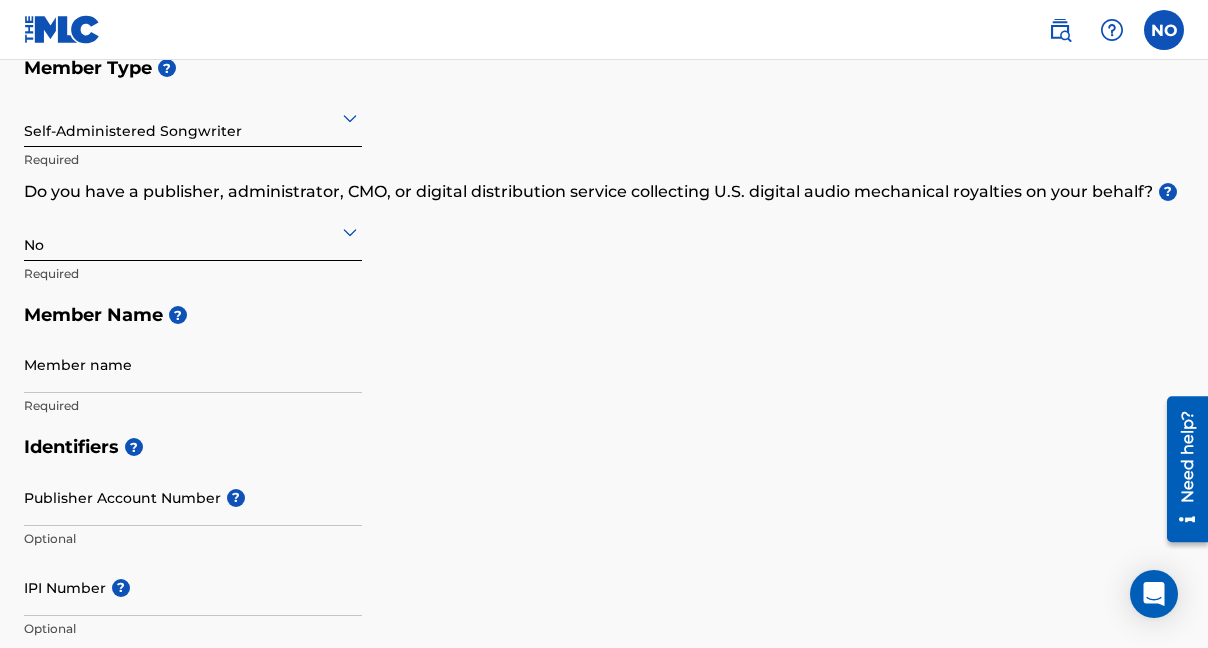 click on "Member name" at bounding box center [193, 364] 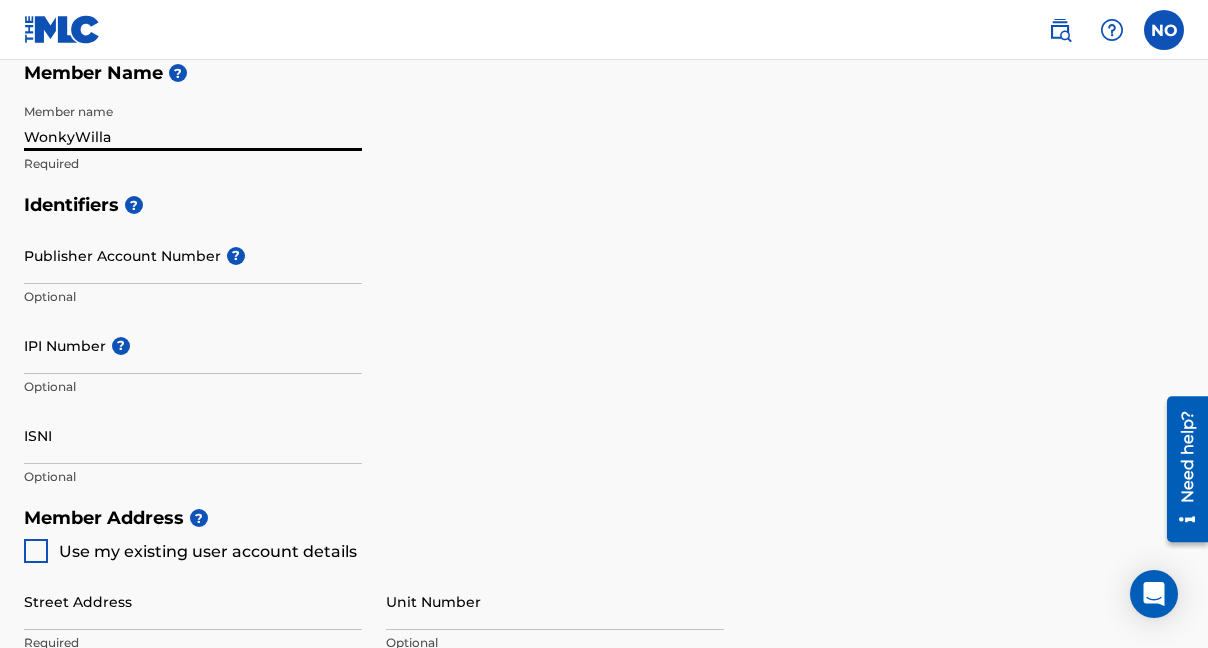 scroll, scrollTop: 482, scrollLeft: 0, axis: vertical 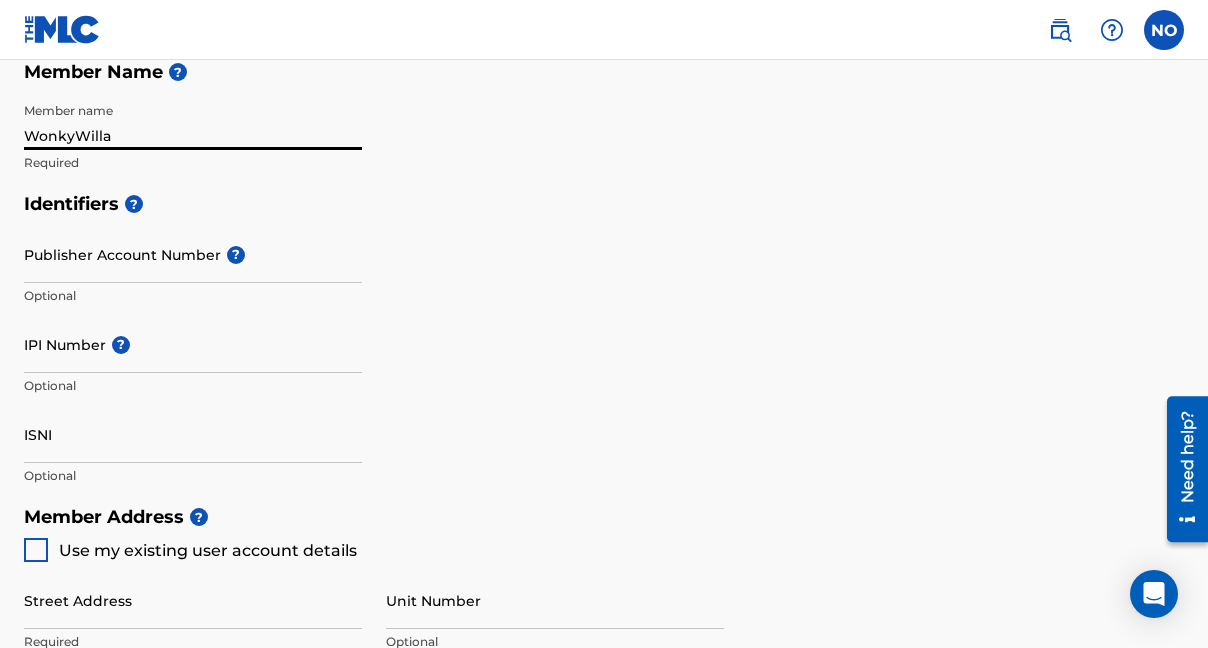 type on "WonkyWilla" 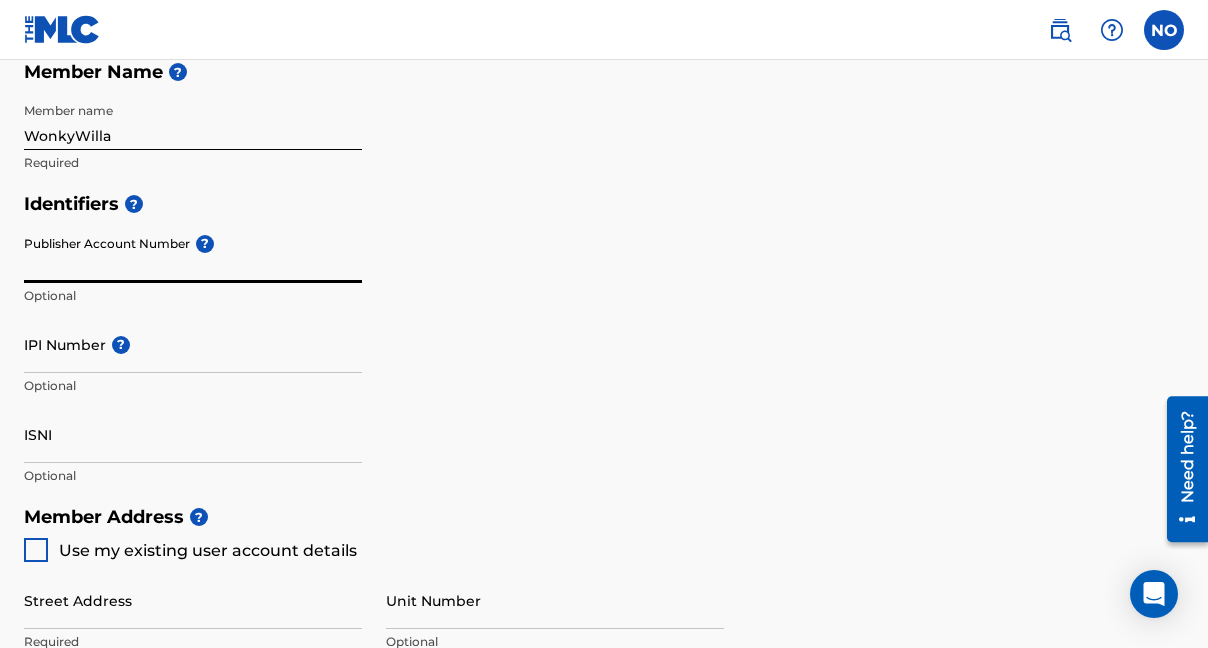 click on "Publisher Account Number ?" at bounding box center [193, 254] 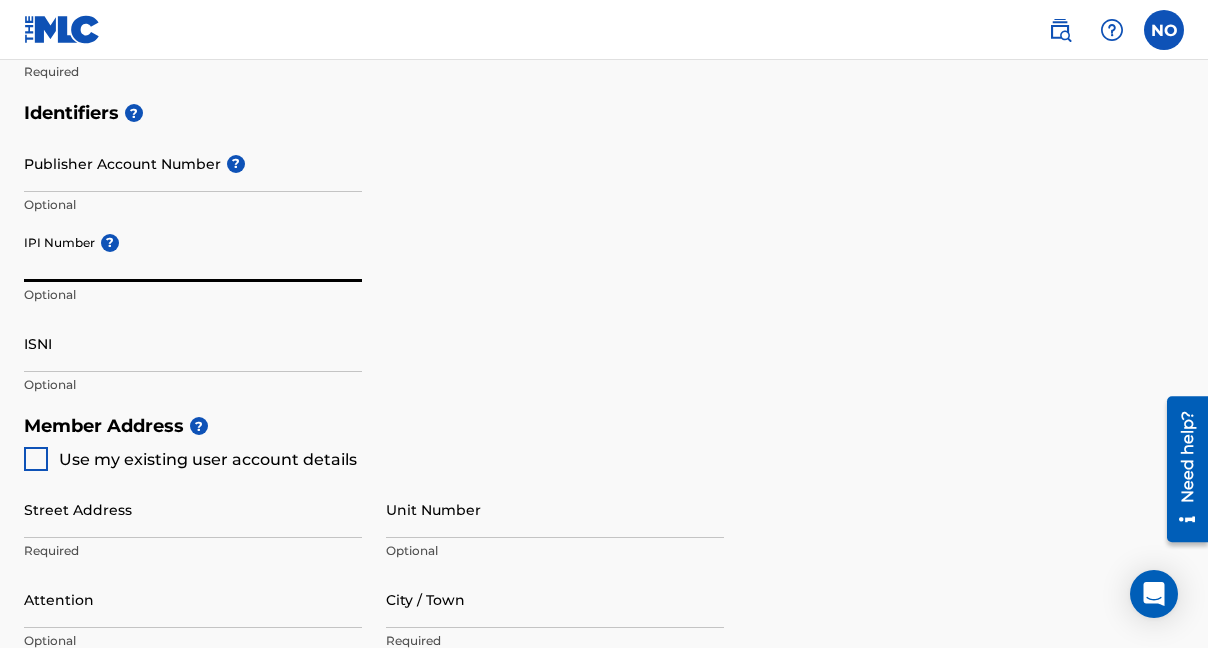 scroll, scrollTop: 577, scrollLeft: 0, axis: vertical 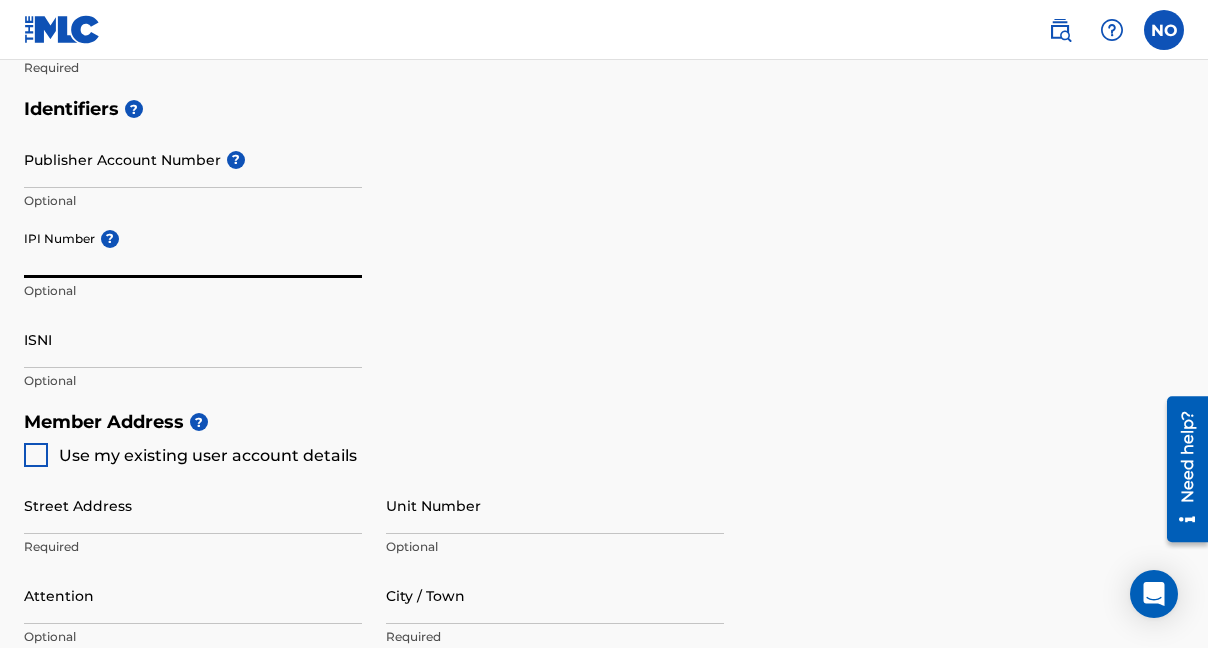 paste on "7728059" 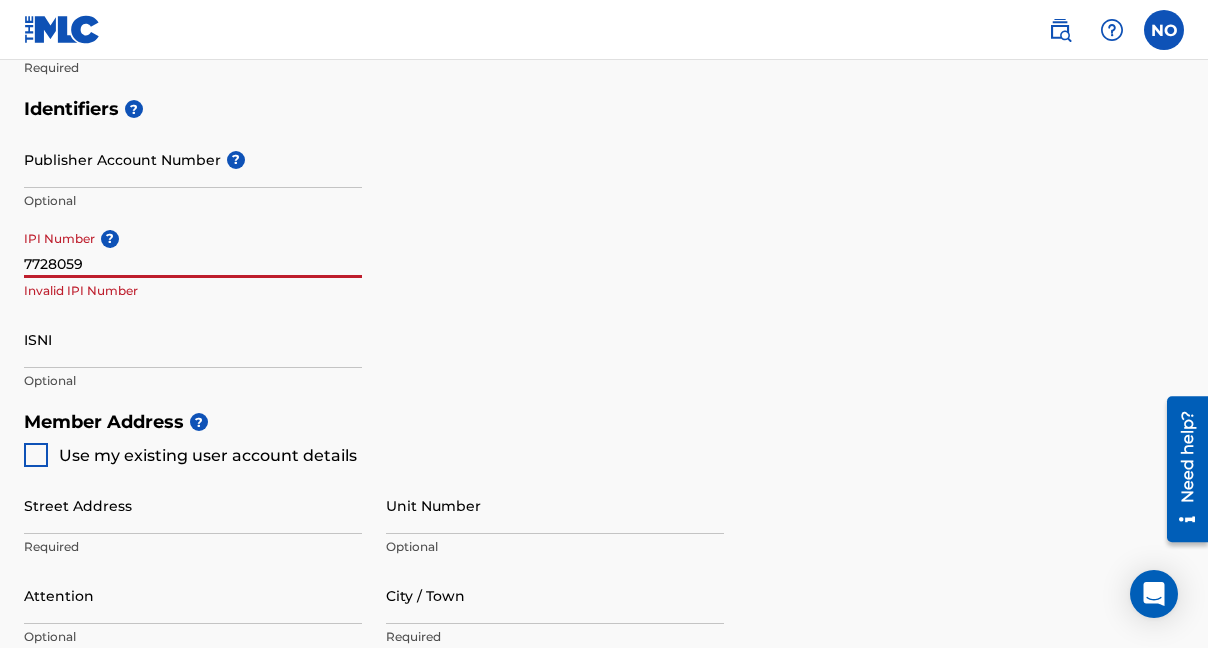 scroll, scrollTop: 679, scrollLeft: 0, axis: vertical 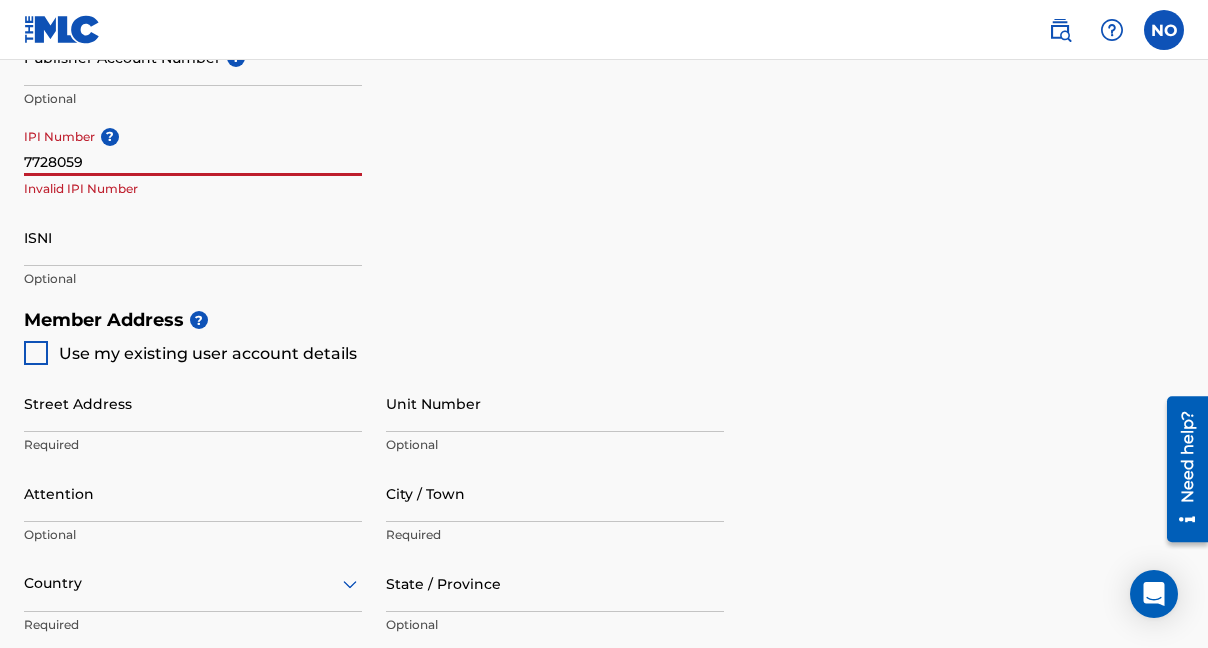 type on "7728059" 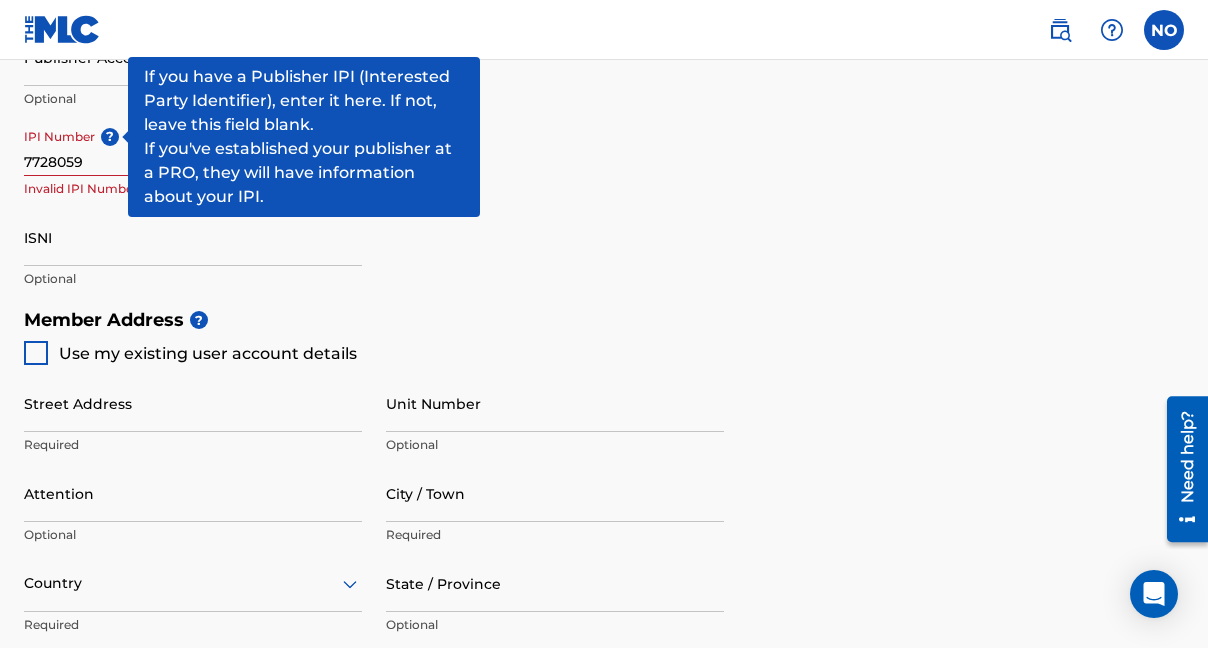 click on "?" at bounding box center (110, 137) 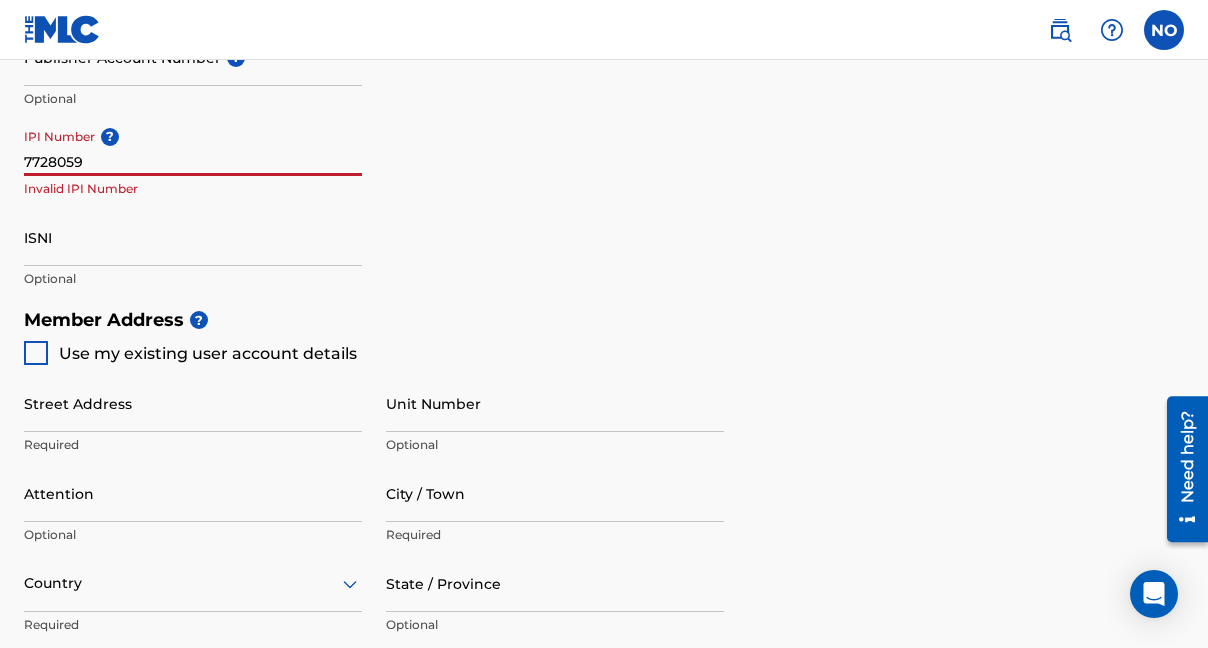 click on "Identifiers ? Publisher Account Number ? Optional IPI Number ? [FINANCIAL_ID] Invalid IPI Number ISNI Optional" at bounding box center [604, 142] 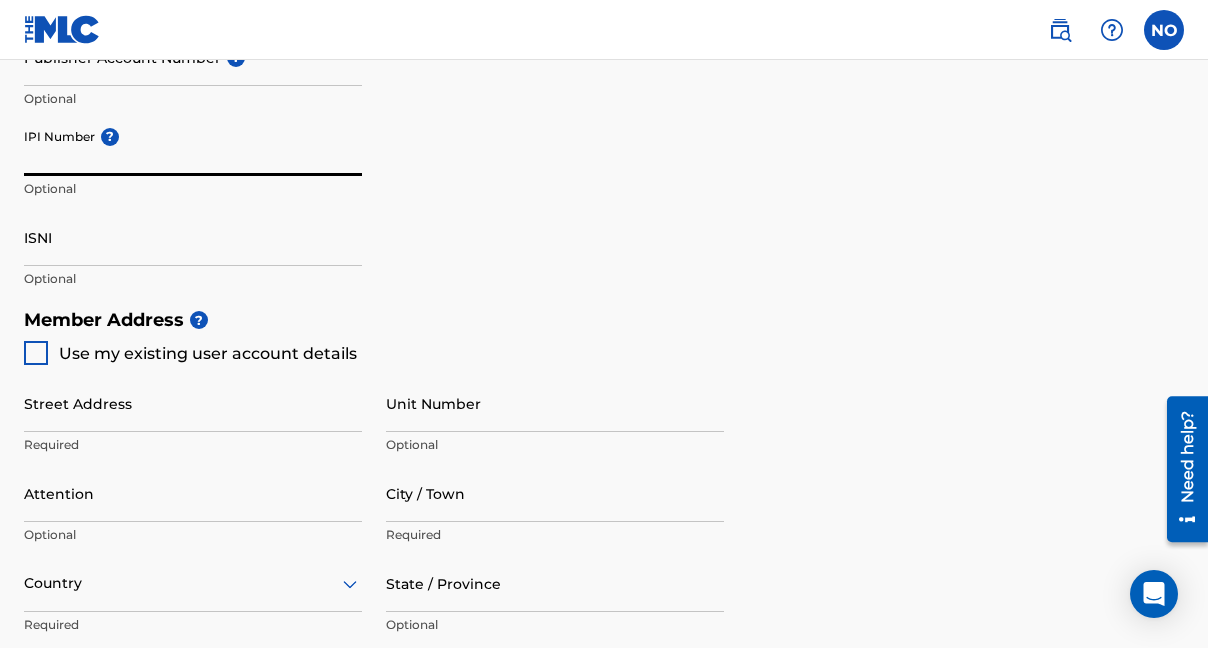paste on "7728058" 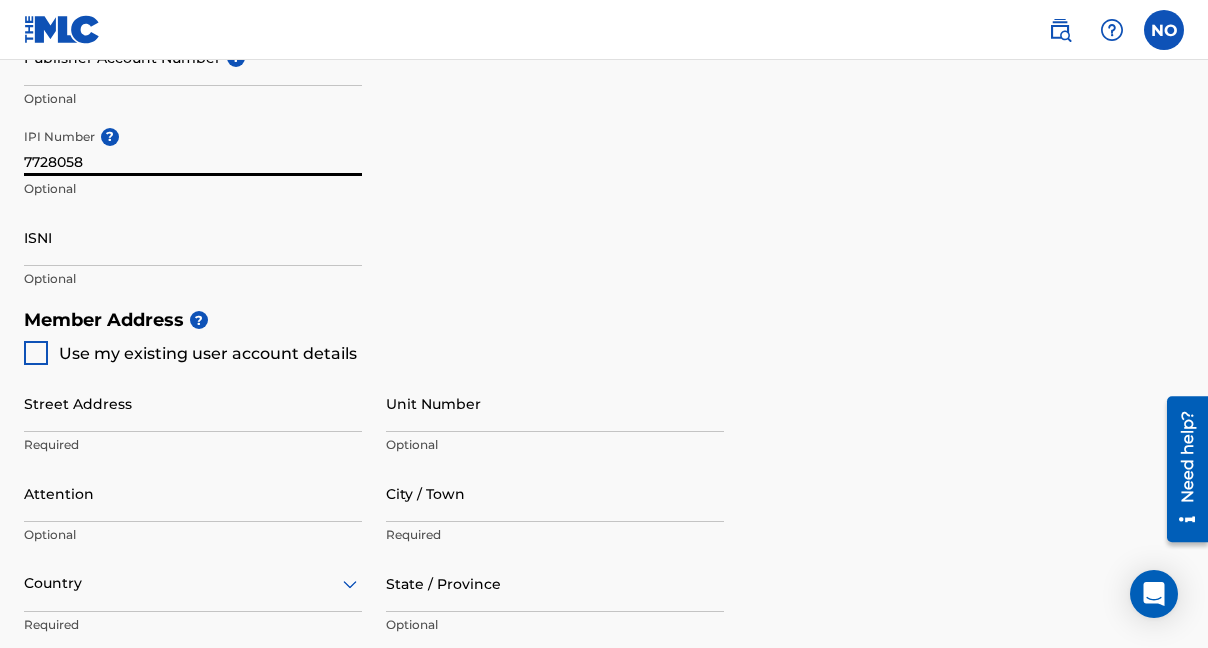 type on "7728058" 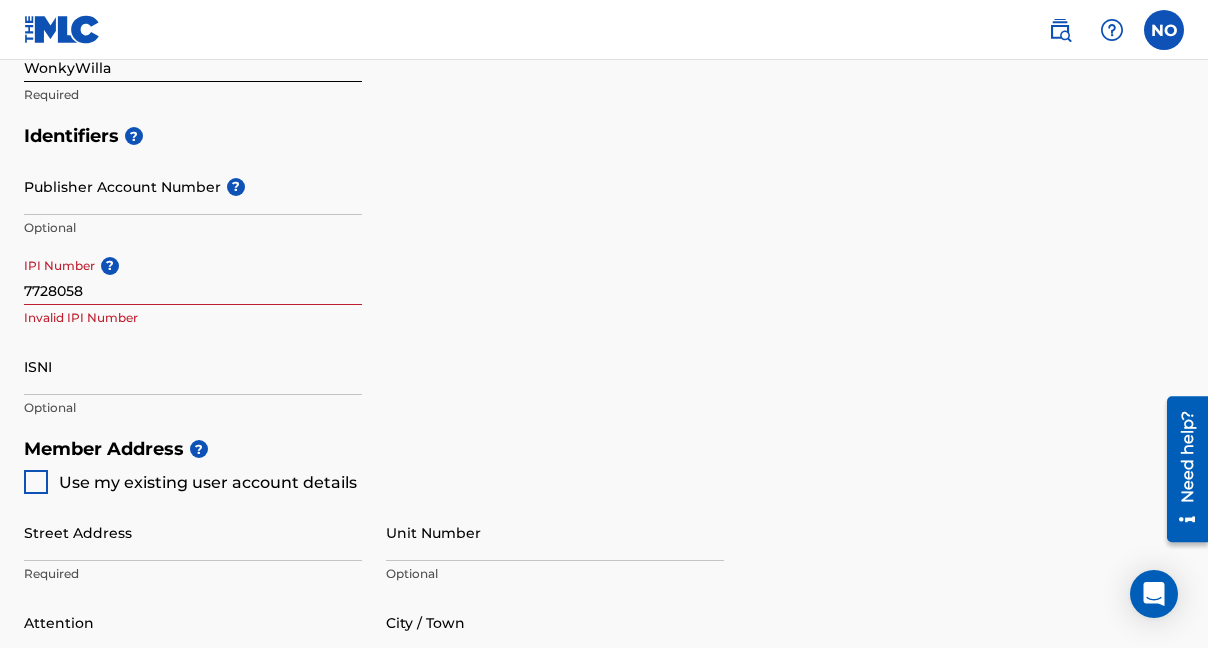 scroll, scrollTop: 559, scrollLeft: 0, axis: vertical 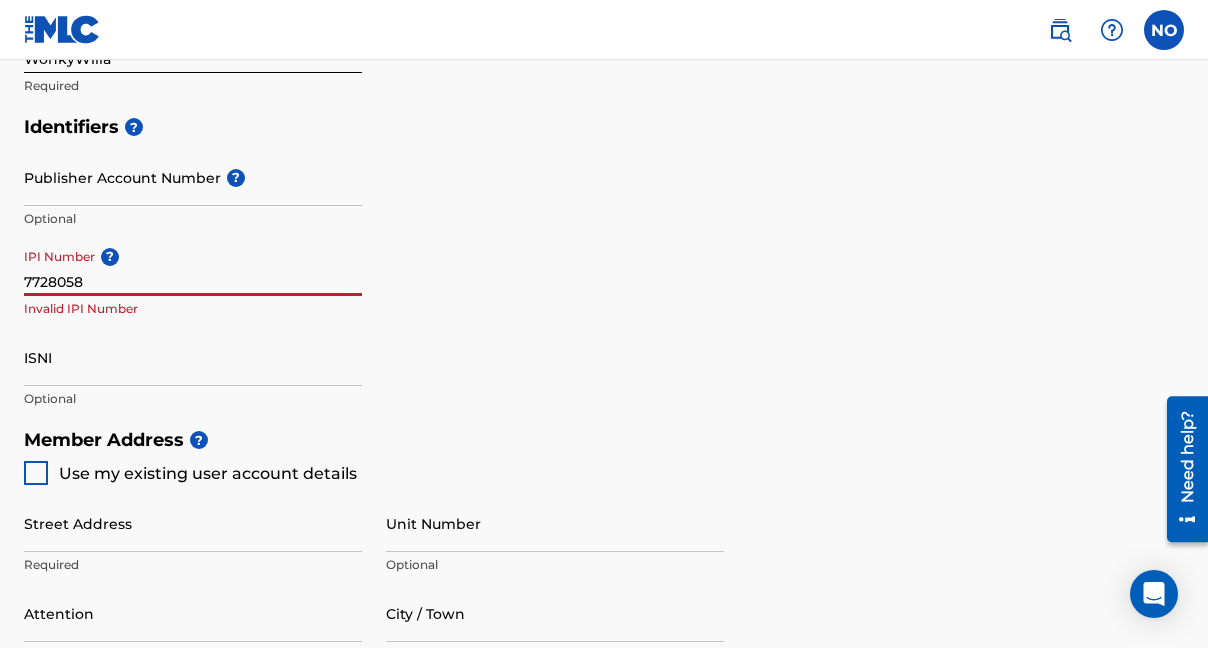 drag, startPoint x: 109, startPoint y: 275, endPoint x: 0, endPoint y: 269, distance: 109.165016 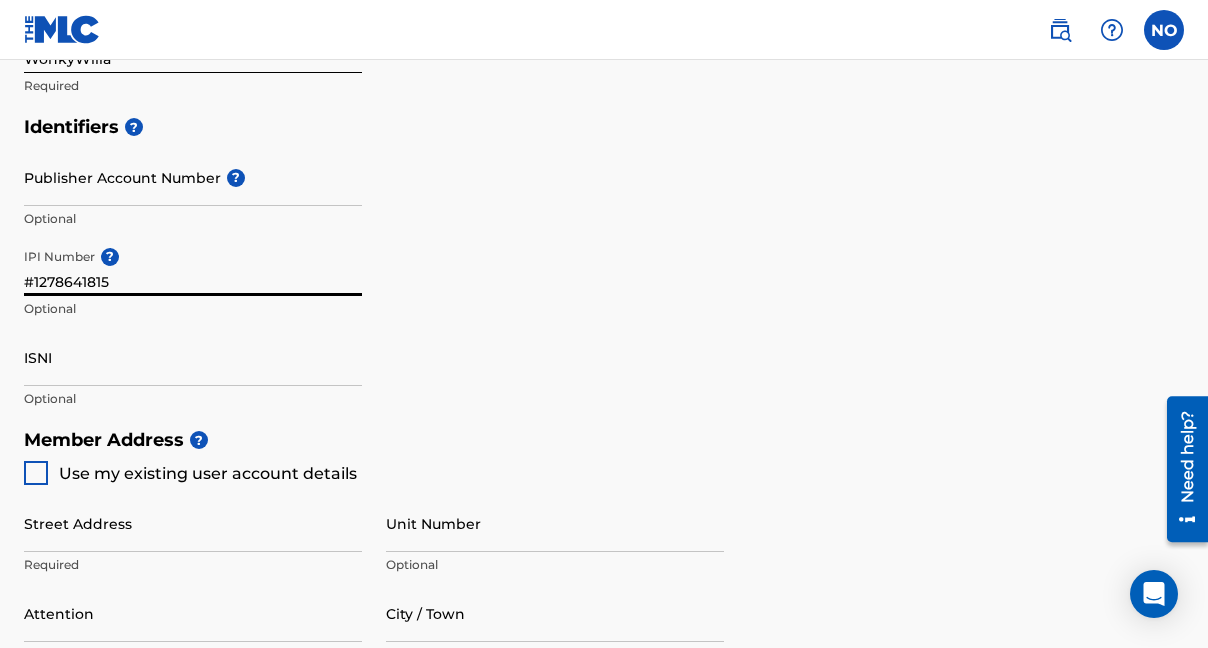 click on "Identifiers ? Publisher Account Number ? Optional IPI Number ? #1278641815 Optional ISNI Optional" at bounding box center [604, 262] 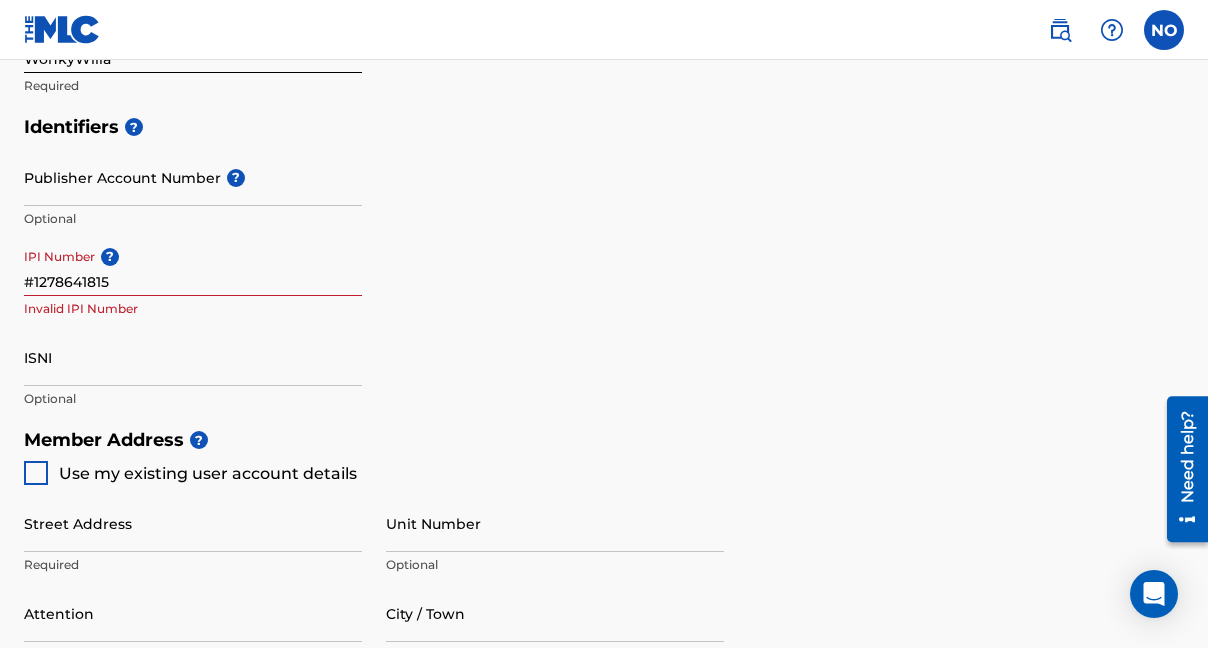 click on "#1278641815" at bounding box center [193, 267] 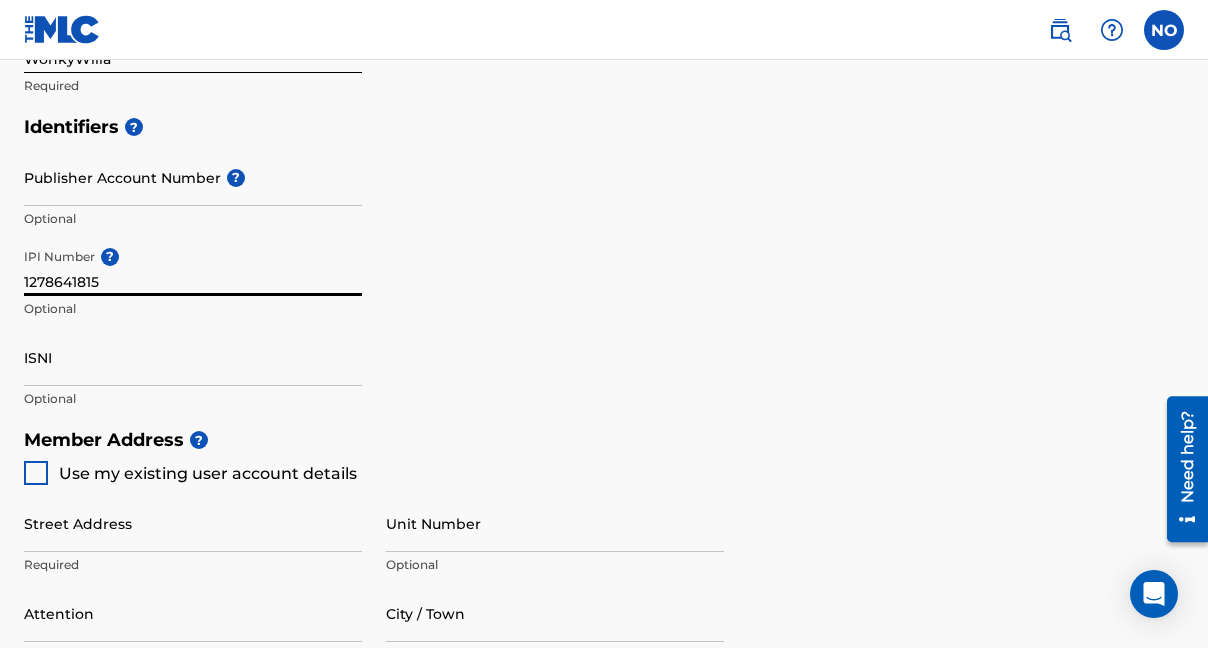 type on "1278641815" 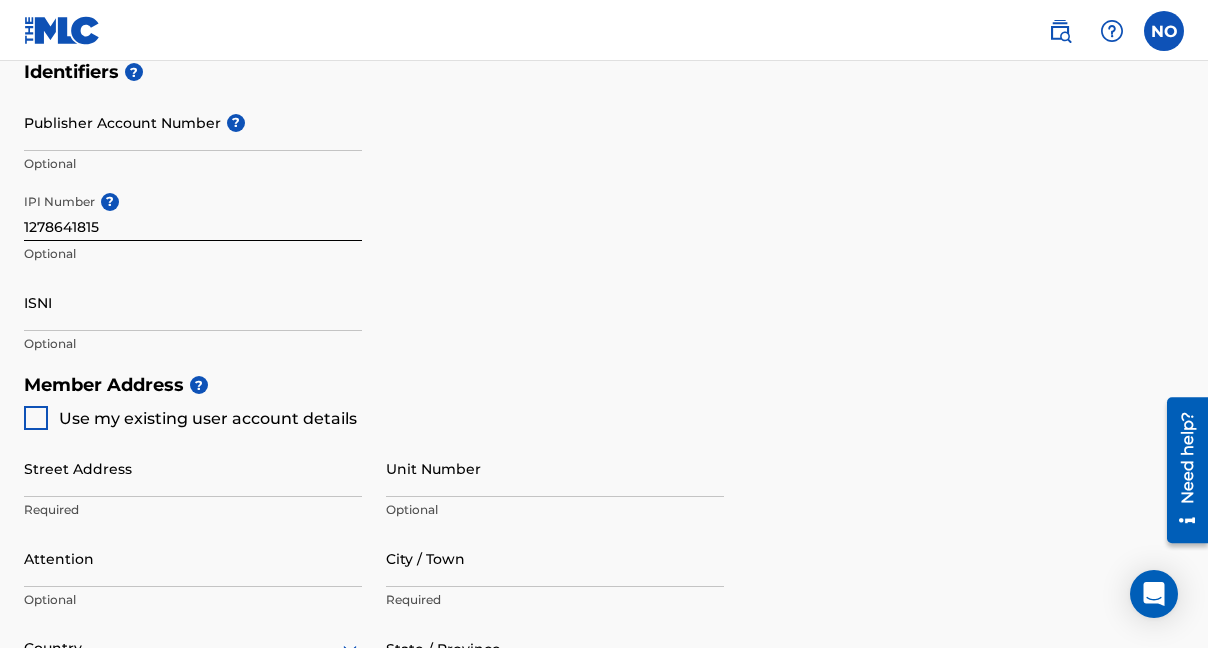 scroll, scrollTop: 613, scrollLeft: 0, axis: vertical 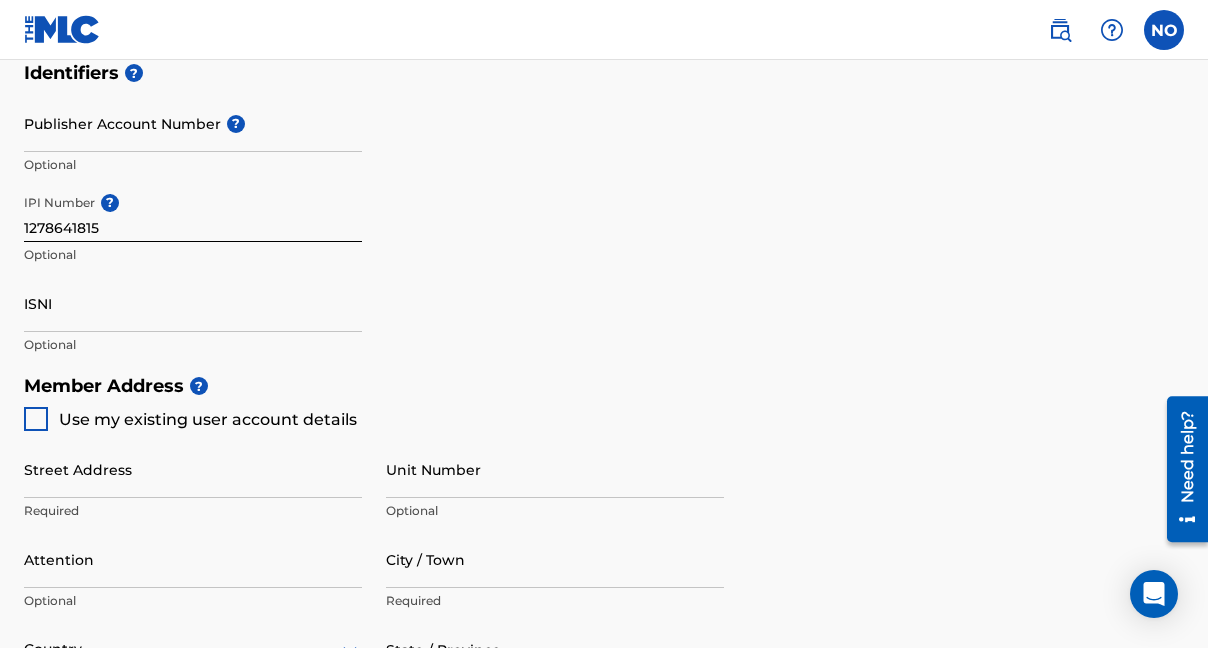 click on "?" at bounding box center [110, 203] 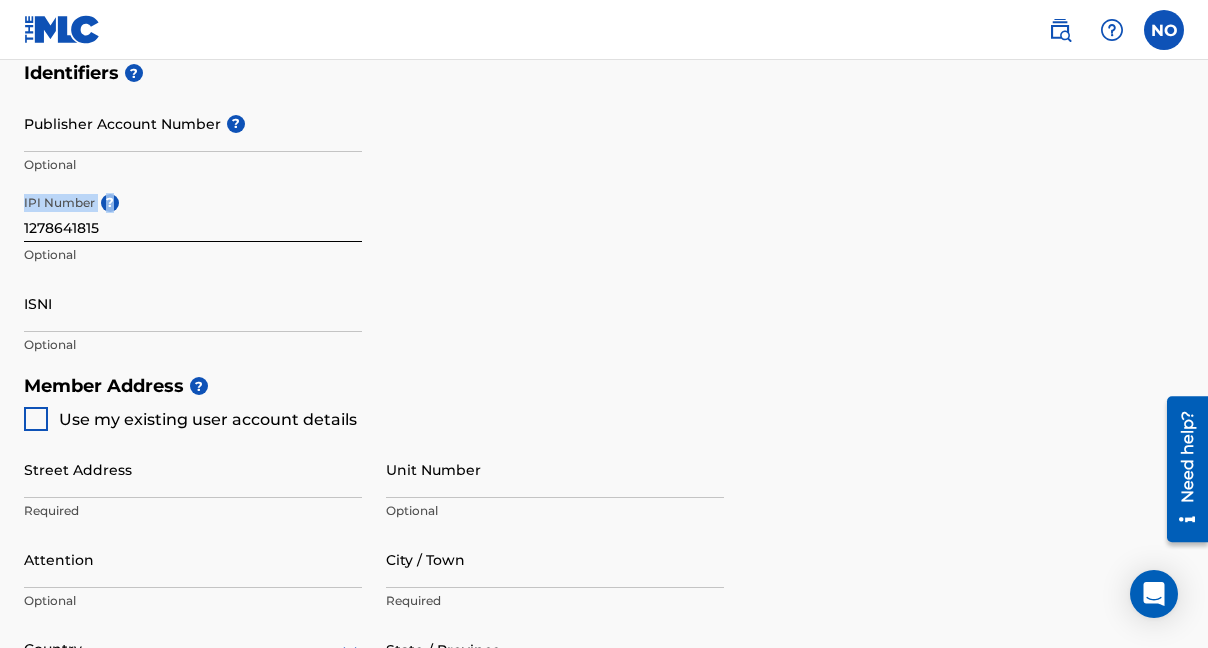 click on "?" at bounding box center (110, 203) 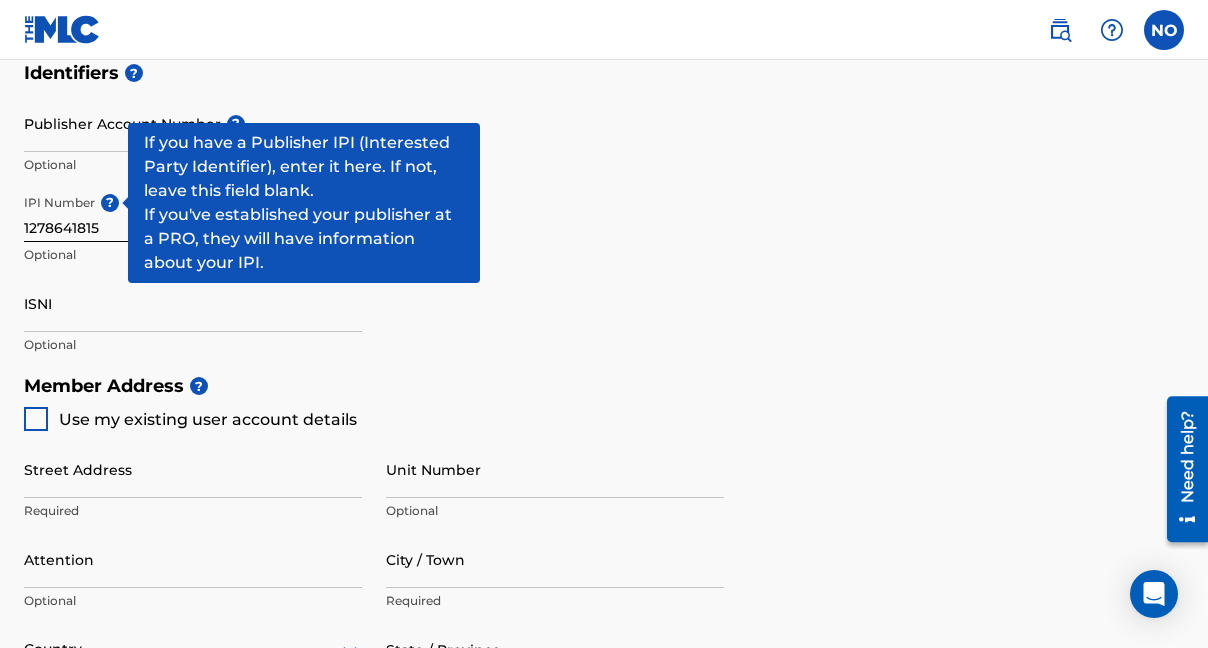 click on "?" at bounding box center [110, 203] 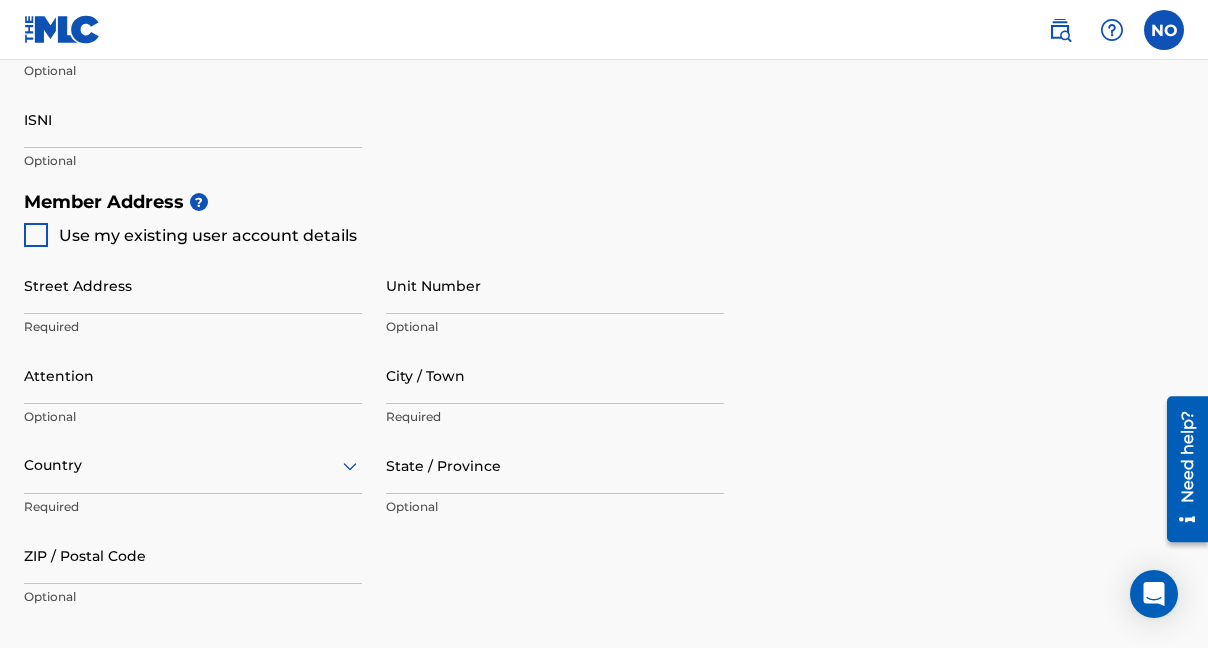 scroll, scrollTop: 855, scrollLeft: 0, axis: vertical 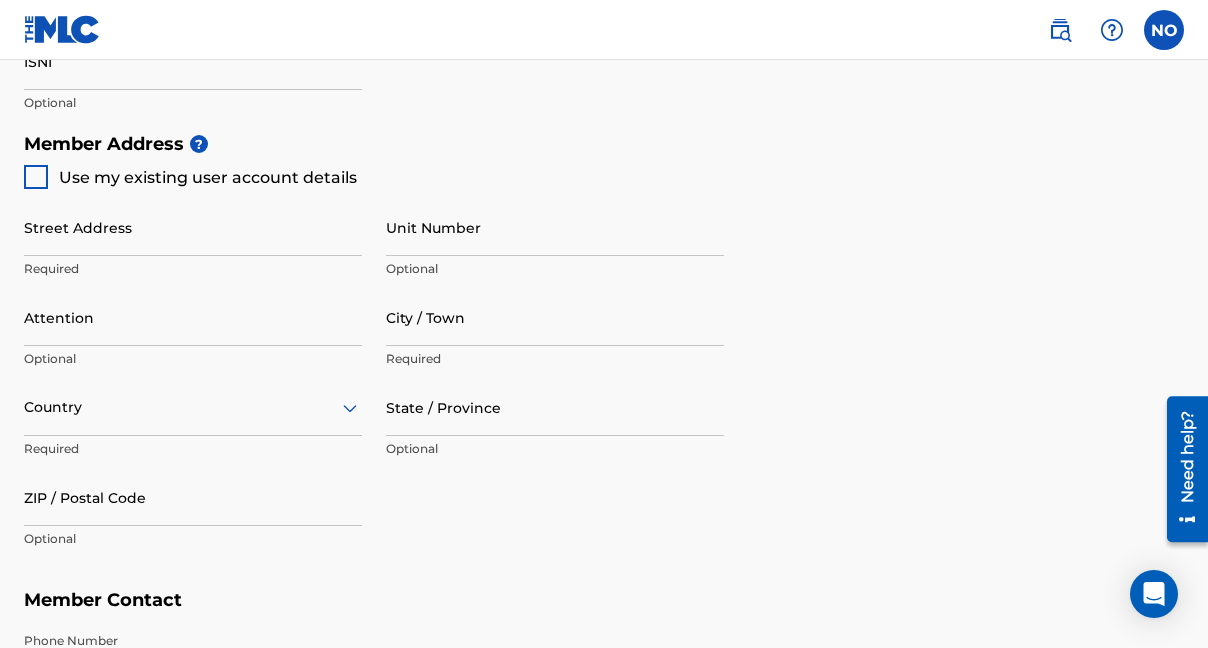 click on "Street Address" at bounding box center [193, 227] 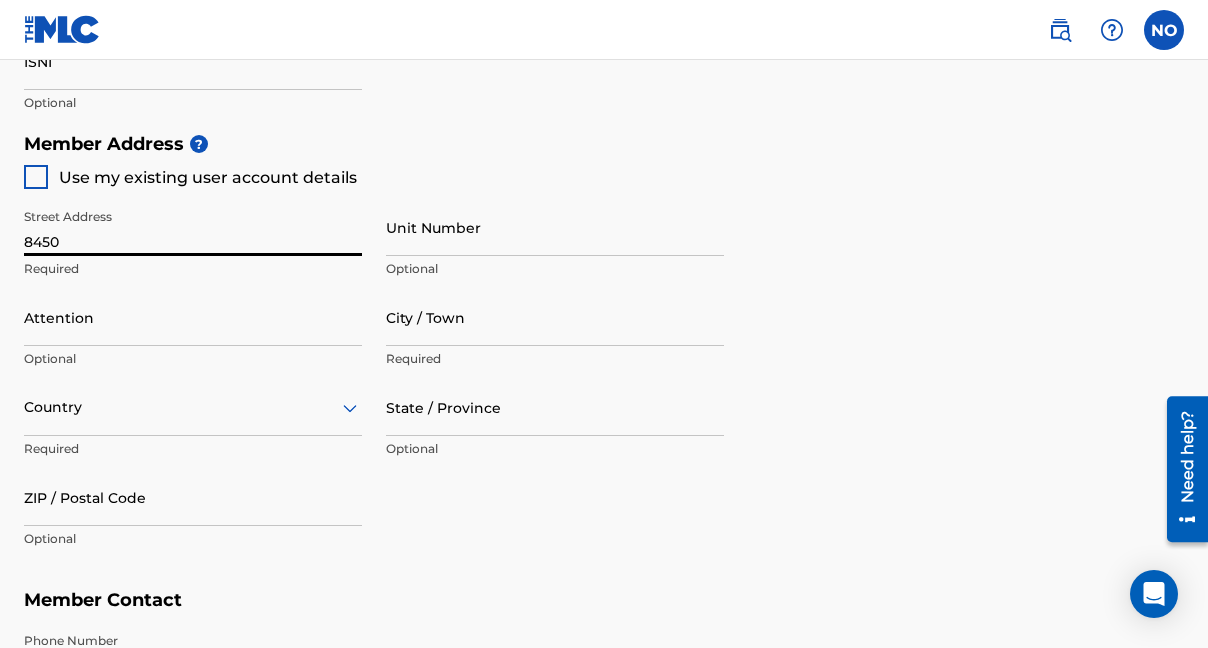 scroll, scrollTop: 745, scrollLeft: 0, axis: vertical 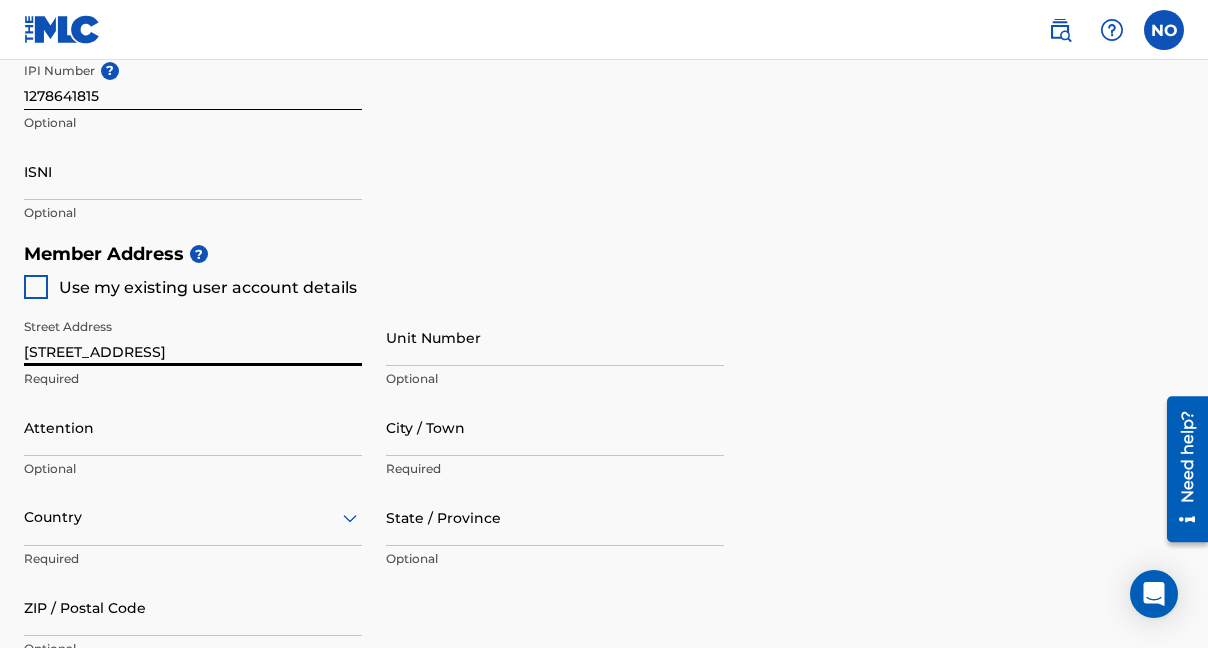 type on "[STREET_ADDRESS]" 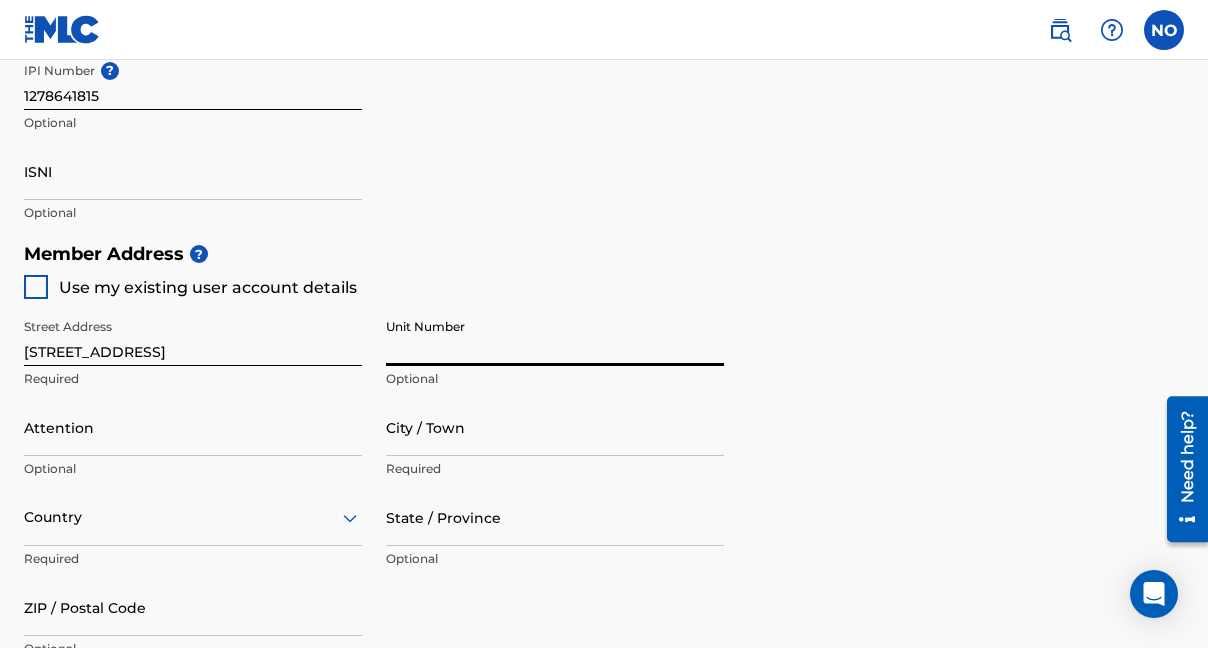 click on "Unit Number" at bounding box center [555, 337] 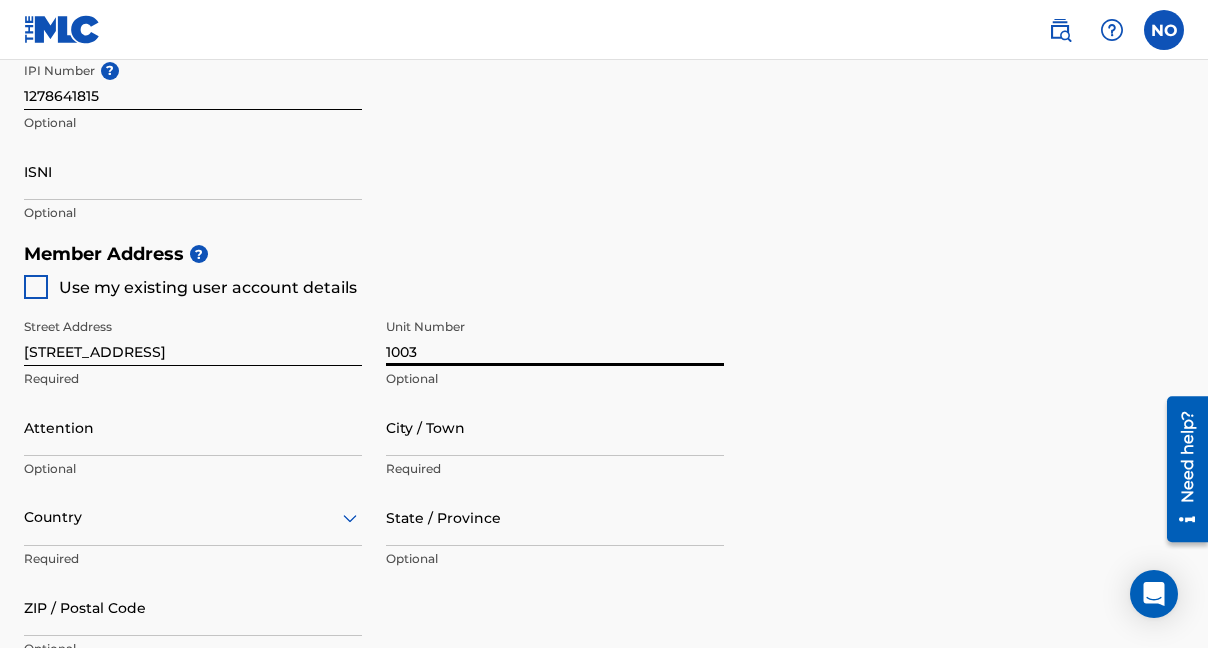 type on "1003" 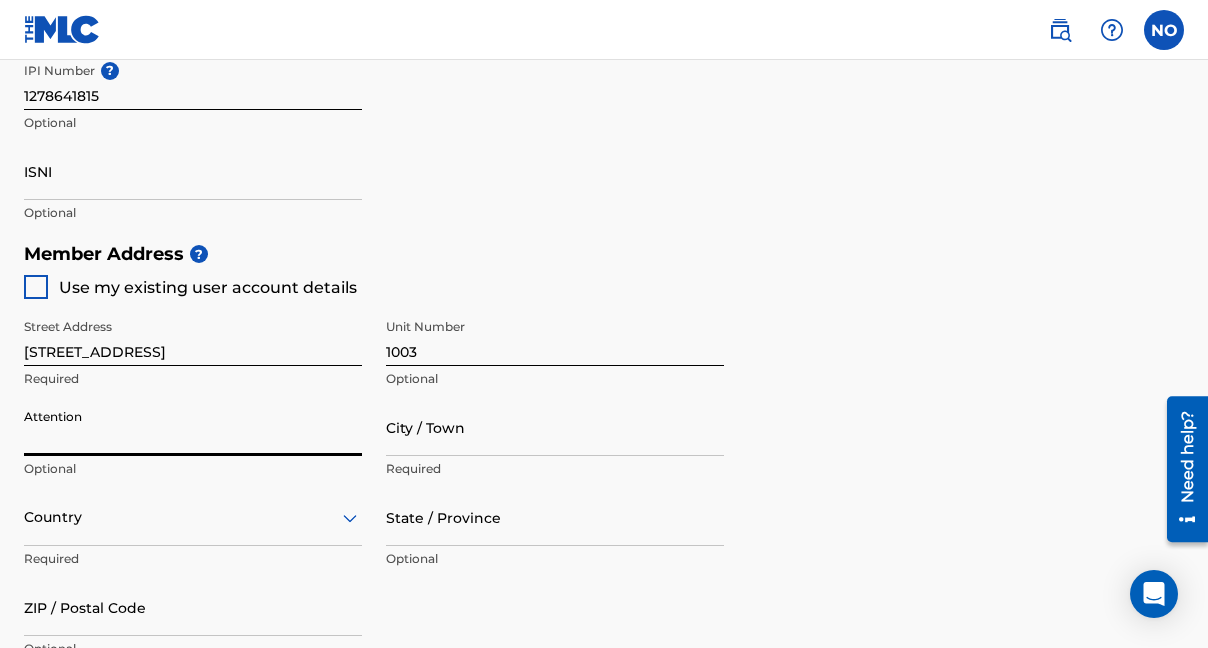 click on "Country" at bounding box center (193, 517) 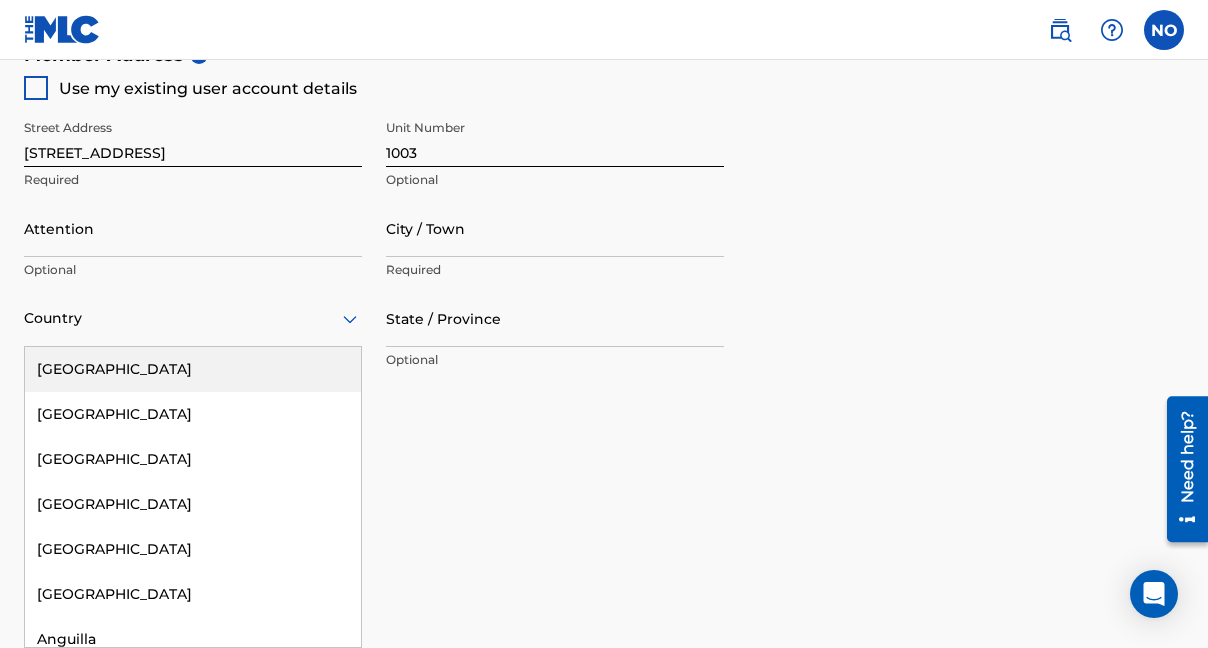 click on "[GEOGRAPHIC_DATA]" at bounding box center [193, 369] 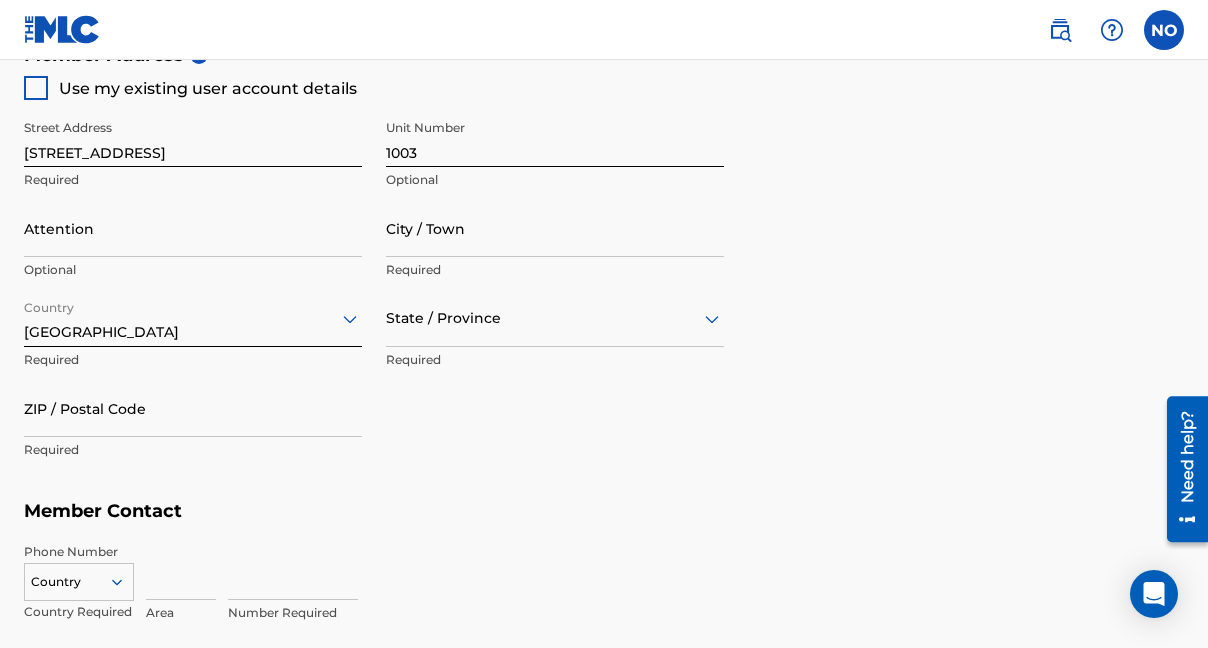 click on "City / Town" at bounding box center [555, 228] 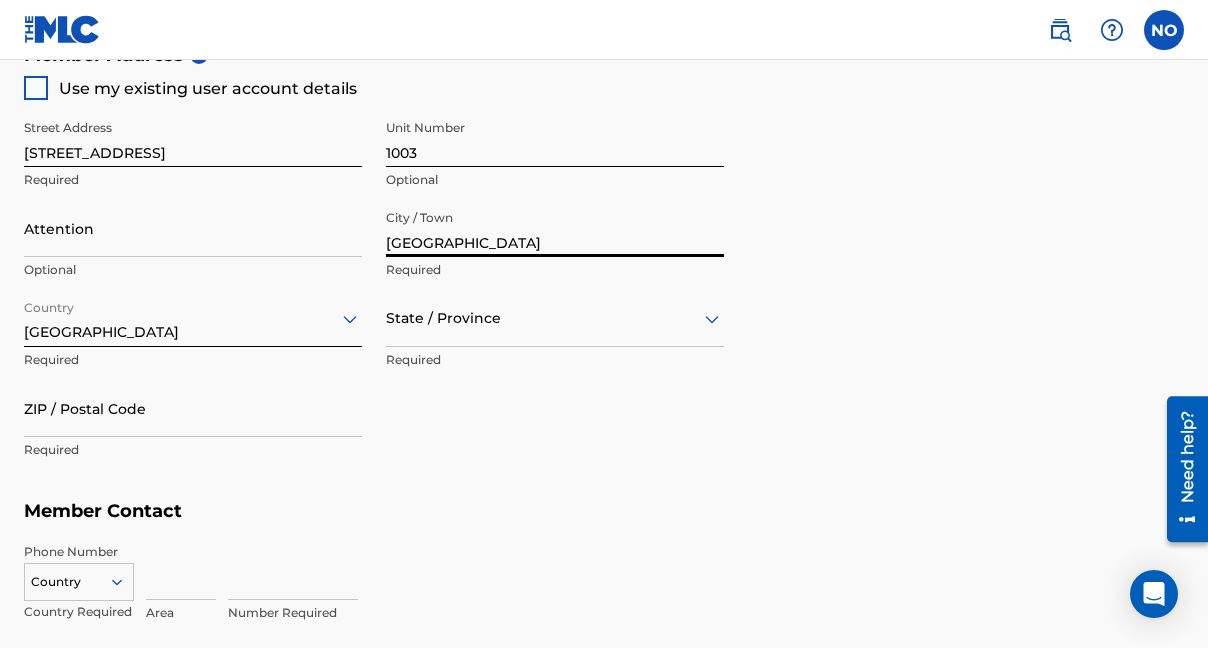type on "[GEOGRAPHIC_DATA]" 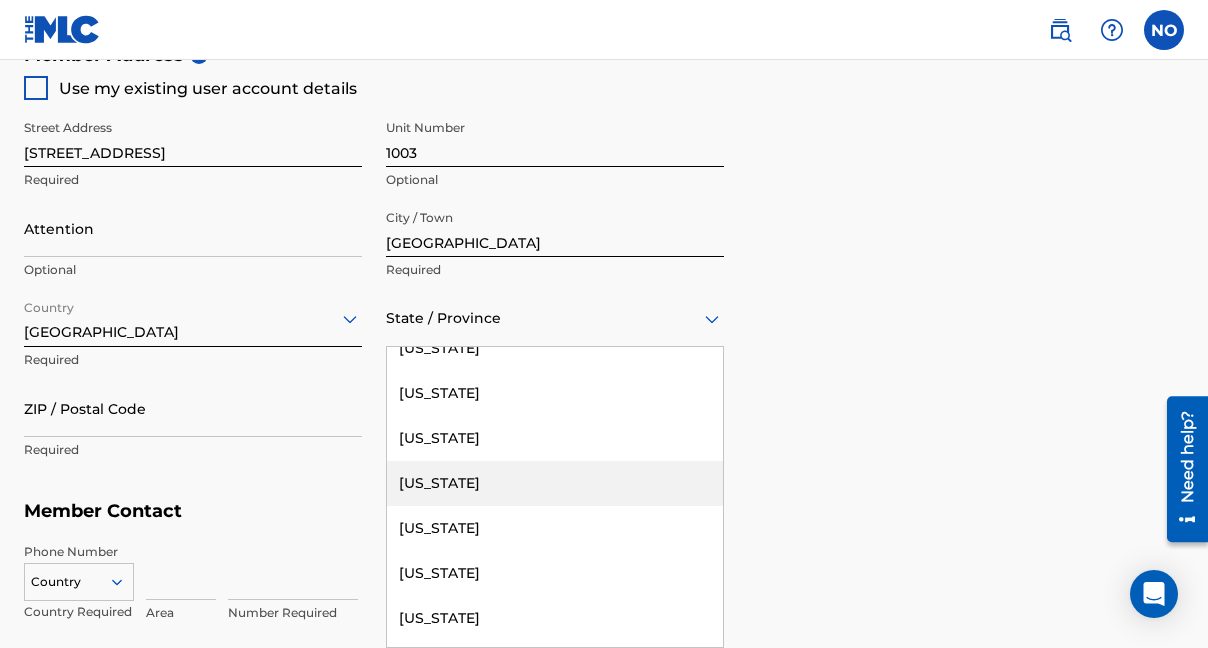 scroll, scrollTop: 262, scrollLeft: 0, axis: vertical 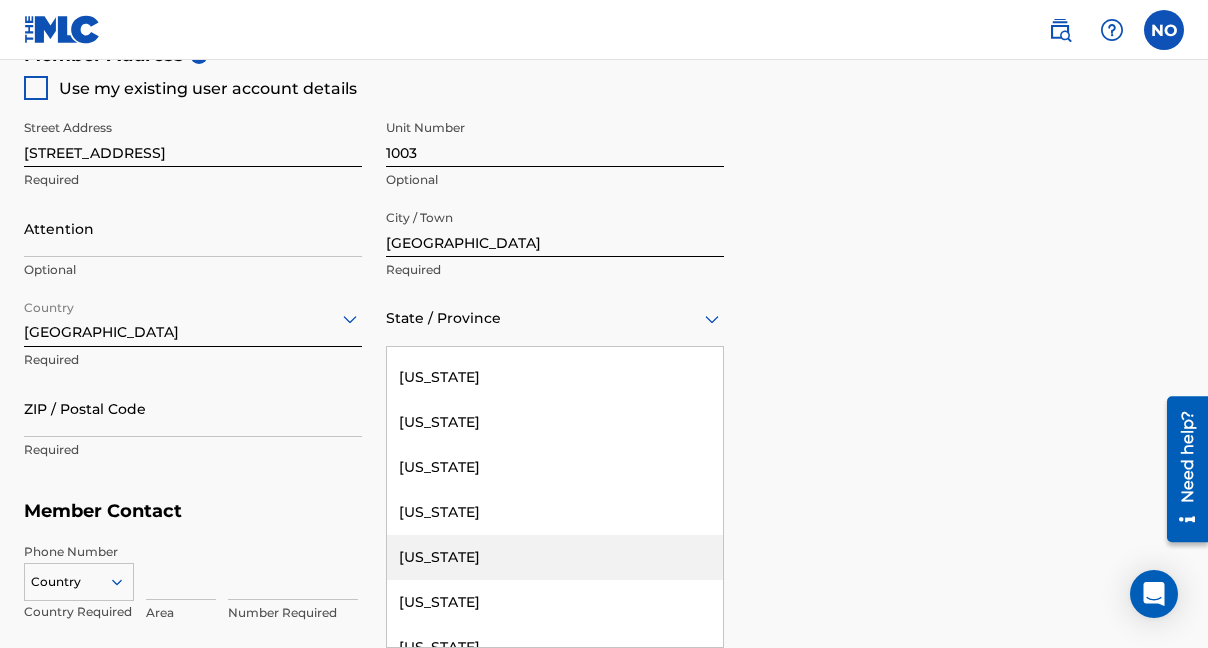 click on "[US_STATE]" at bounding box center (555, 557) 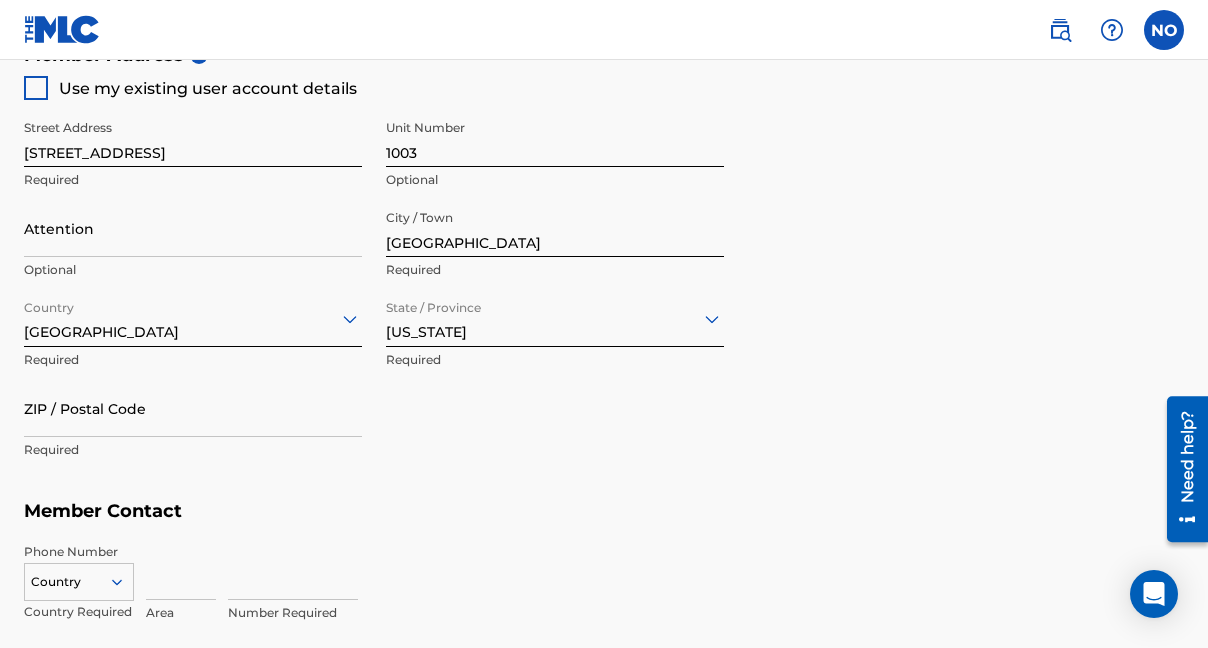 click on "ZIP / Postal Code" at bounding box center [193, 408] 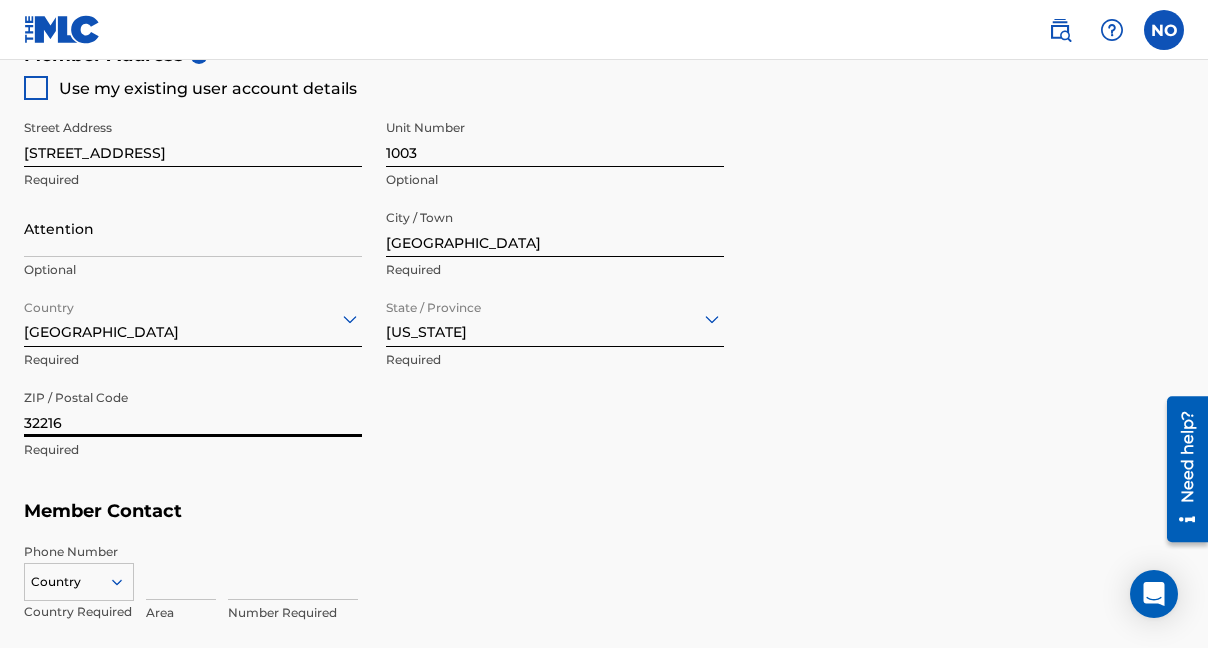 type on "32216" 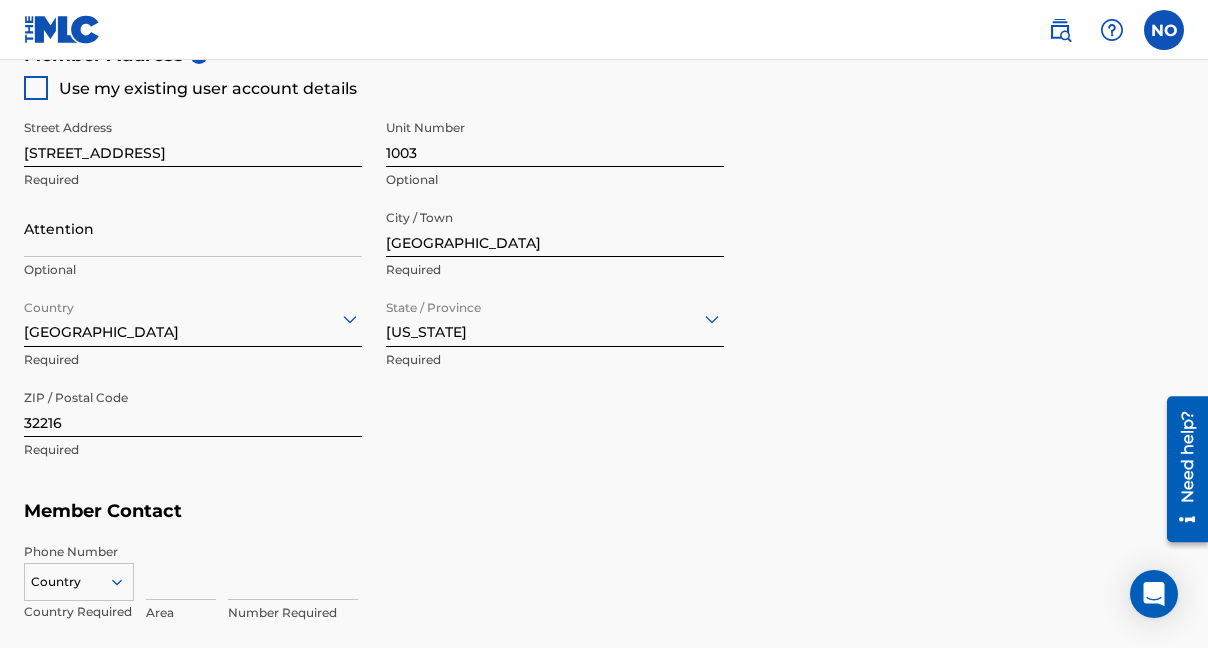 scroll, scrollTop: 1133, scrollLeft: 0, axis: vertical 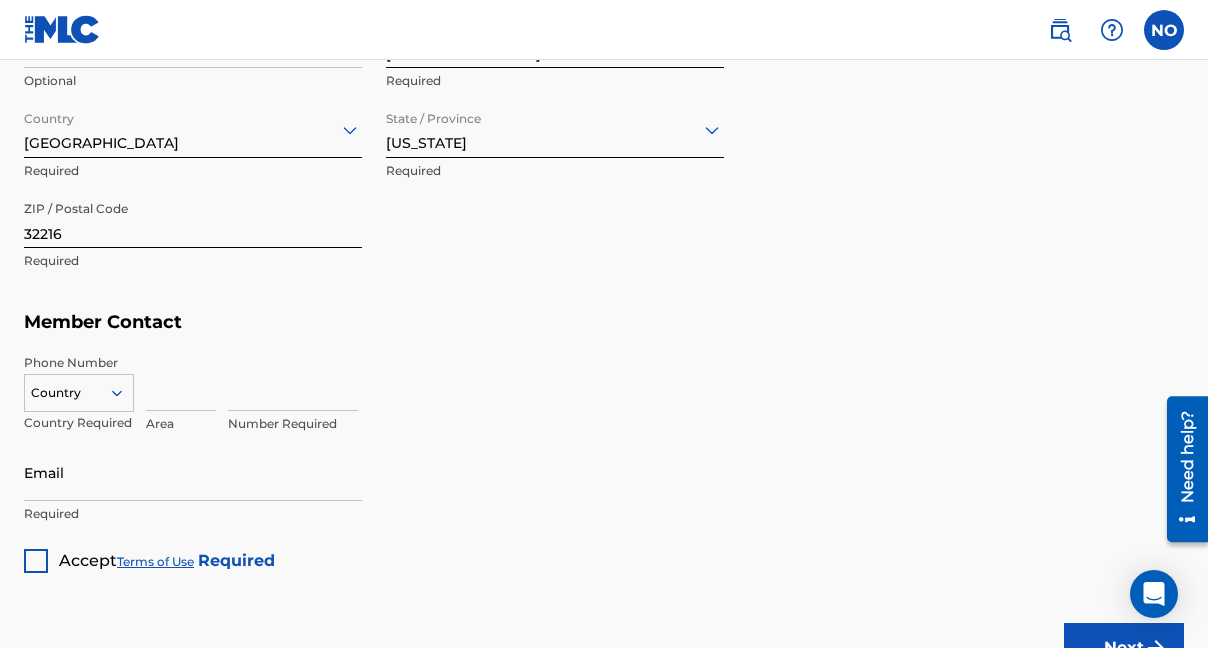 click at bounding box center [181, 382] 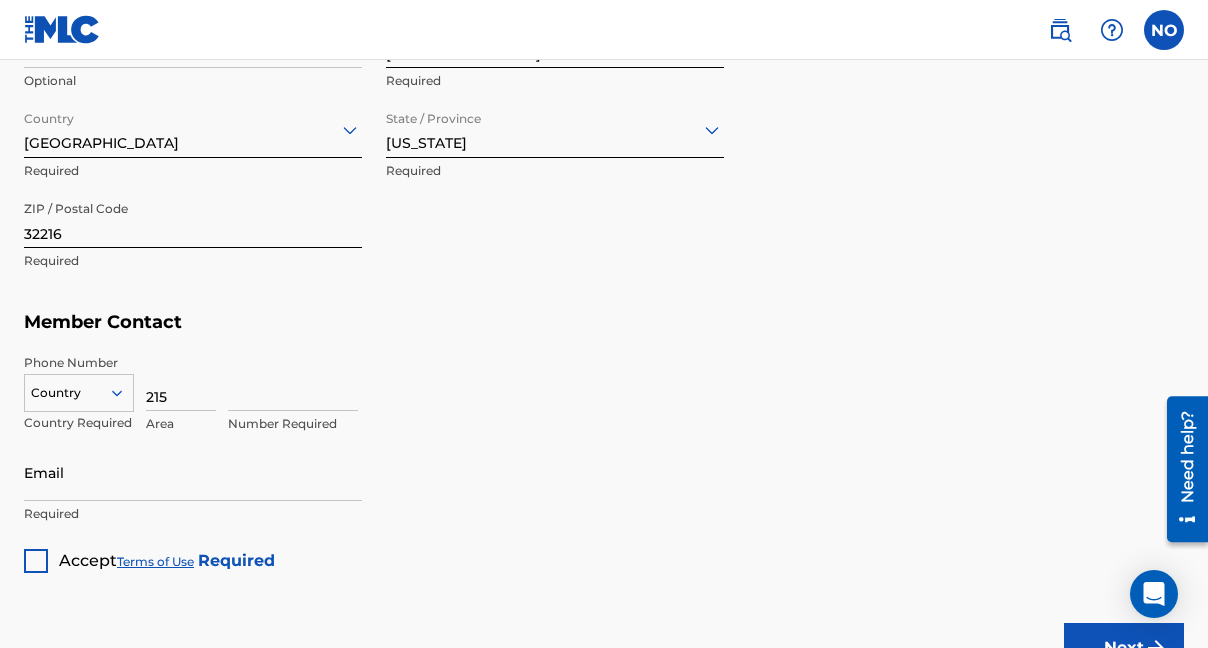 type on "215" 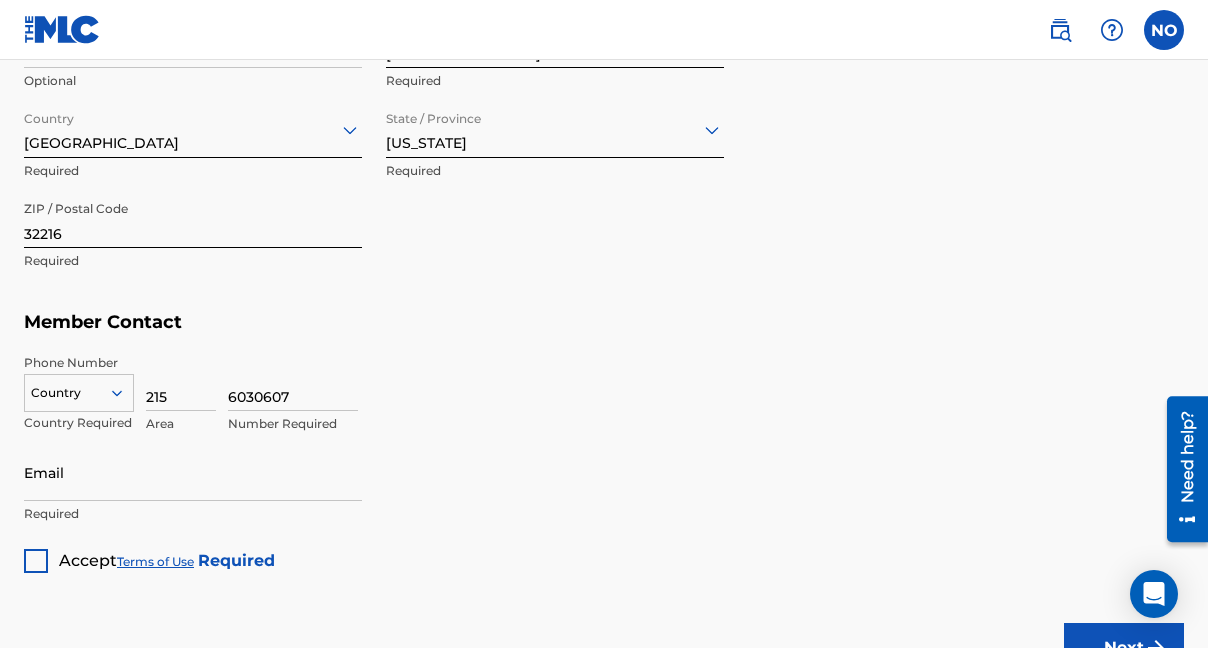 type on "6030607" 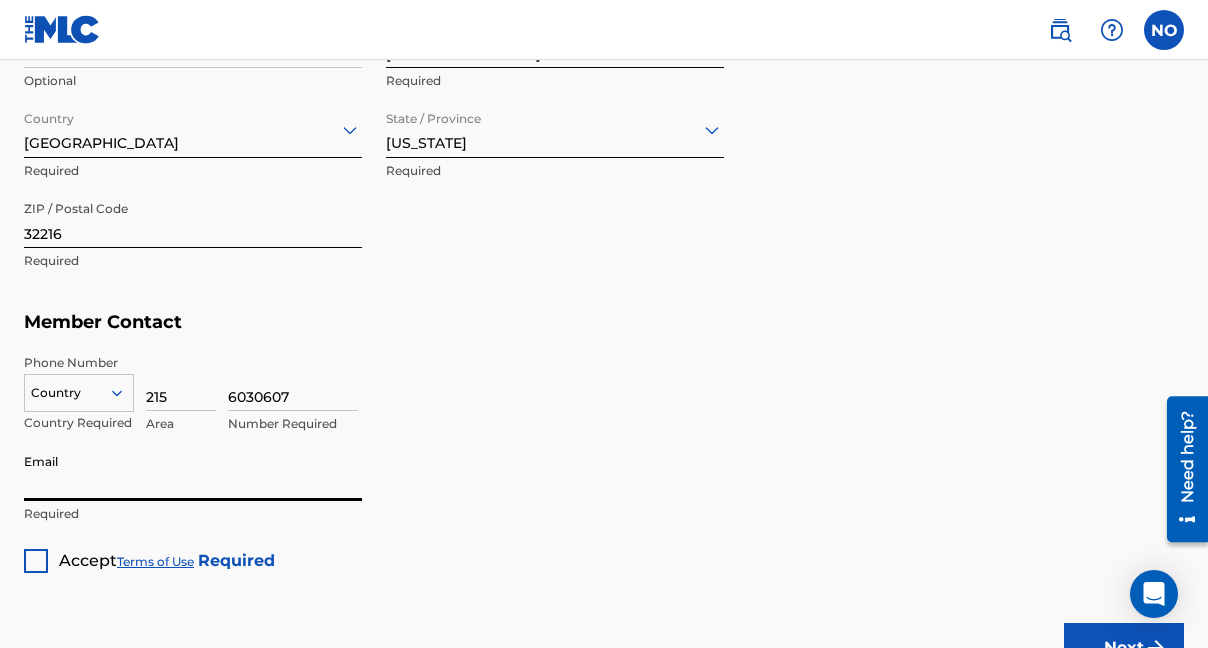 type on "[EMAIL_ADDRESS][DOMAIN_NAME]" 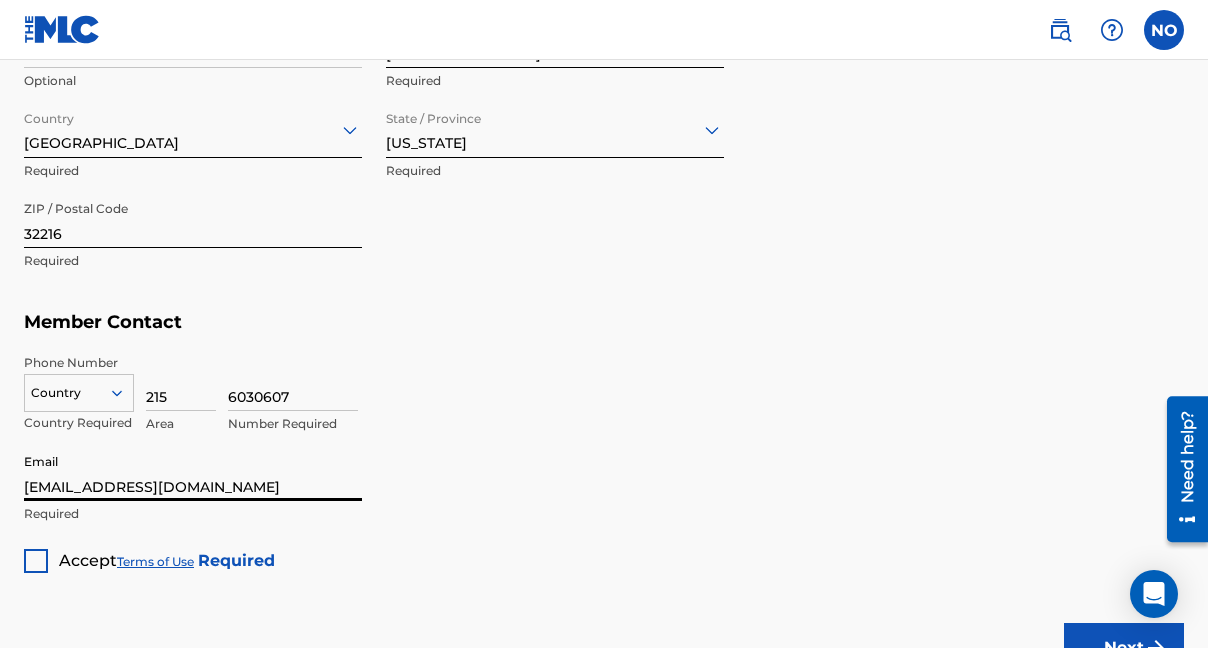 type on "WonkyWilla LLC" 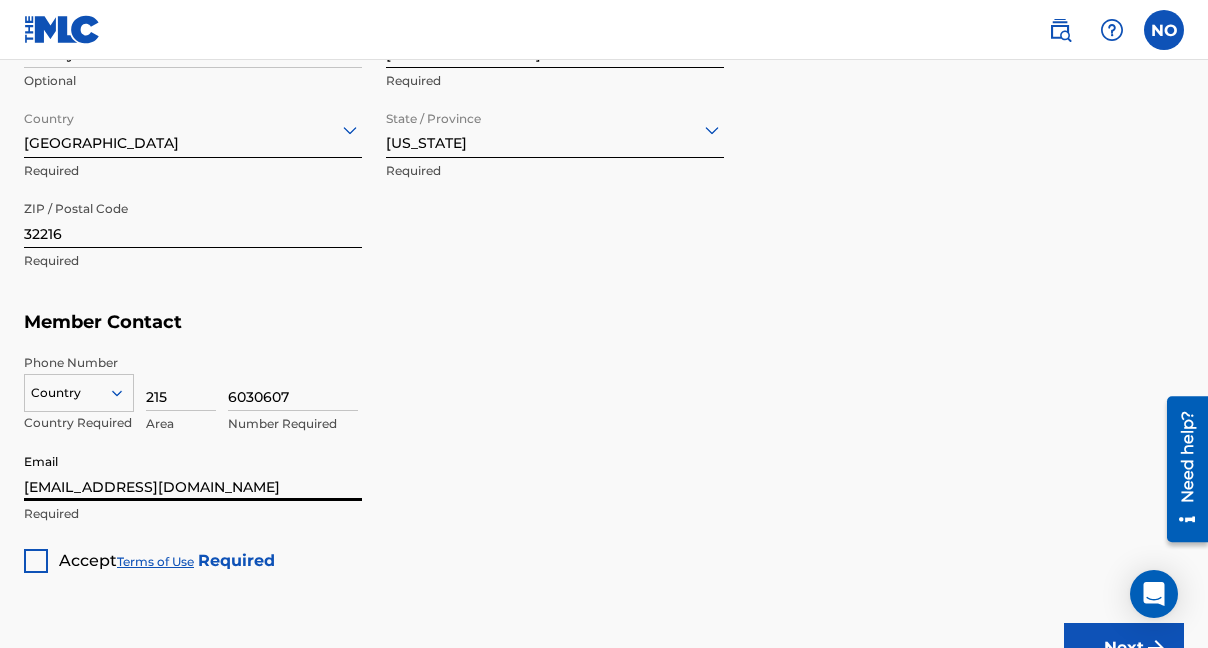 type on "[GEOGRAPHIC_DATA]" 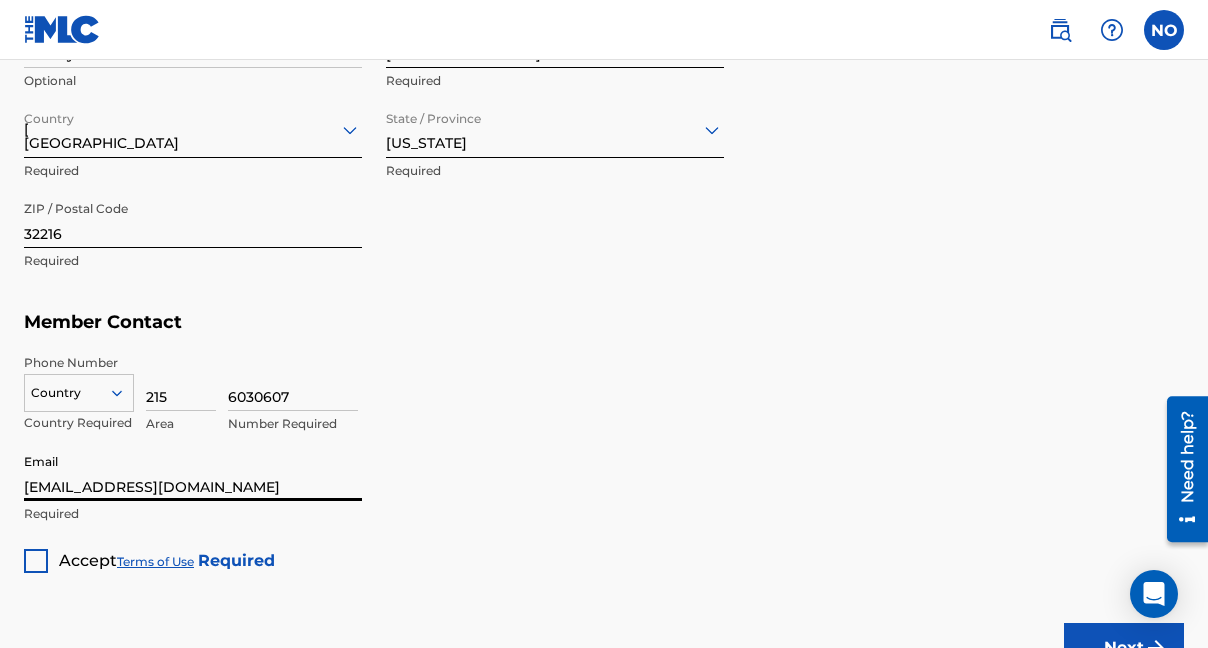 type on "FL" 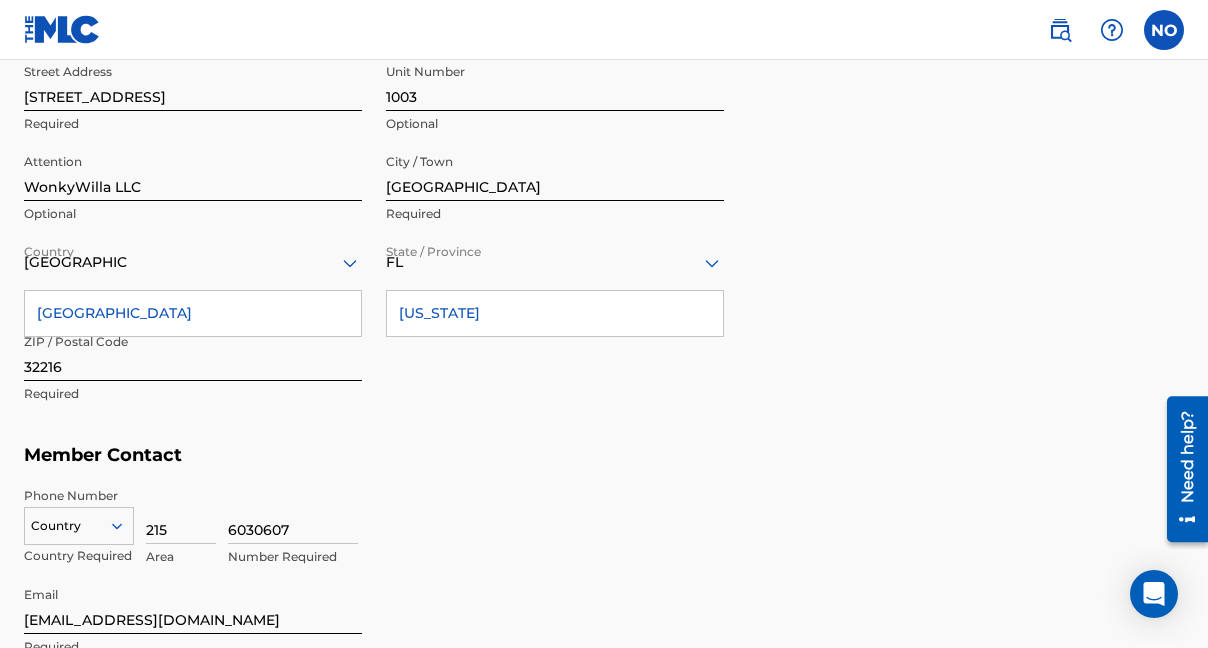 click on "Street Address [STREET_ADDRESS] Optional Attention WonkyWilla LLC Optional City / Town [GEOGRAPHIC_DATA] Required Country [GEOGRAPHIC_DATA] [GEOGRAPHIC_DATA] Required State / Province [GEOGRAPHIC_DATA] [US_STATE] Required ZIP / Postal Code 32216 Required" at bounding box center (374, 234) 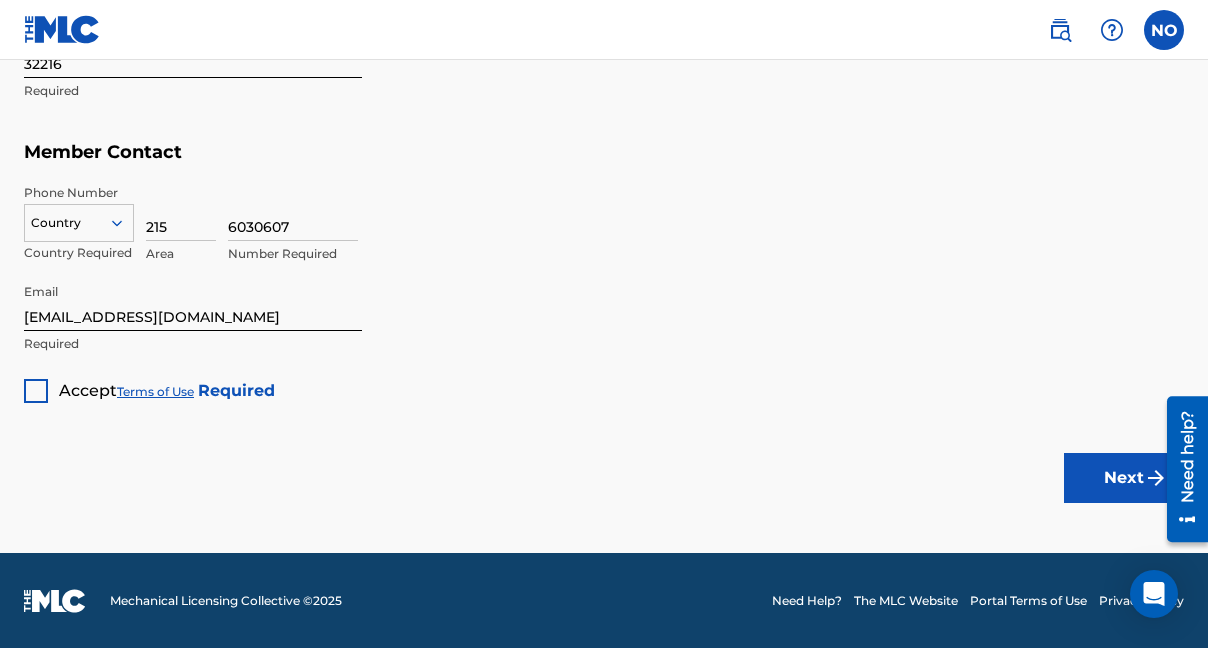 scroll, scrollTop: 1303, scrollLeft: 0, axis: vertical 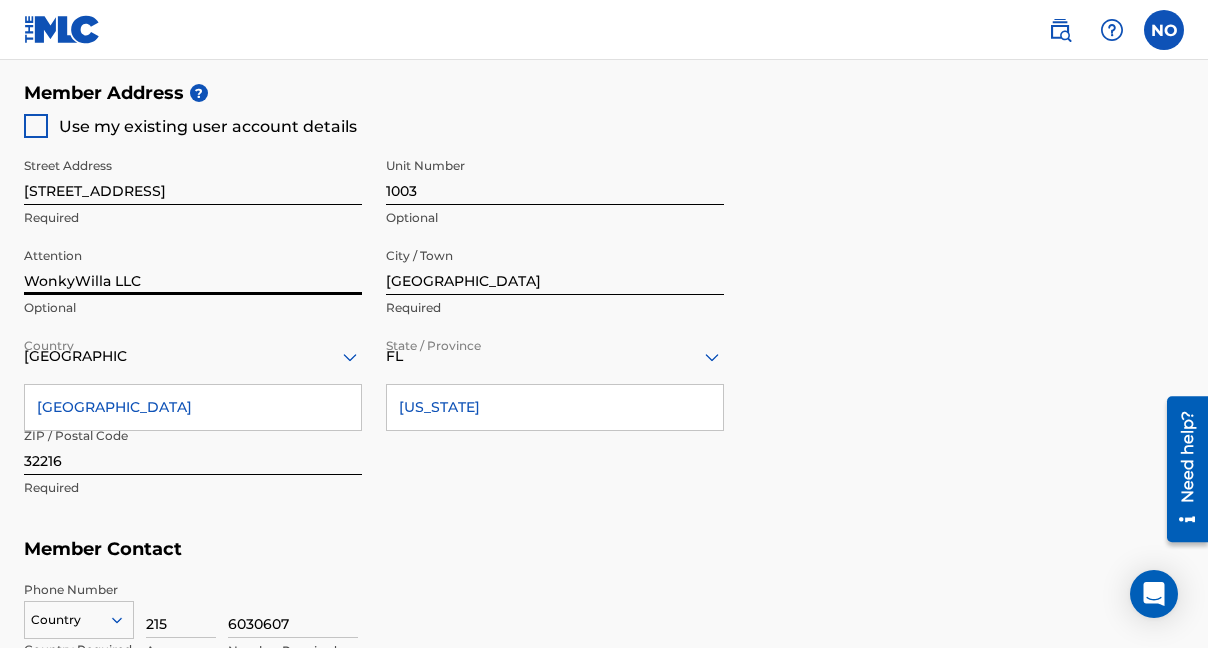 drag, startPoint x: 244, startPoint y: 279, endPoint x: 0, endPoint y: 272, distance: 244.10039 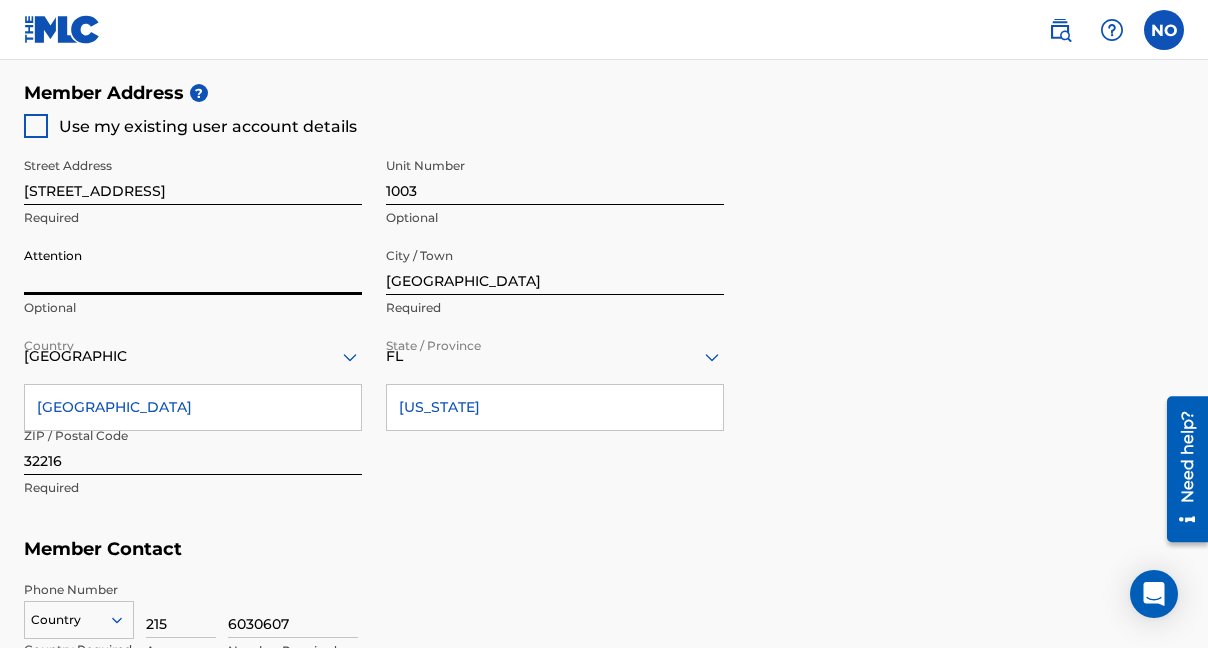 type 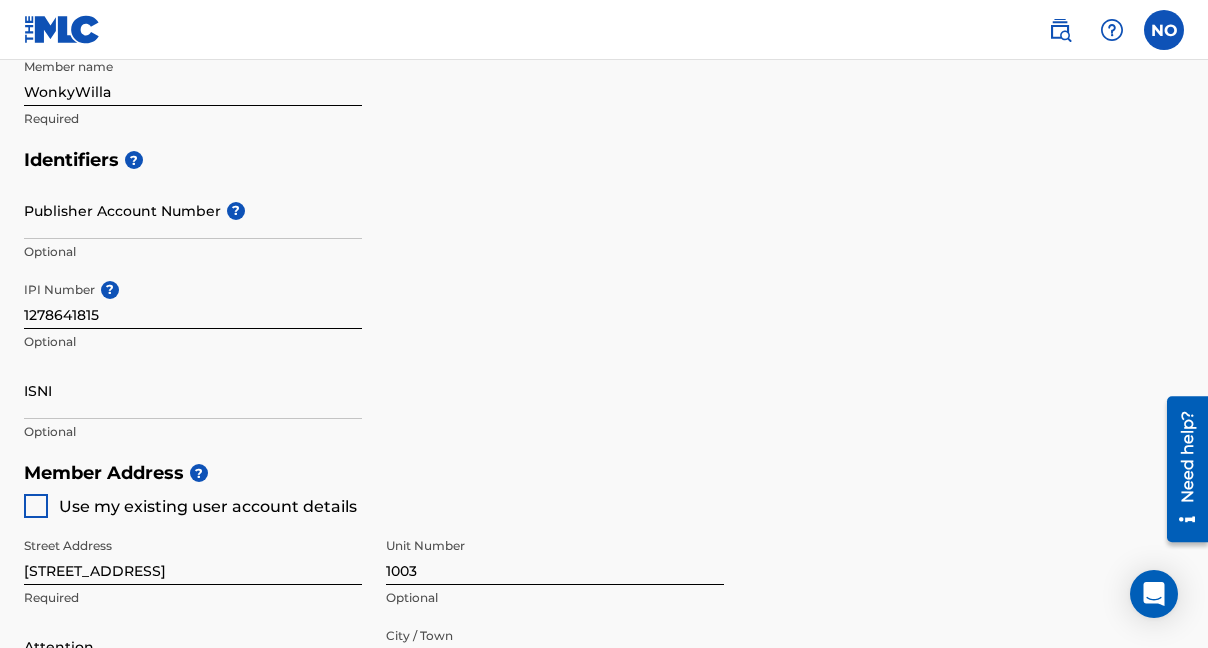 scroll, scrollTop: 524, scrollLeft: 0, axis: vertical 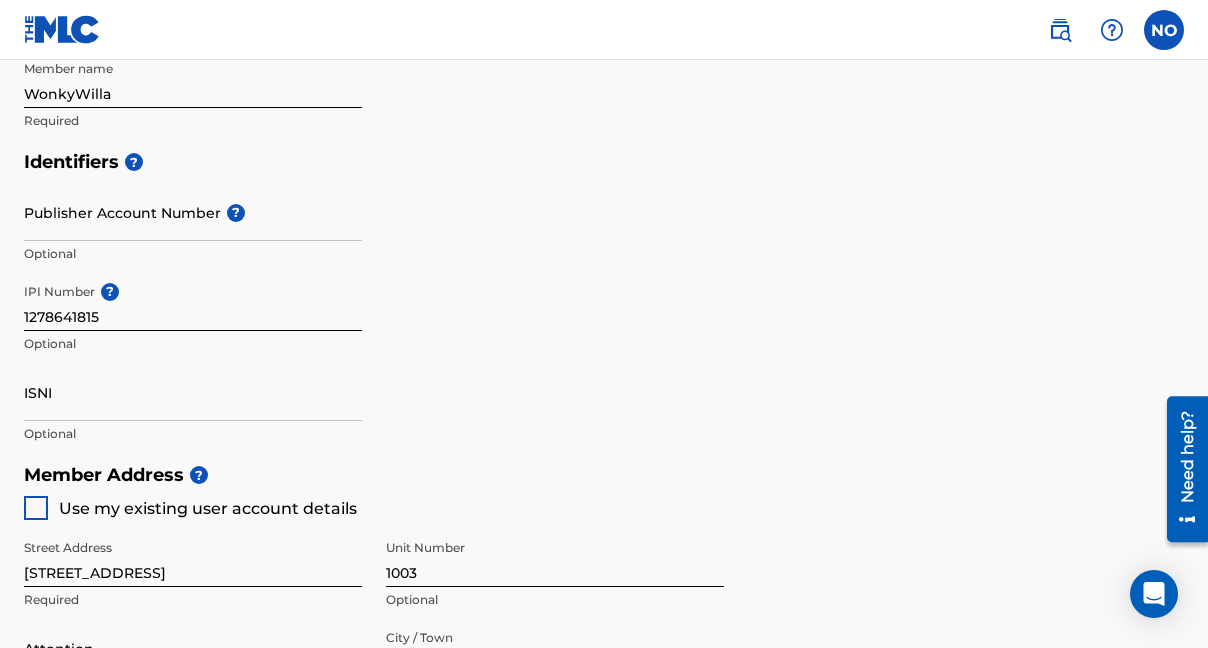 click on "ISNI" at bounding box center (193, 392) 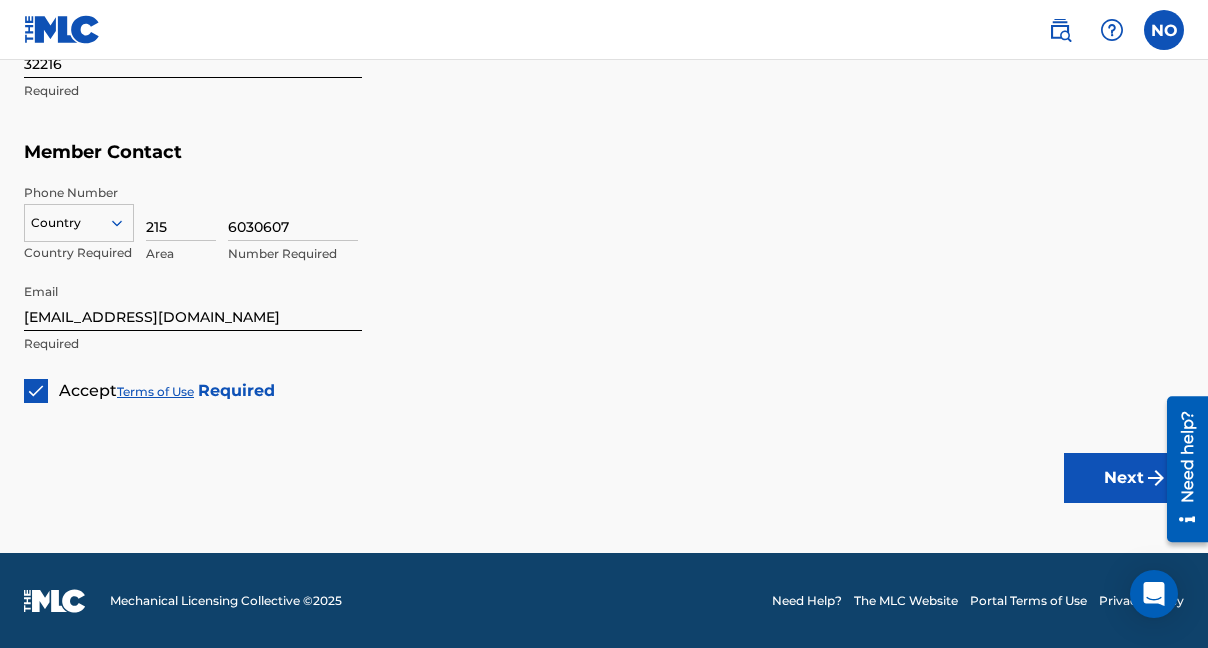 scroll, scrollTop: 0, scrollLeft: 0, axis: both 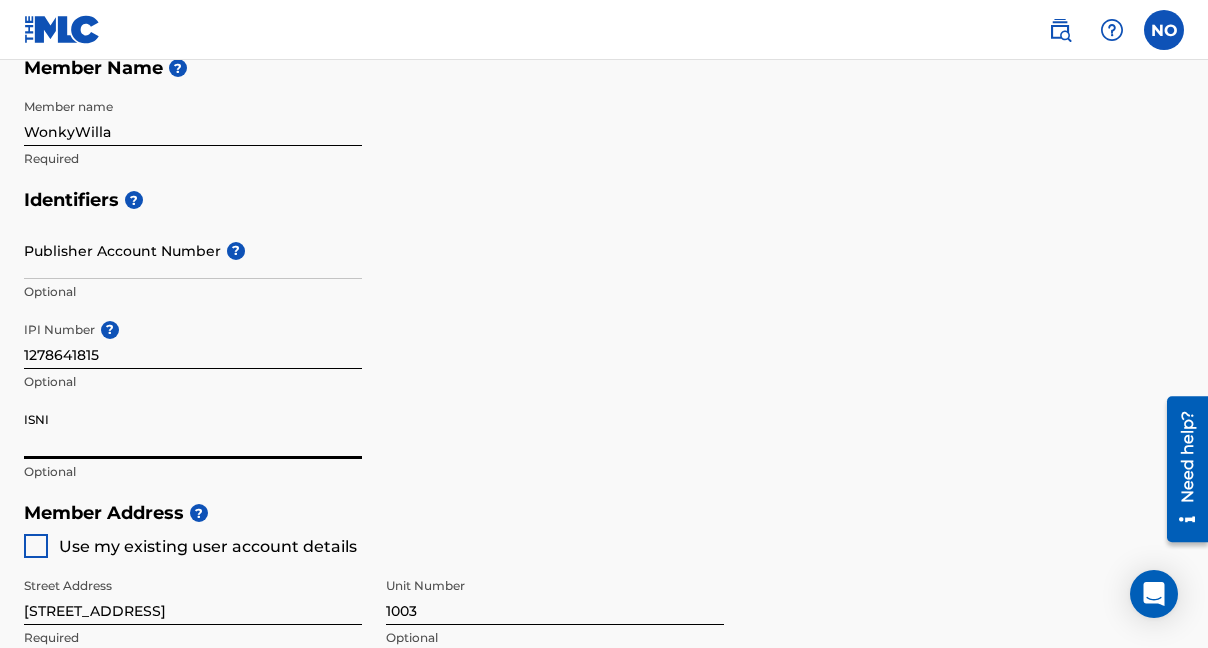 drag, startPoint x: 56, startPoint y: 418, endPoint x: 8, endPoint y: 417, distance: 48.010414 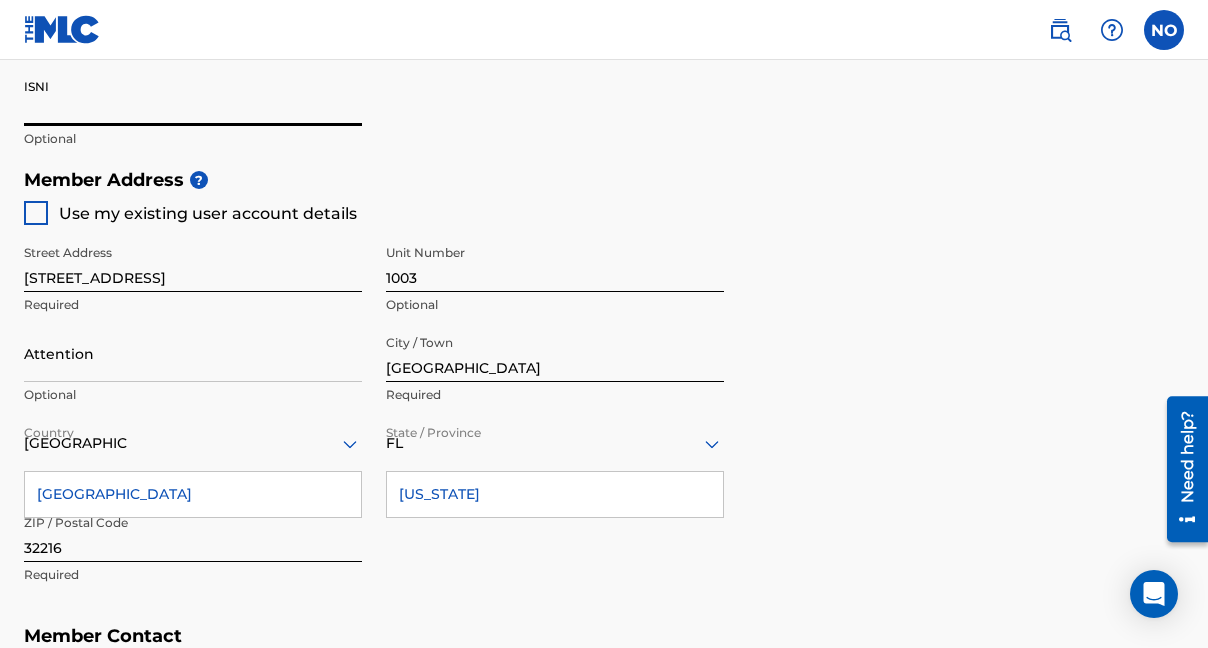 scroll, scrollTop: 825, scrollLeft: 0, axis: vertical 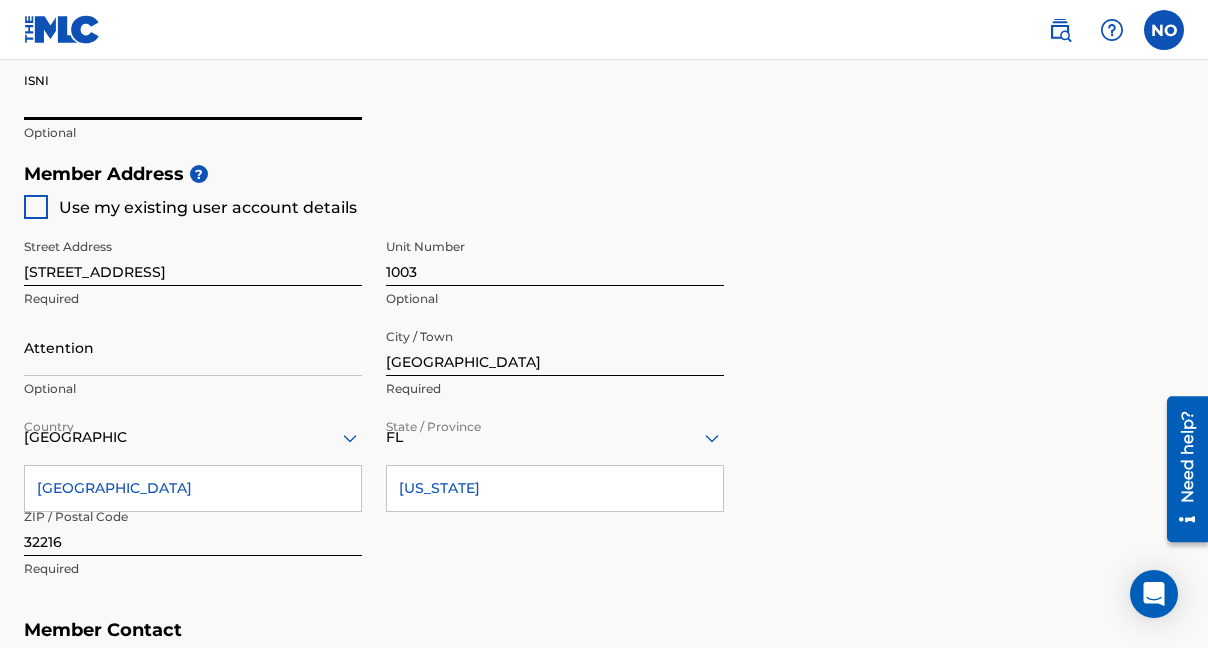 click on "Identifiers ? Publisher Account Number ? Optional IPI Number ? 1278641815 Optional ISNI Optional" at bounding box center (604, -4) 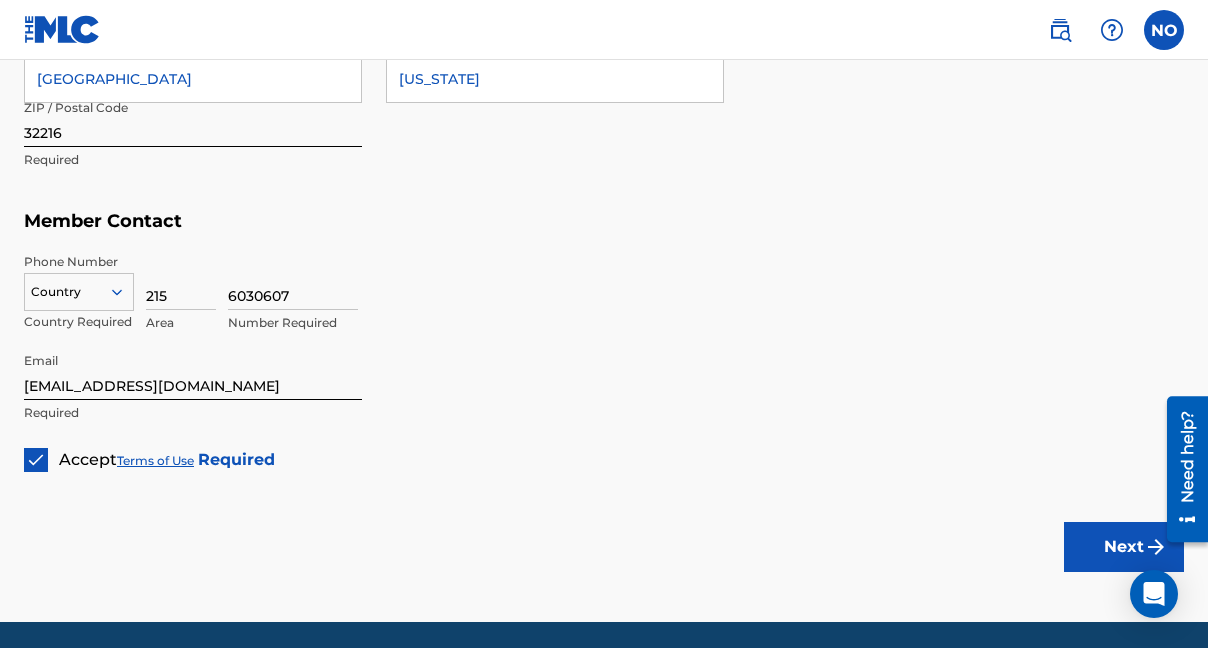 scroll, scrollTop: 1256, scrollLeft: 0, axis: vertical 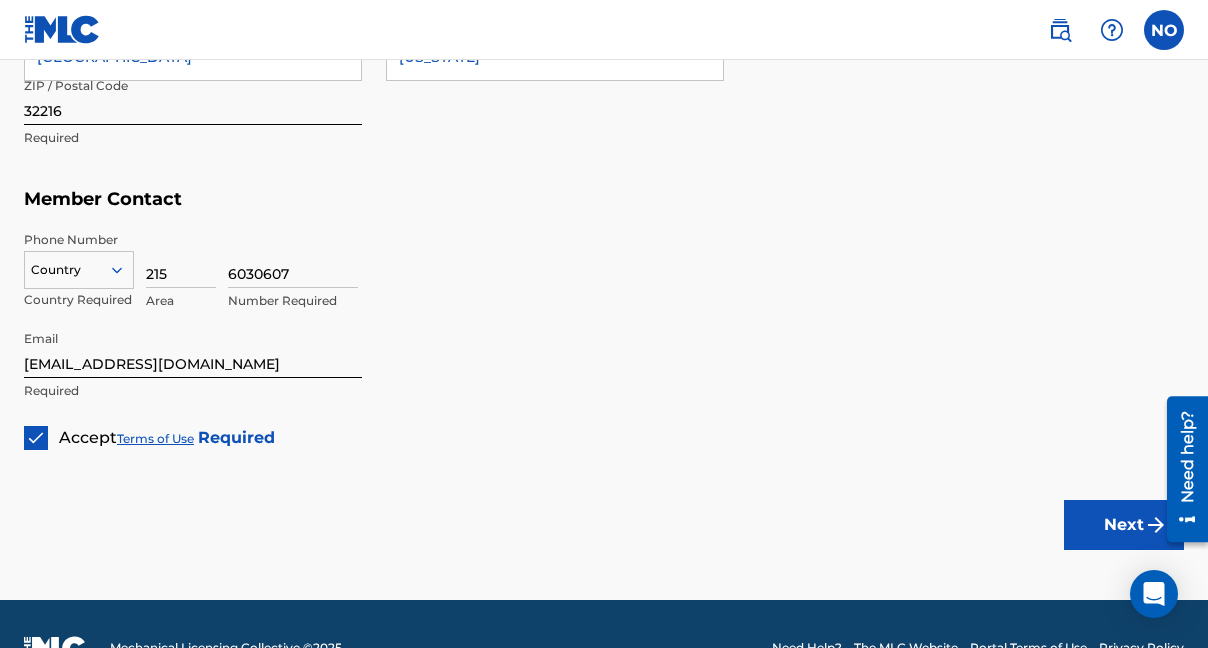 click on "Next" at bounding box center (1124, 525) 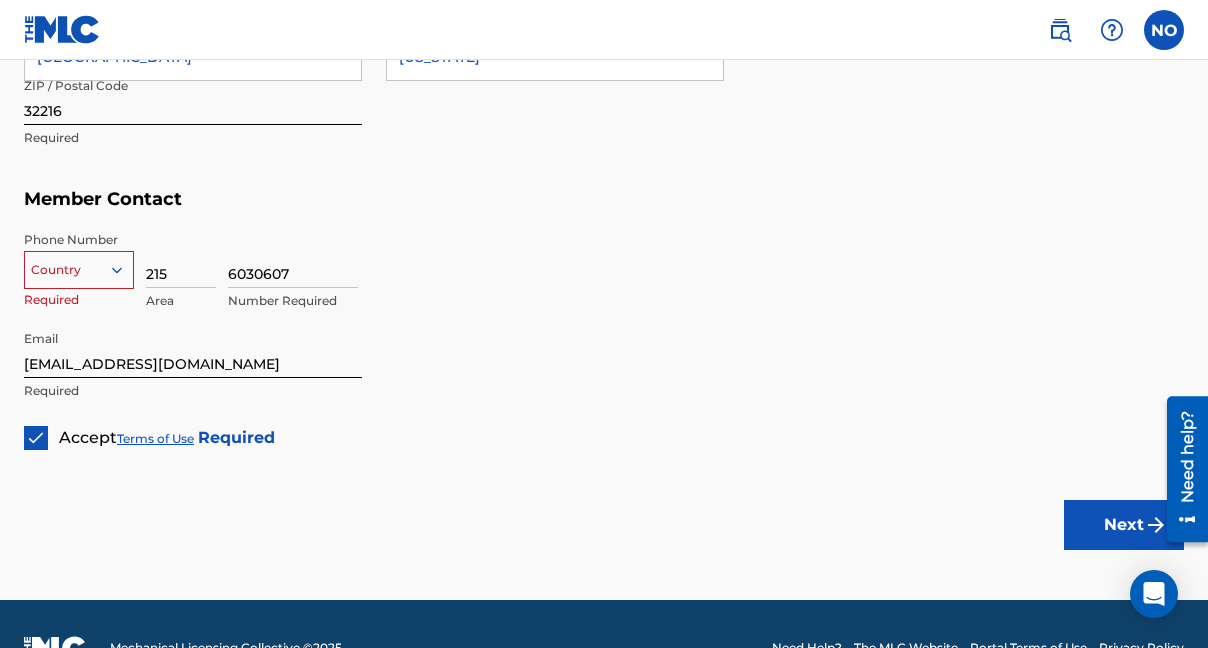 click on "6030607 Number Required" at bounding box center [706, 276] 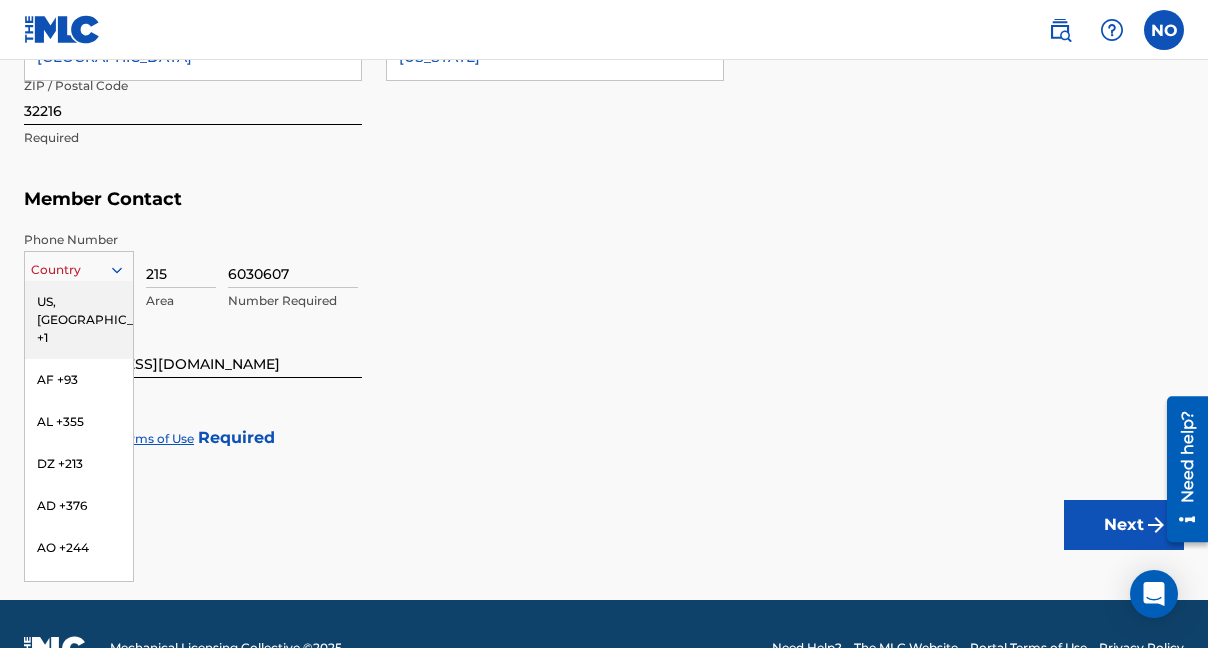 click on "US, [GEOGRAPHIC_DATA] +1" at bounding box center (79, 320) 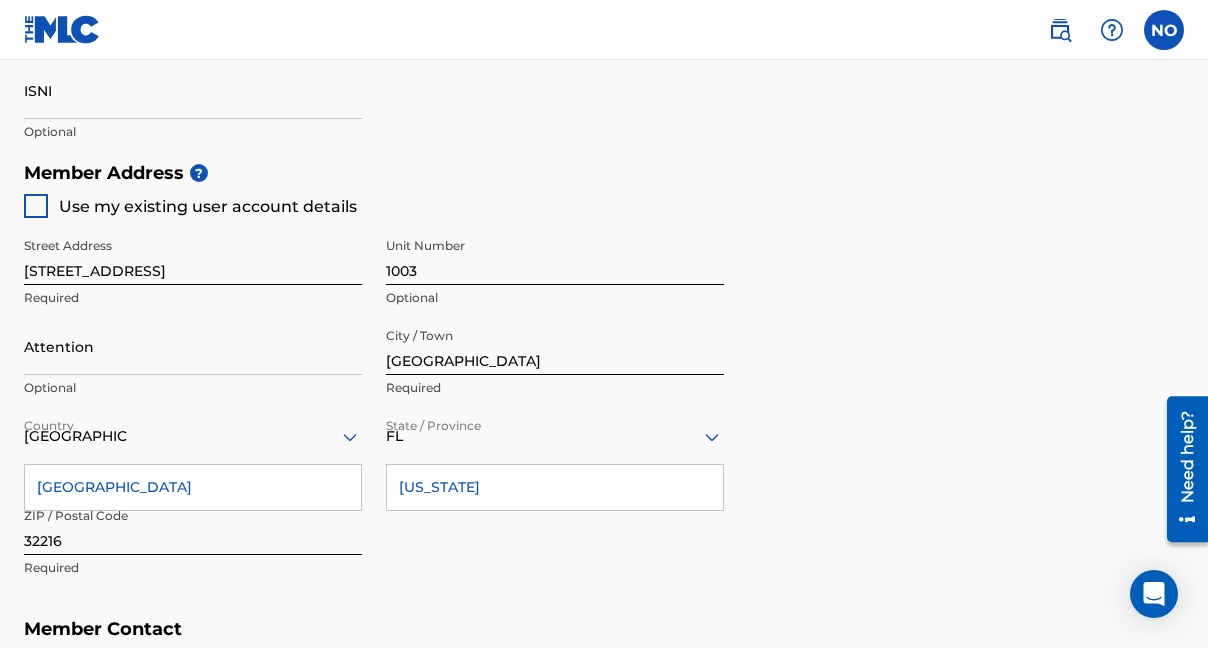scroll, scrollTop: 825, scrollLeft: 0, axis: vertical 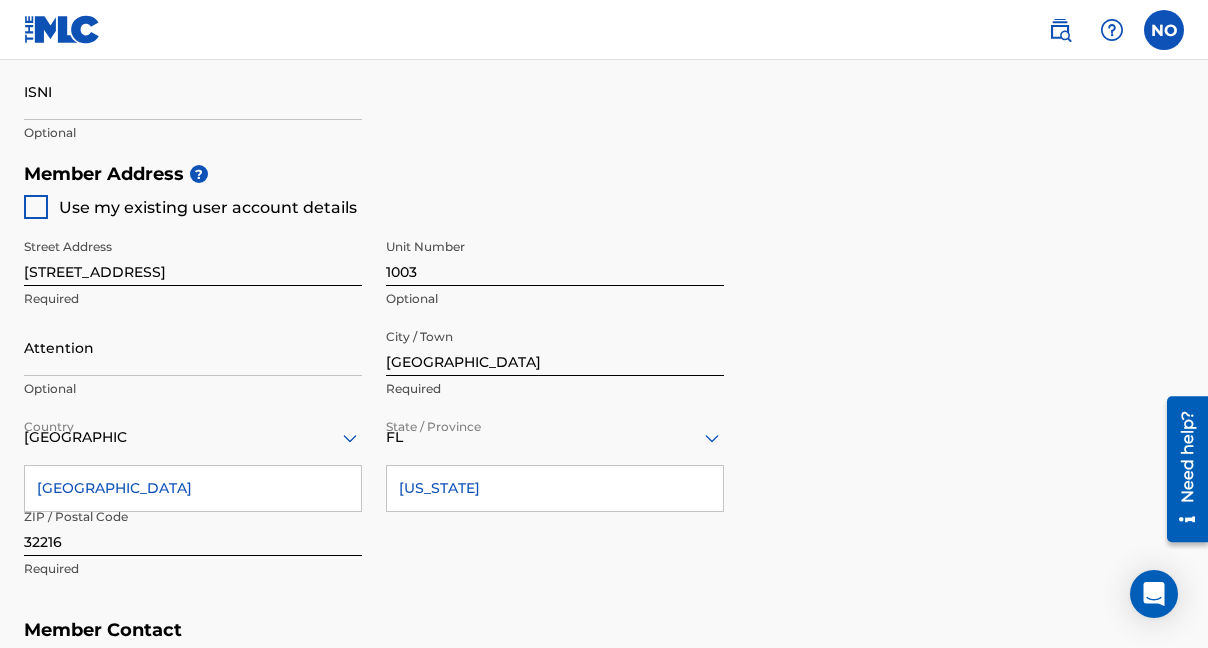 click at bounding box center (36, 207) 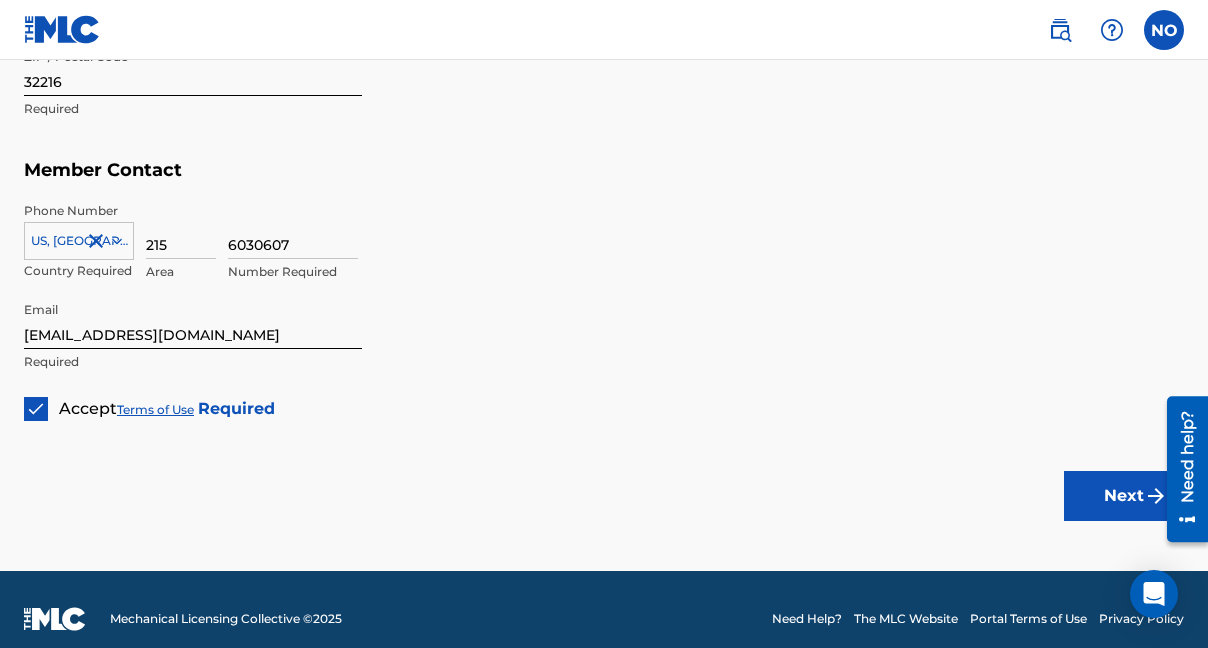 scroll, scrollTop: 1303, scrollLeft: 0, axis: vertical 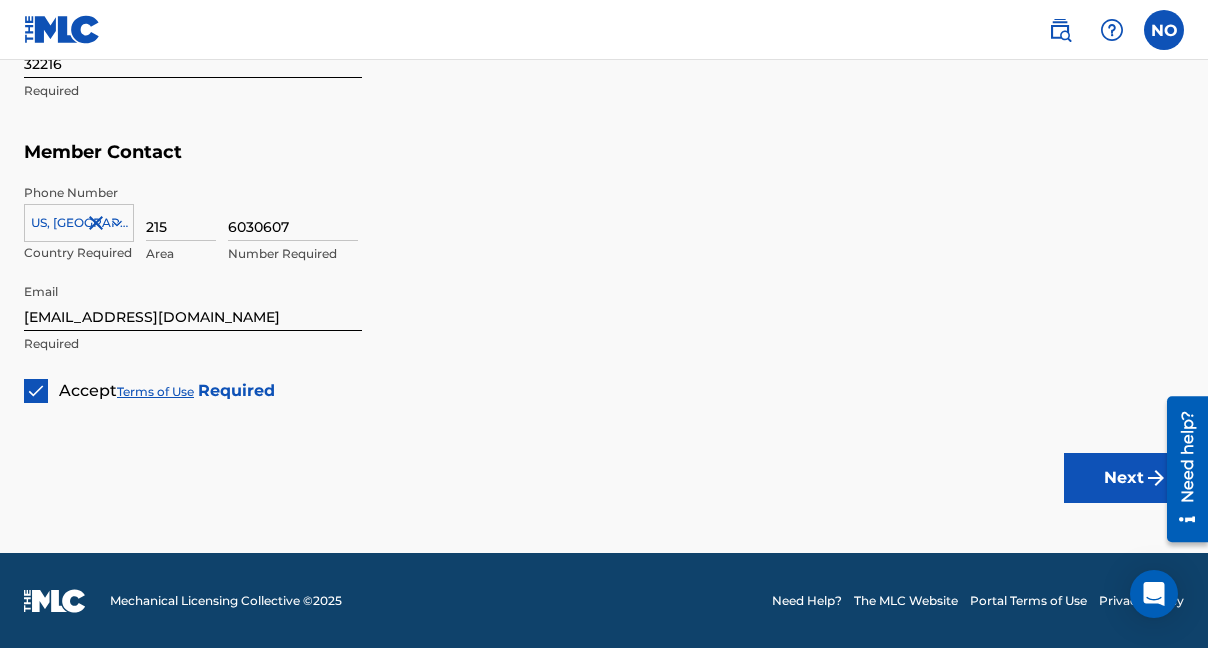 click on "Next" at bounding box center (1124, 478) 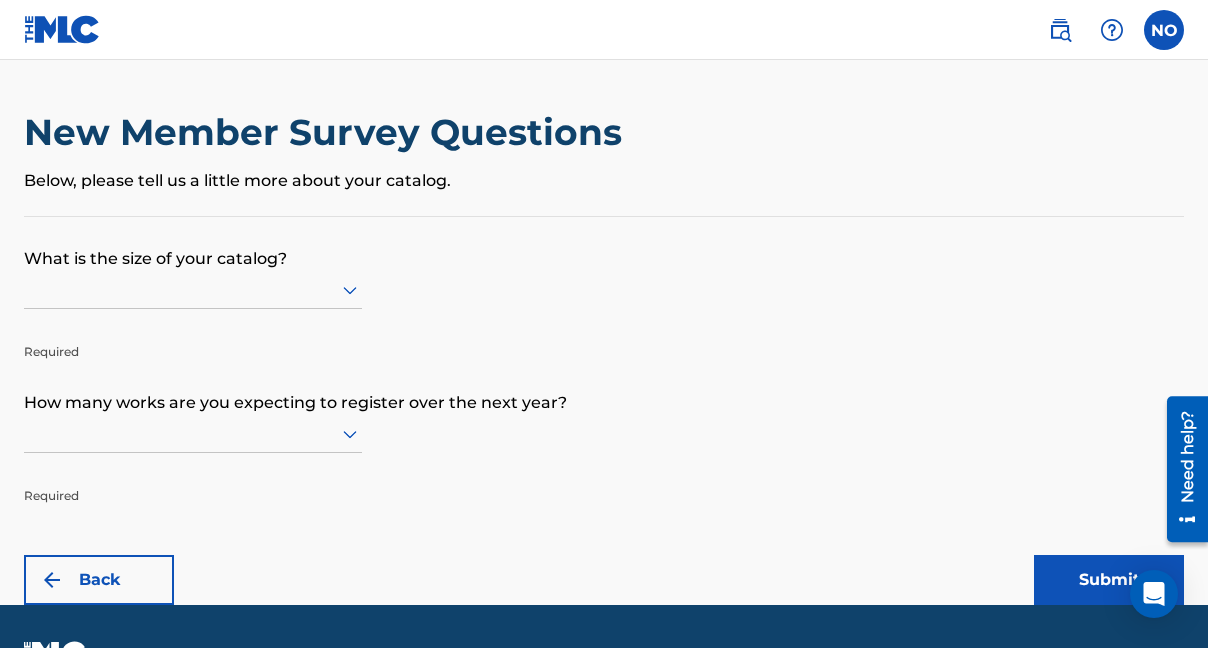 click at bounding box center [193, 289] 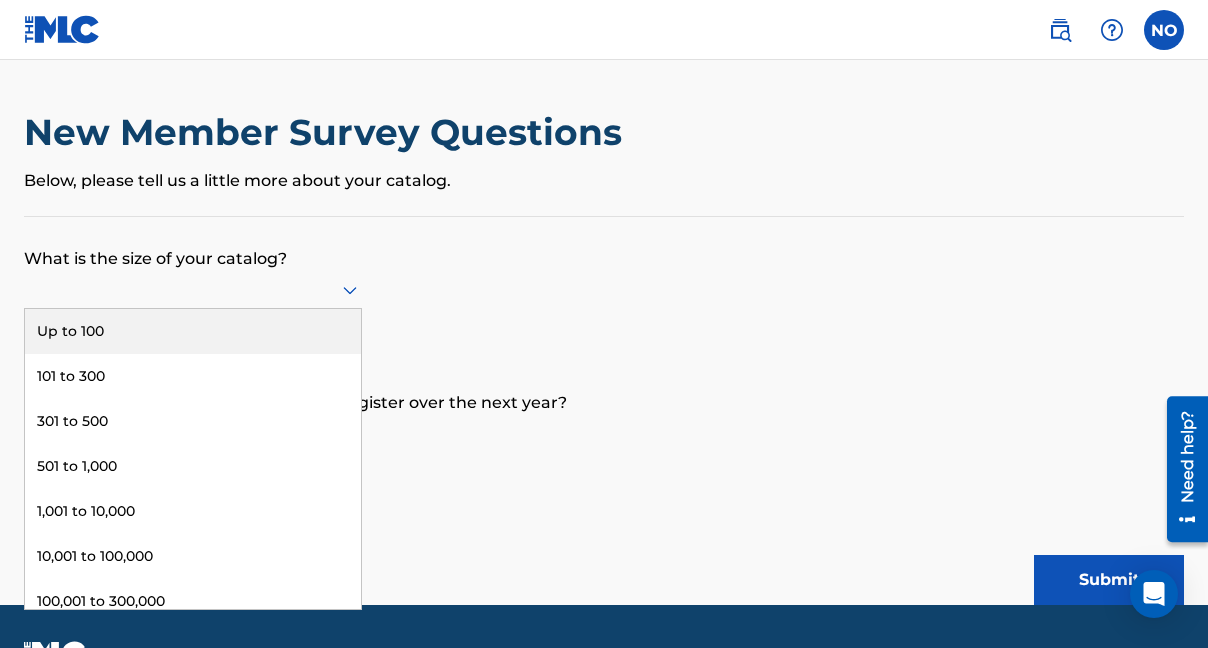 click on "Up to 100" at bounding box center [193, 331] 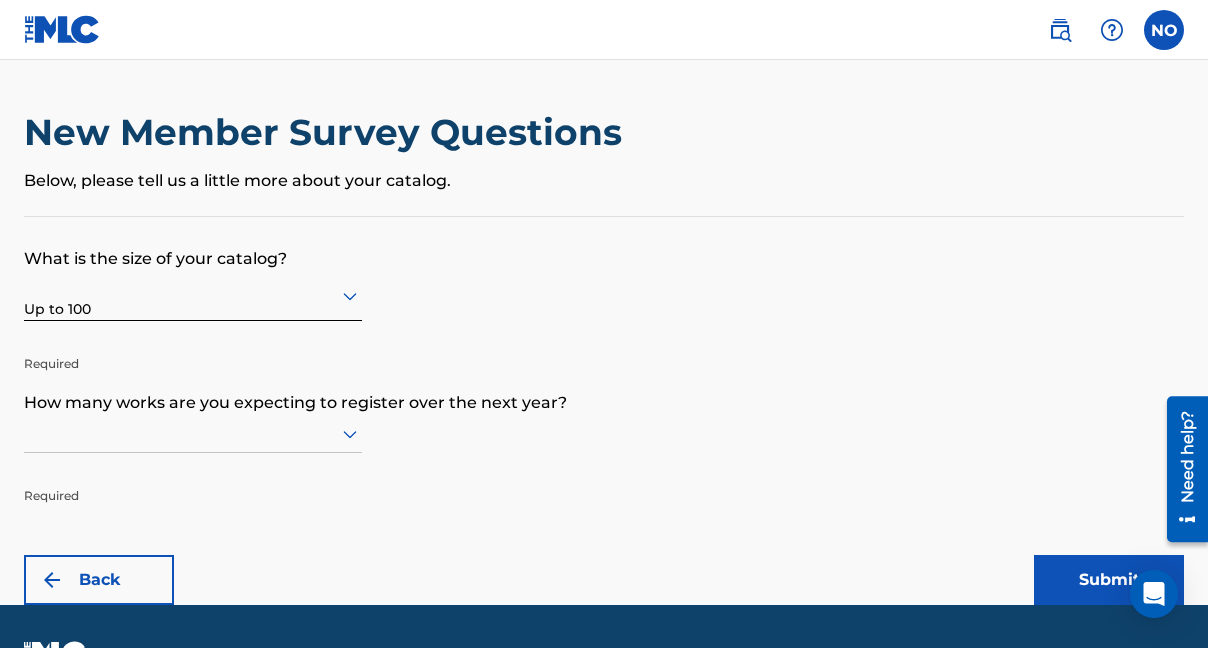 scroll, scrollTop: 53, scrollLeft: 0, axis: vertical 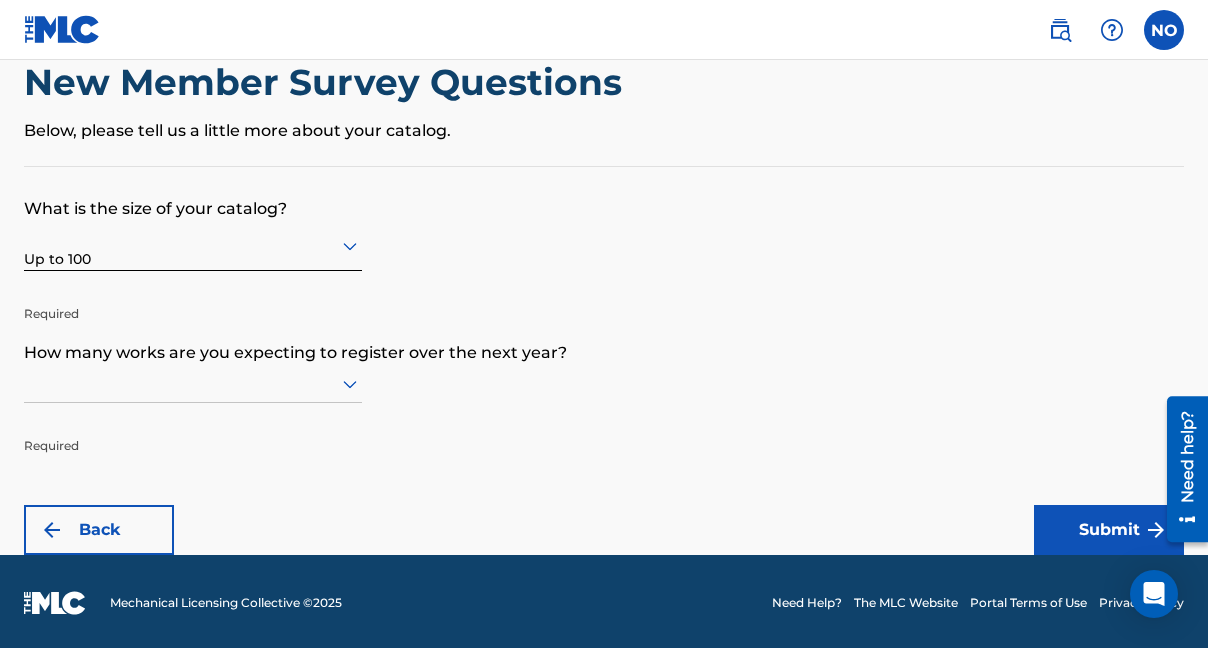 click at bounding box center [193, 384] 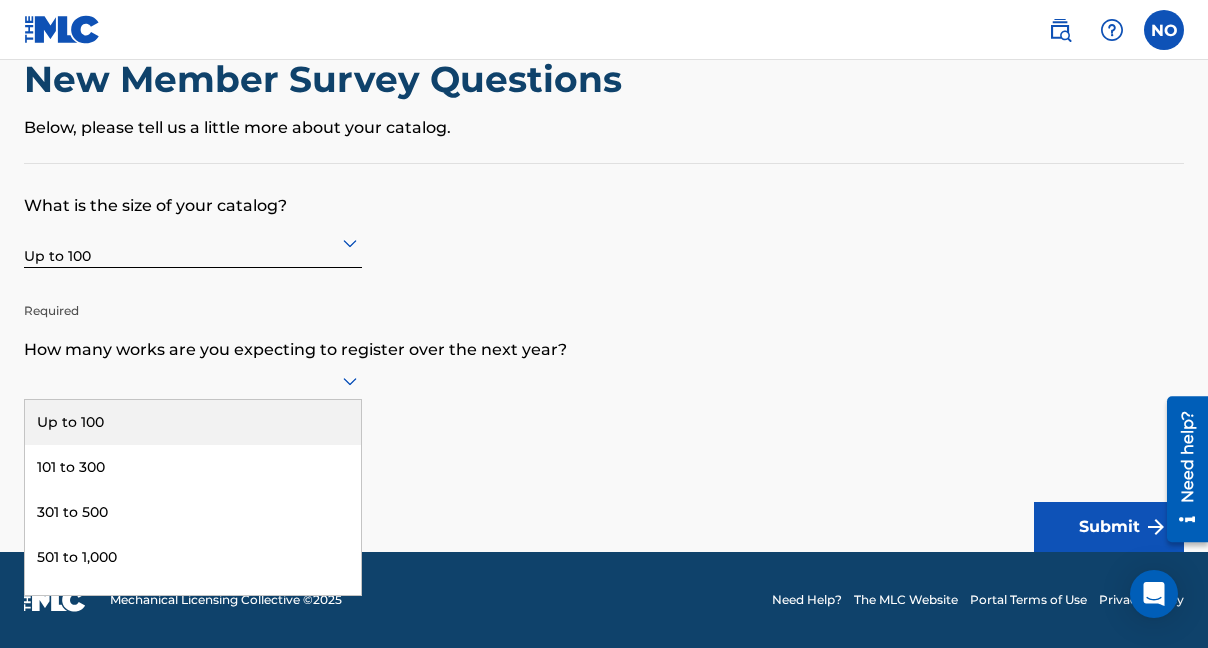 click on "Up to 100" at bounding box center [193, 422] 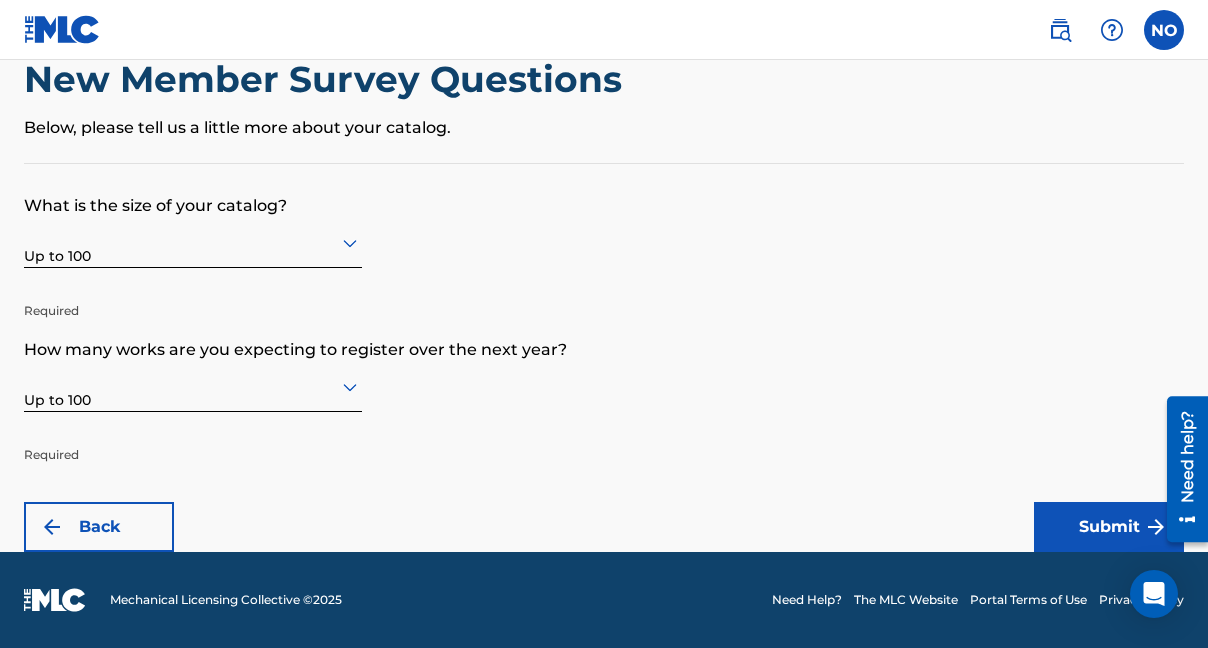 click on "Submit" at bounding box center (1109, 527) 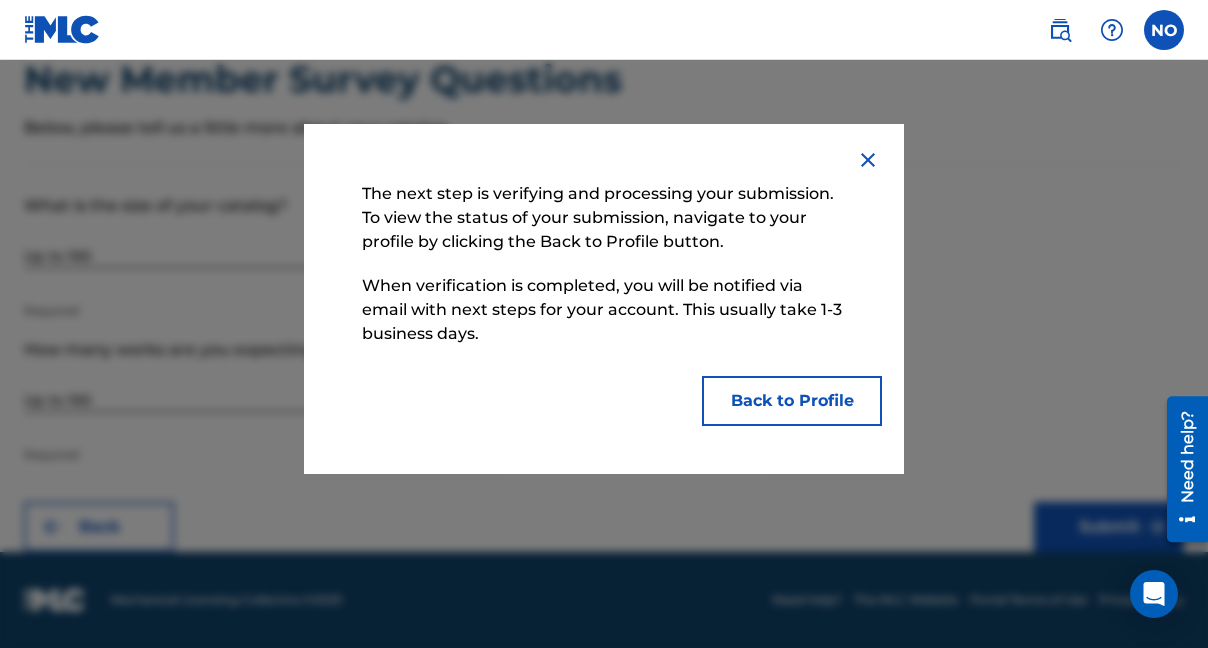 click on "Back to Profile" at bounding box center (792, 401) 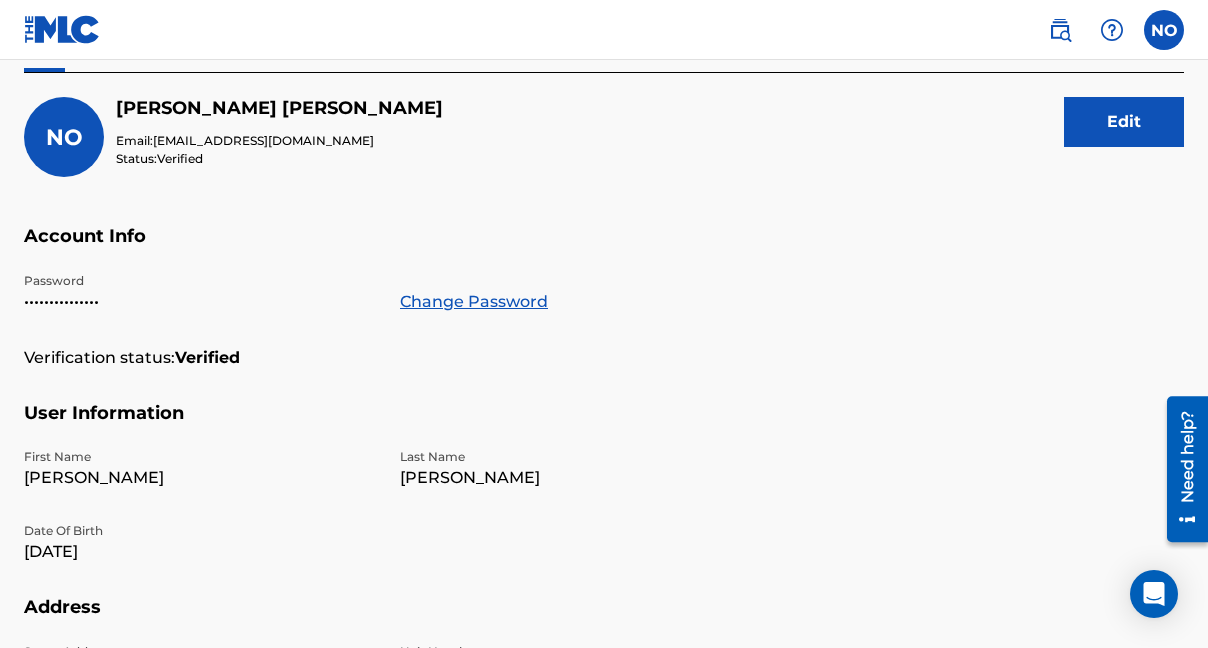 scroll, scrollTop: 0, scrollLeft: 0, axis: both 